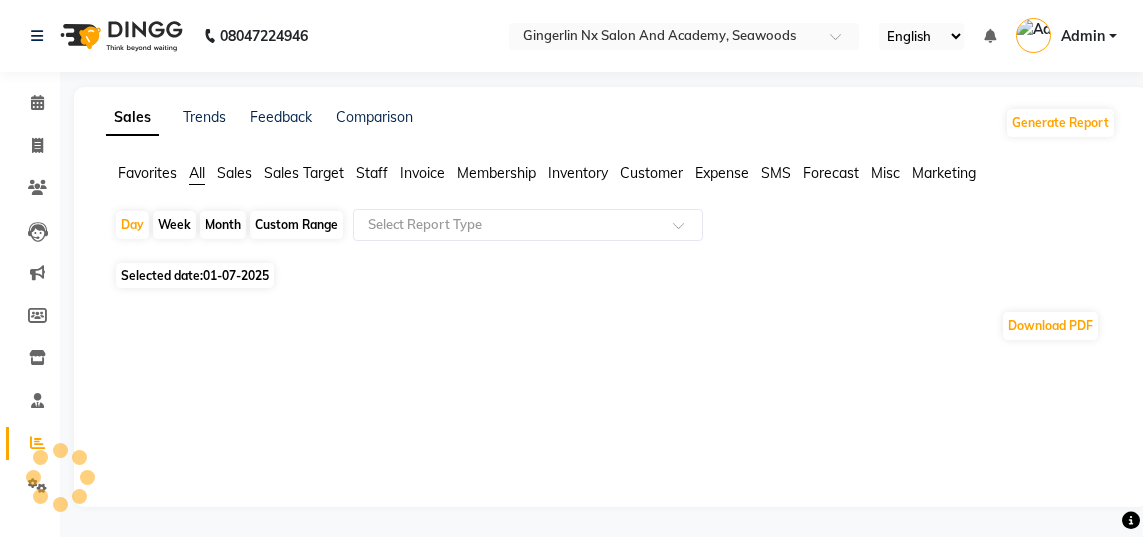 scroll, scrollTop: 0, scrollLeft: 0, axis: both 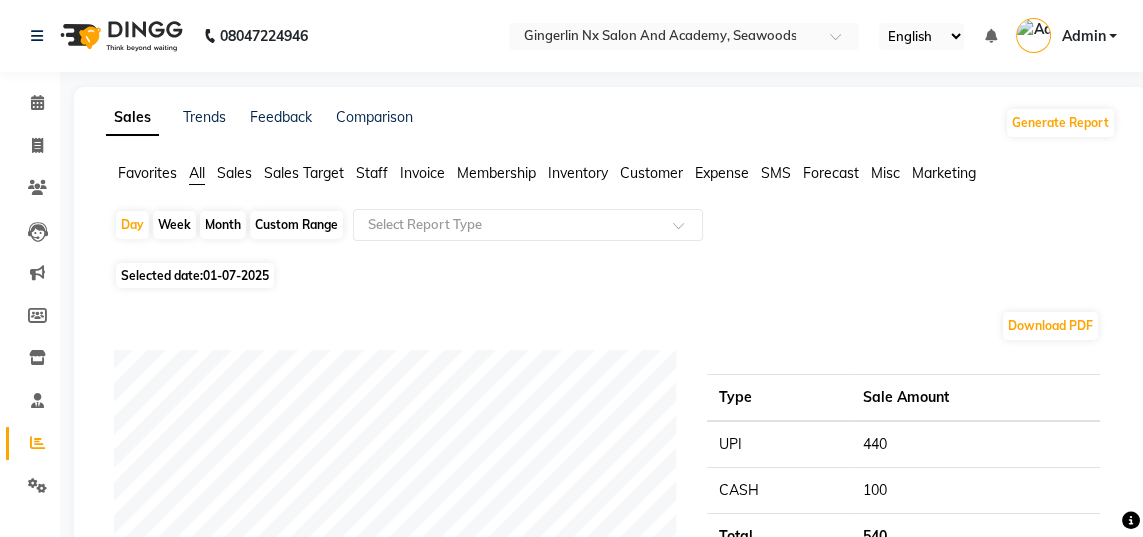 click 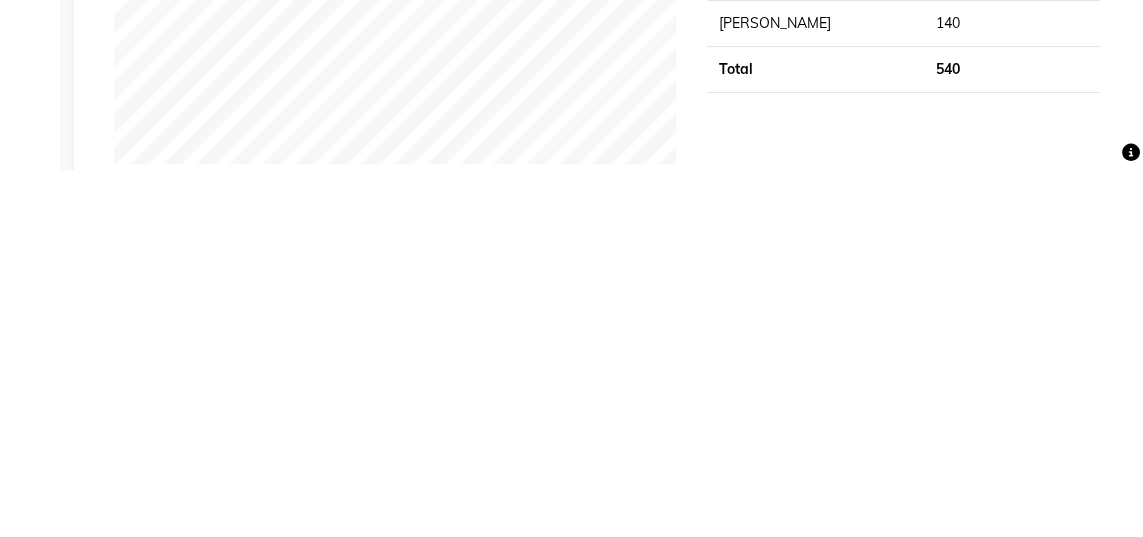 click on "540" 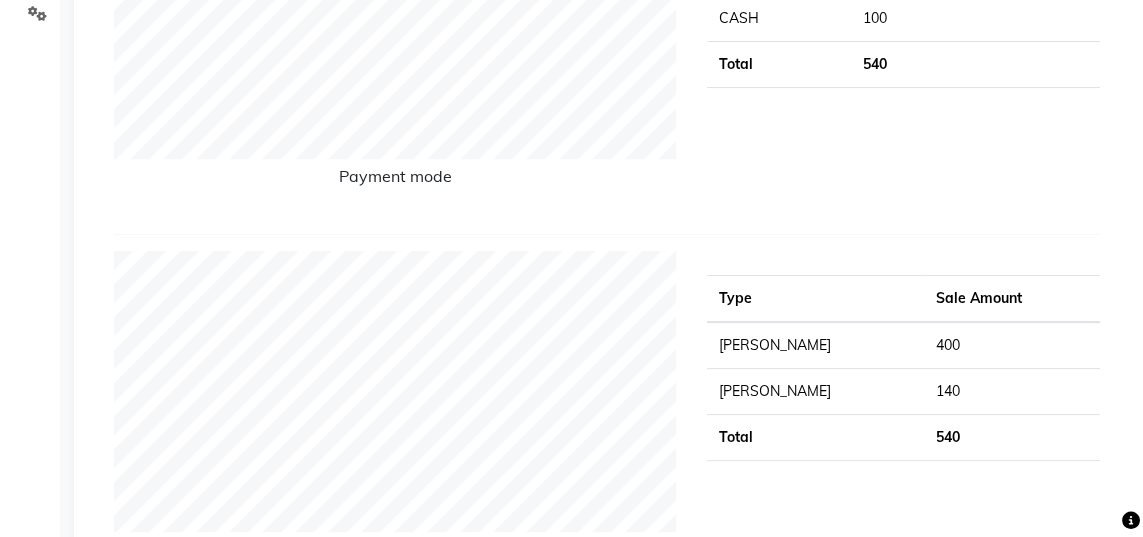 click on "Type Sale Amount UPI 440 CASH 100 Total 540" 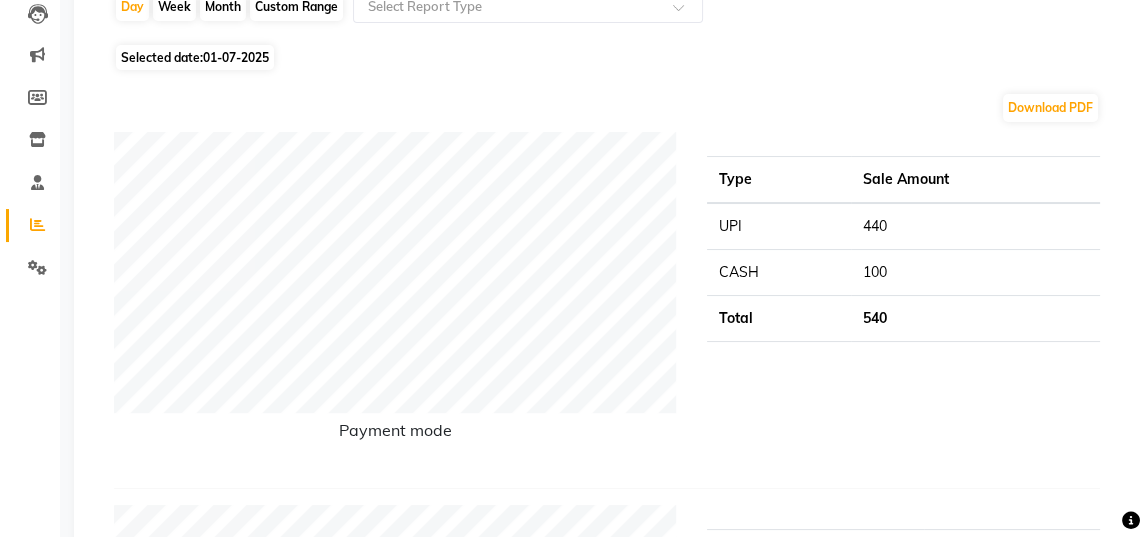 scroll, scrollTop: 0, scrollLeft: 0, axis: both 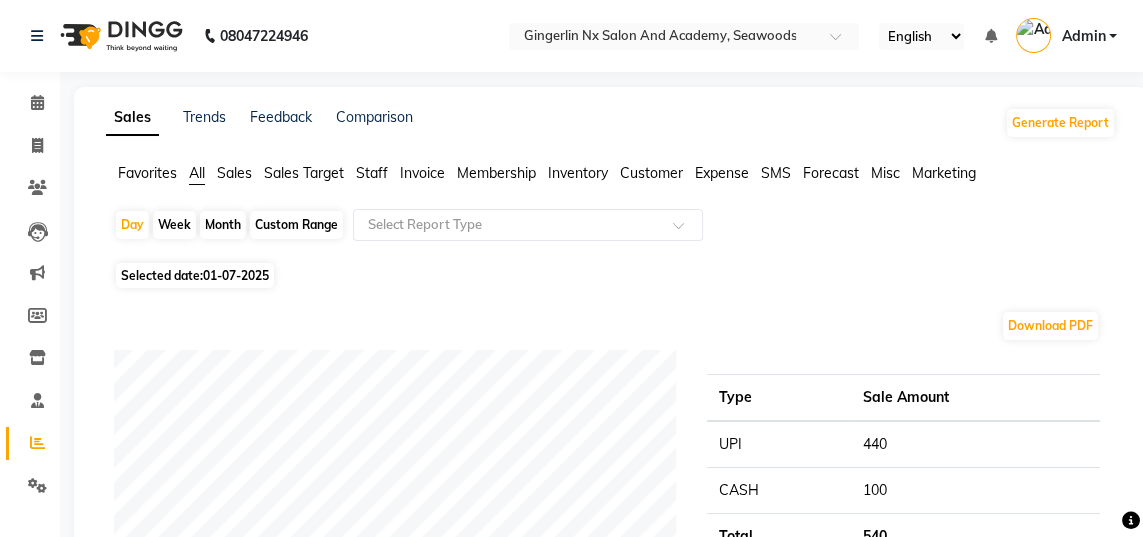 click on "Month" 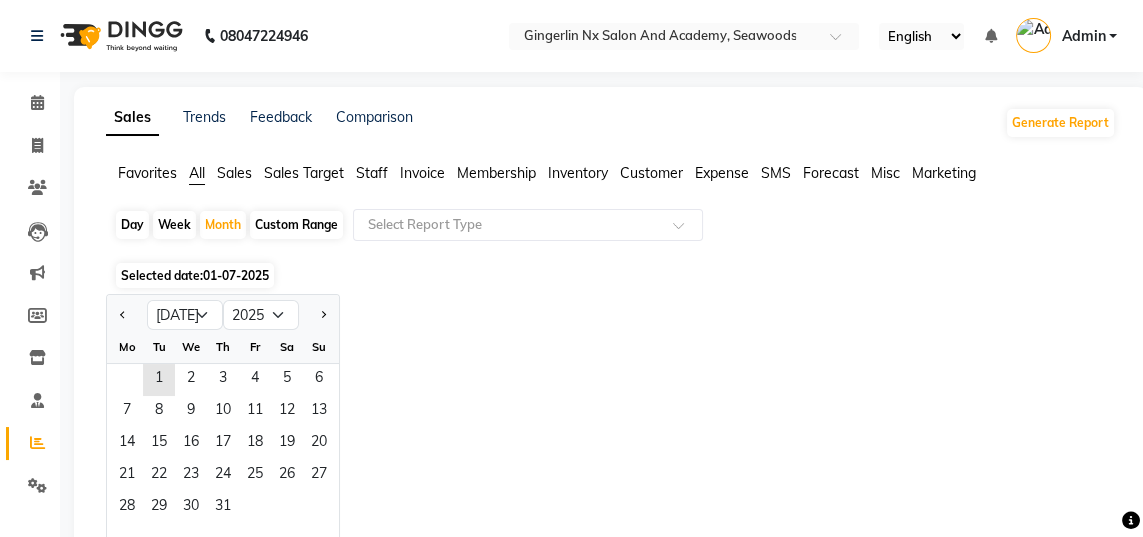 click 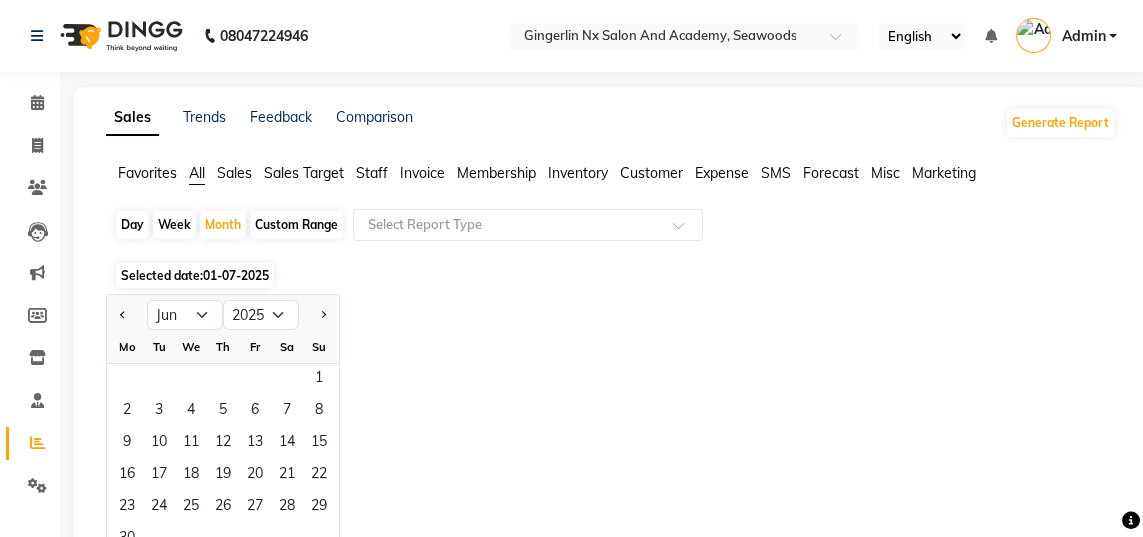 click on "1" 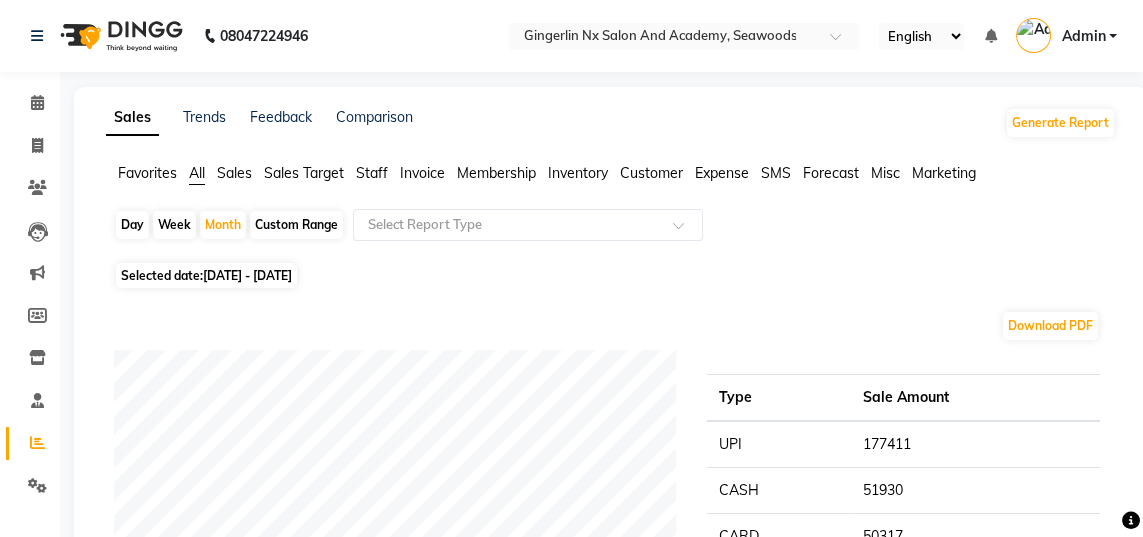 click 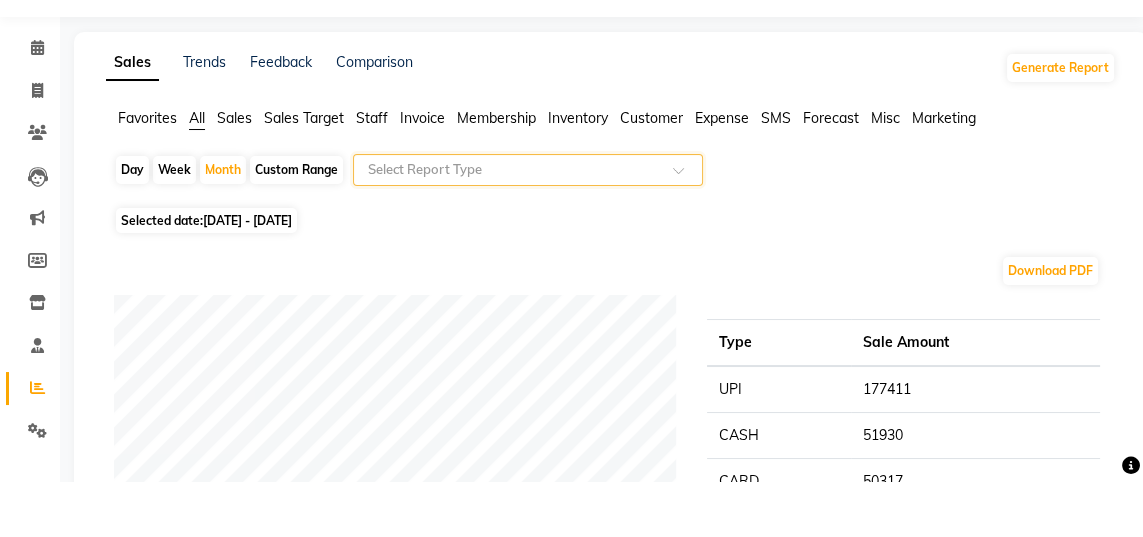 click on "Staff" 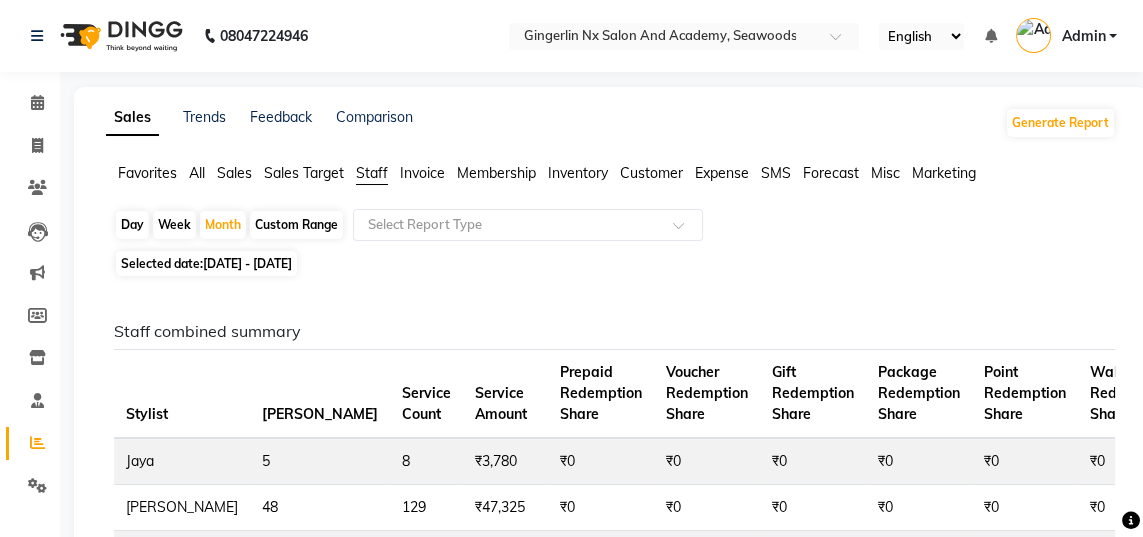 click 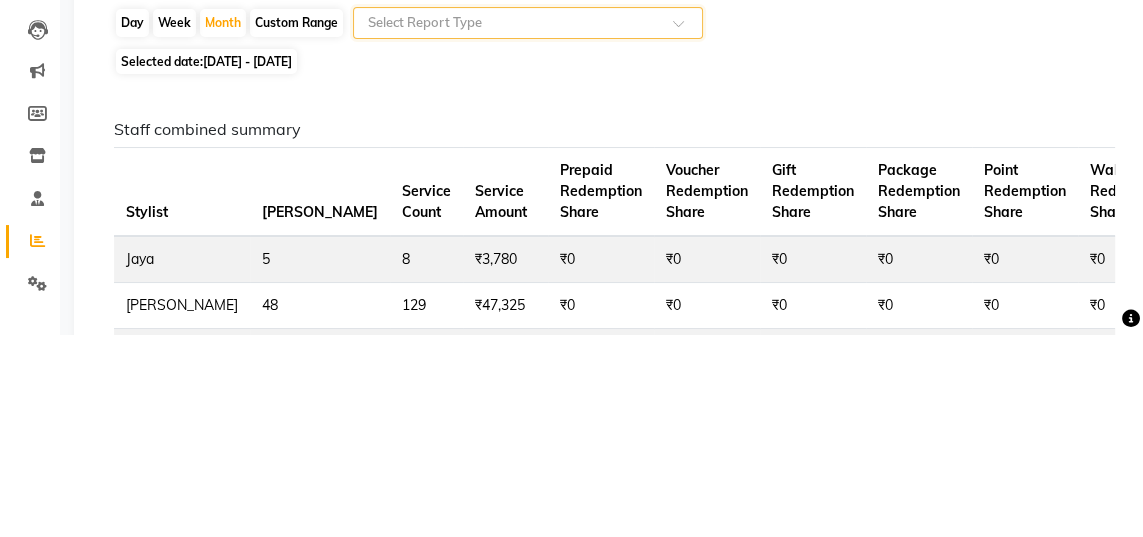 click 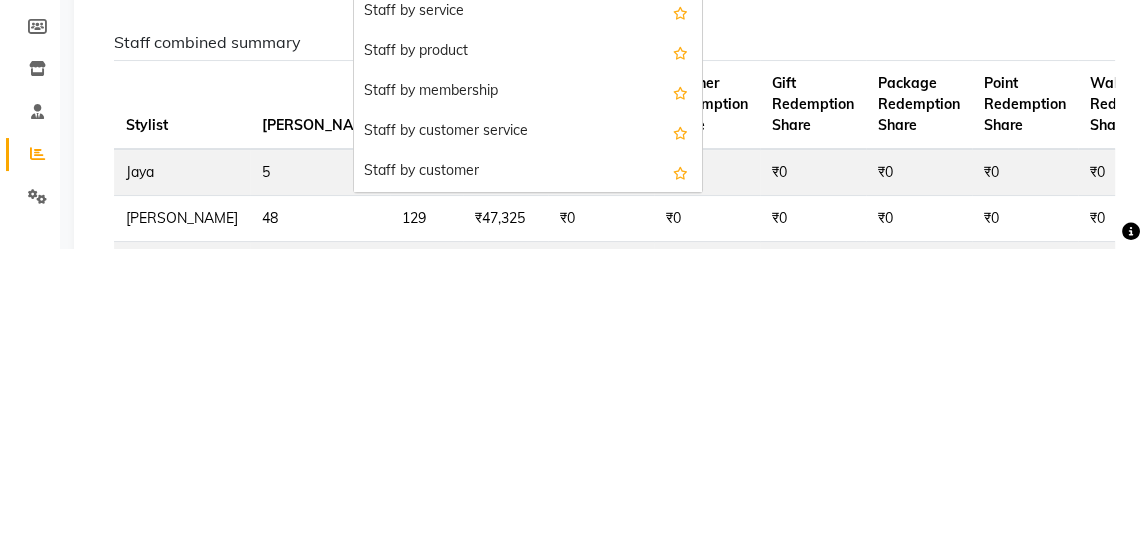 click on "Staff by customer service" at bounding box center (528, 421) 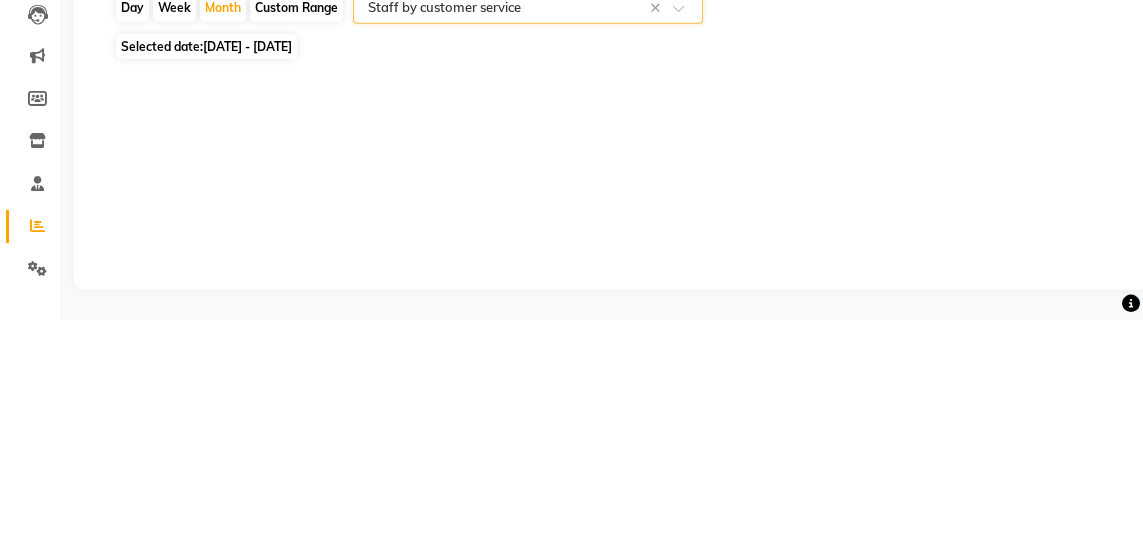 select on "full_report" 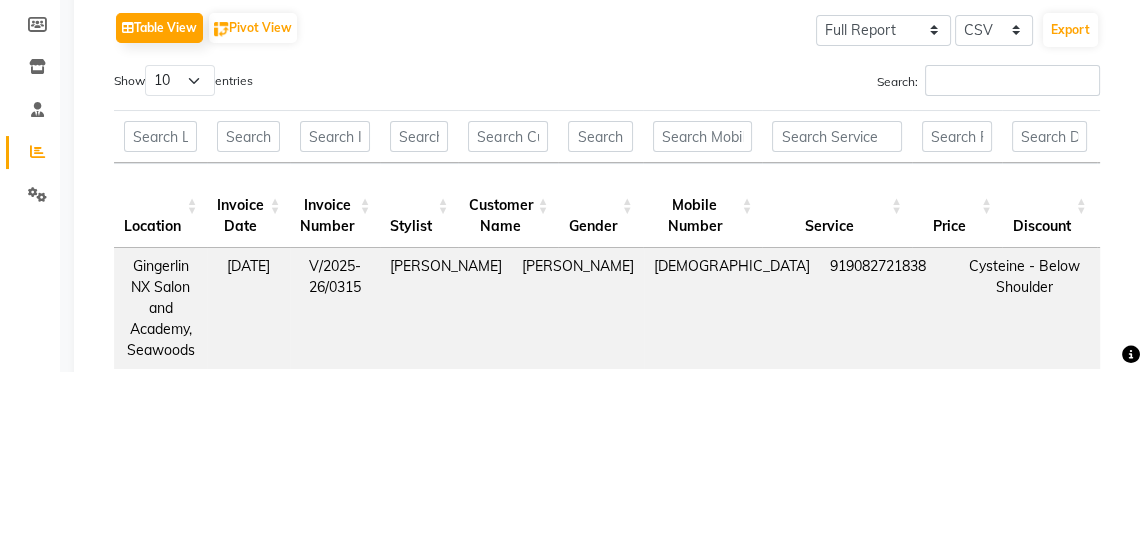 scroll, scrollTop: 125, scrollLeft: 0, axis: vertical 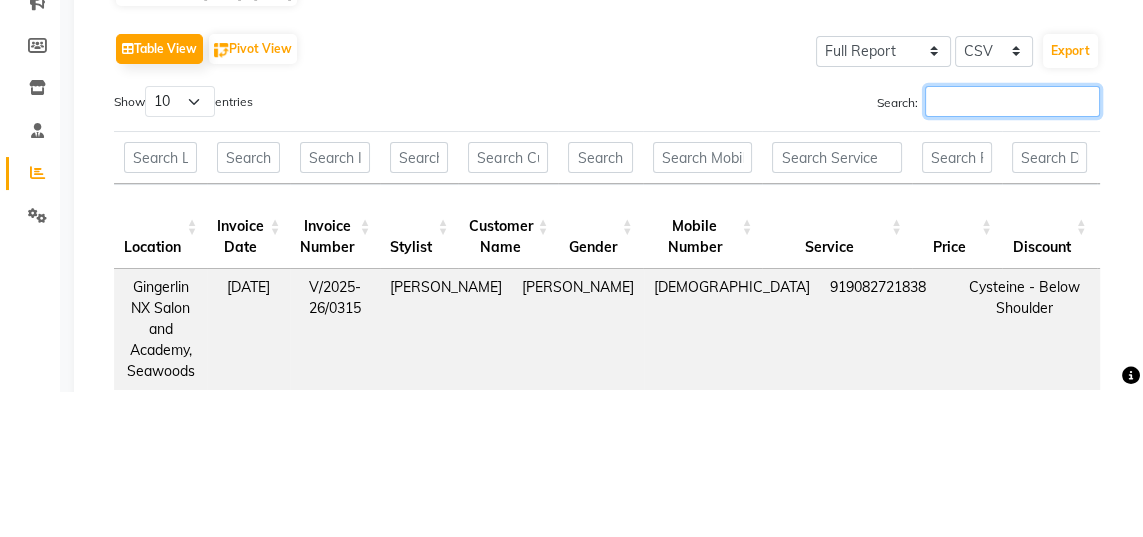 click on "Search:" at bounding box center [1012, 246] 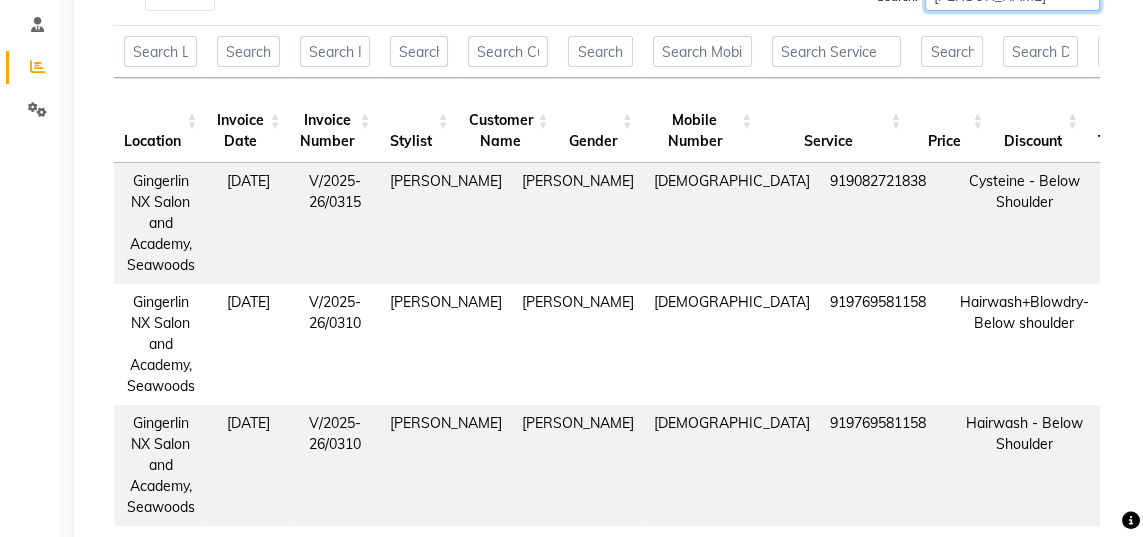 scroll, scrollTop: 376, scrollLeft: 0, axis: vertical 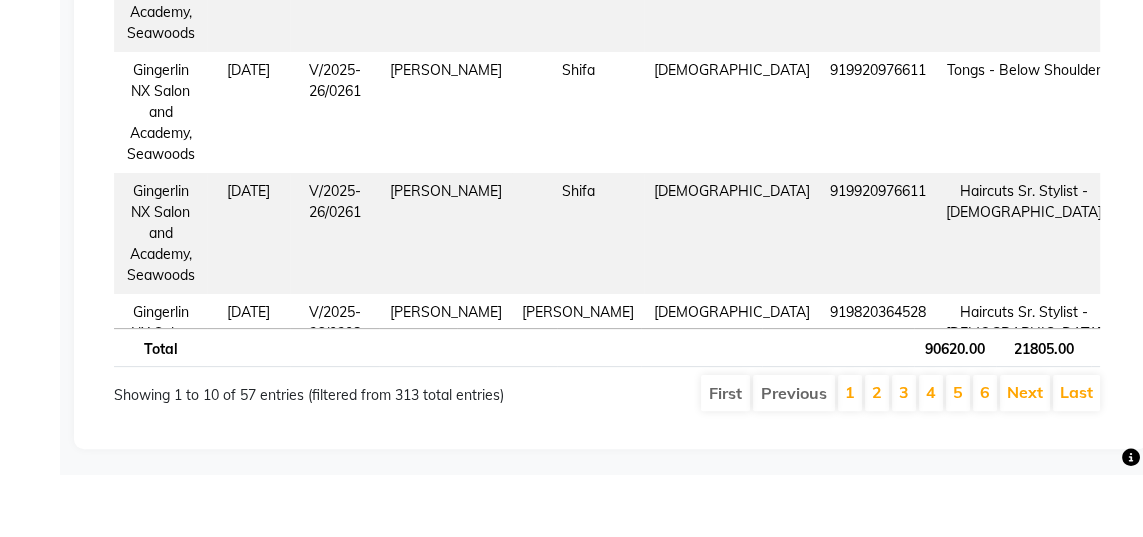 type on "[PERSON_NAME]" 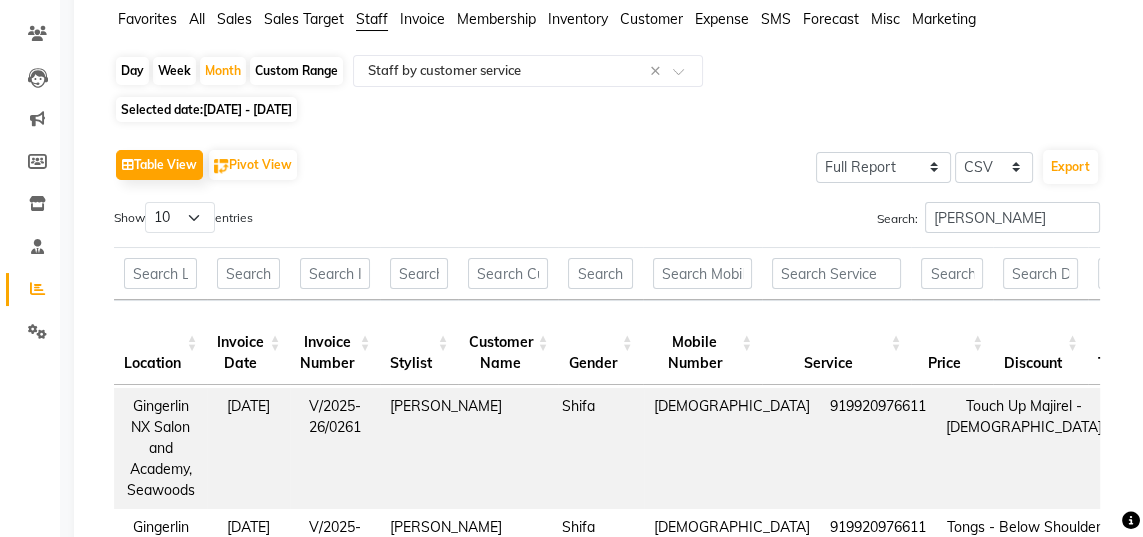 scroll, scrollTop: 158, scrollLeft: 0, axis: vertical 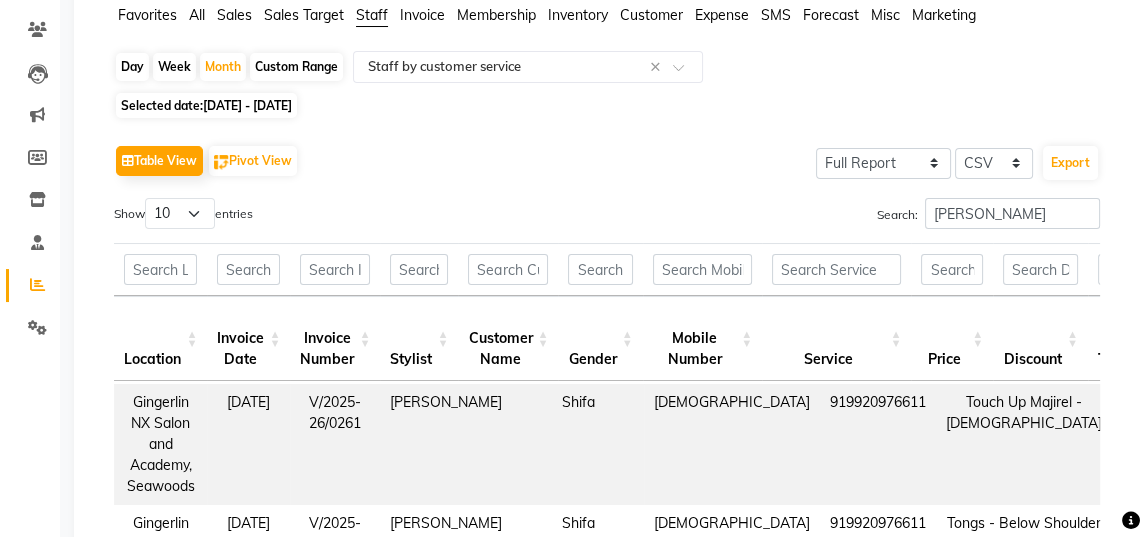 click on "Search: [PERSON_NAME]" at bounding box center [861, 217] 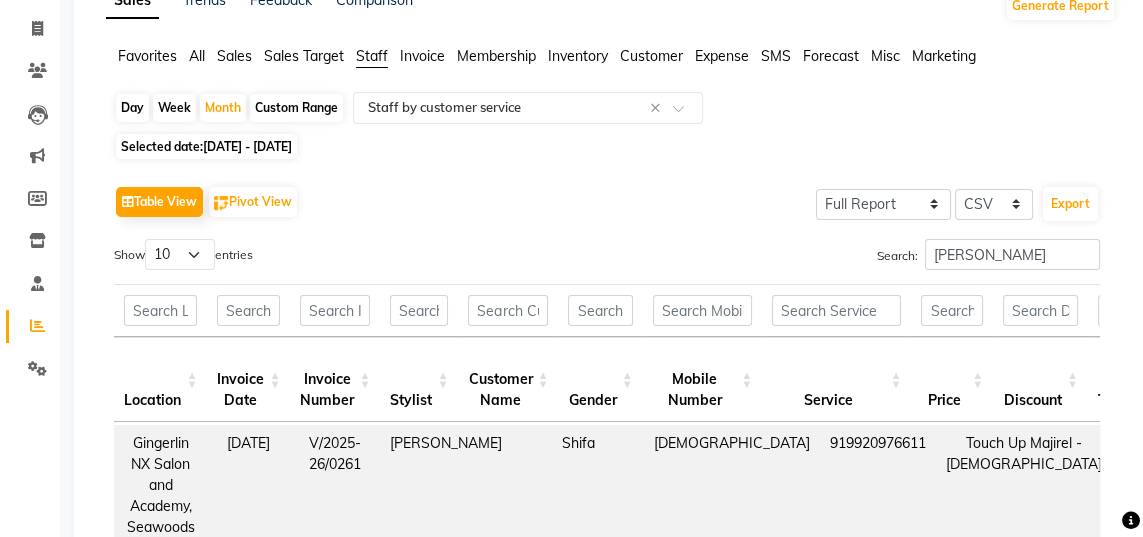 scroll, scrollTop: 117, scrollLeft: 0, axis: vertical 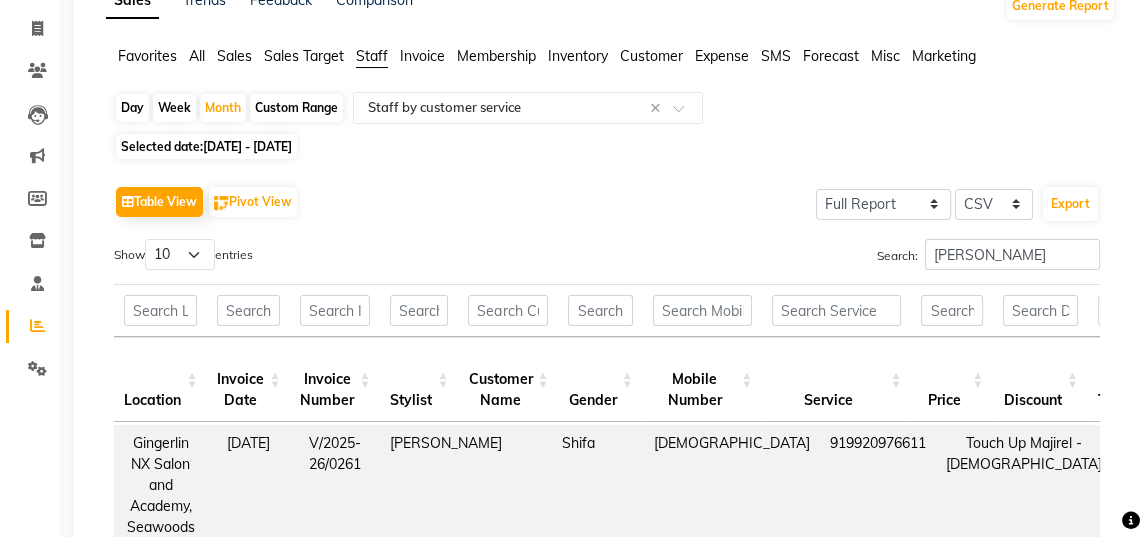 click on "Sales" 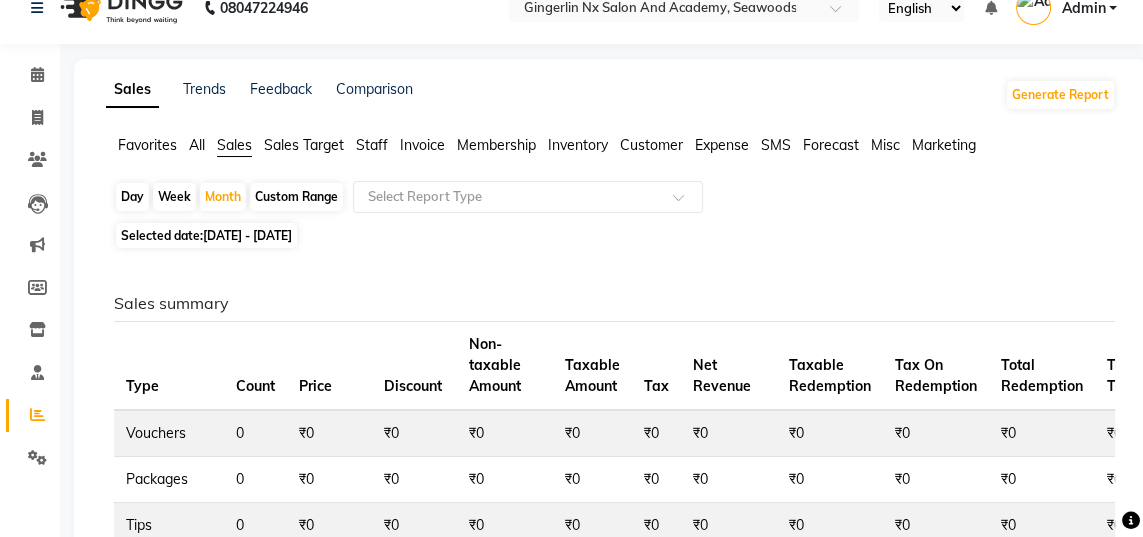 scroll, scrollTop: 0, scrollLeft: 0, axis: both 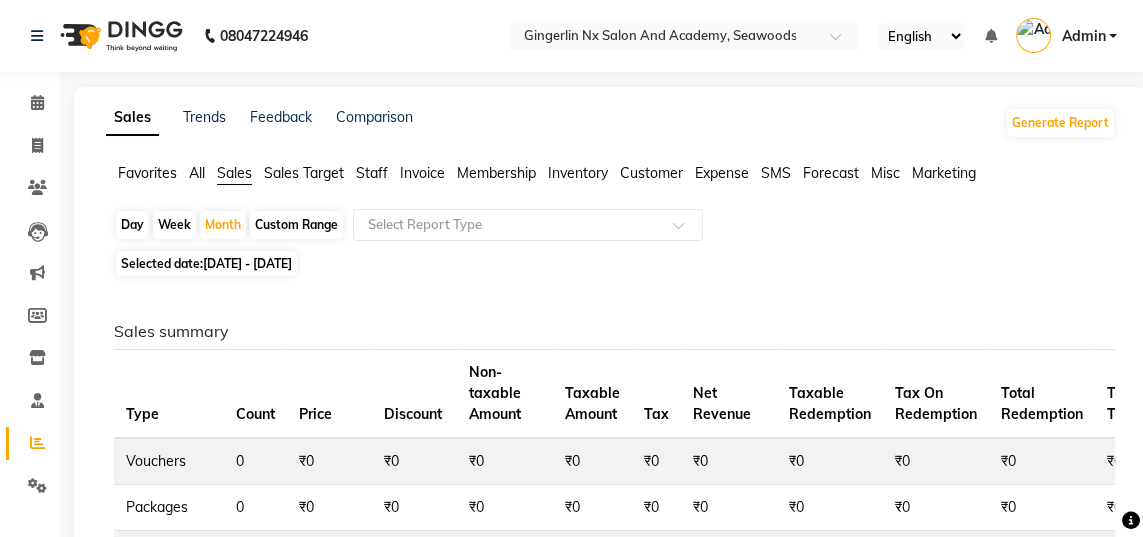 click on "Staff" 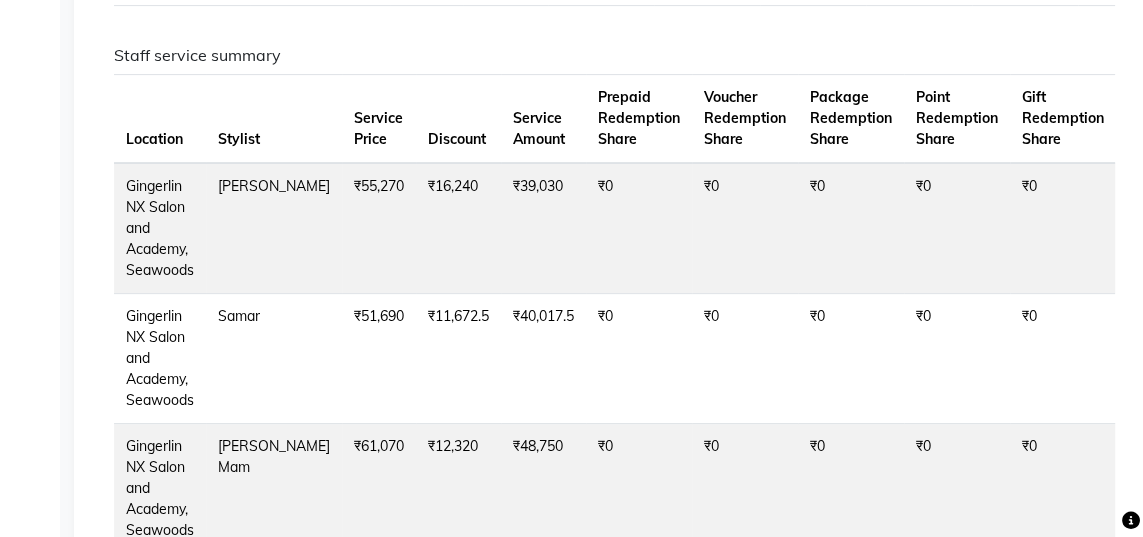 scroll, scrollTop: 0, scrollLeft: 0, axis: both 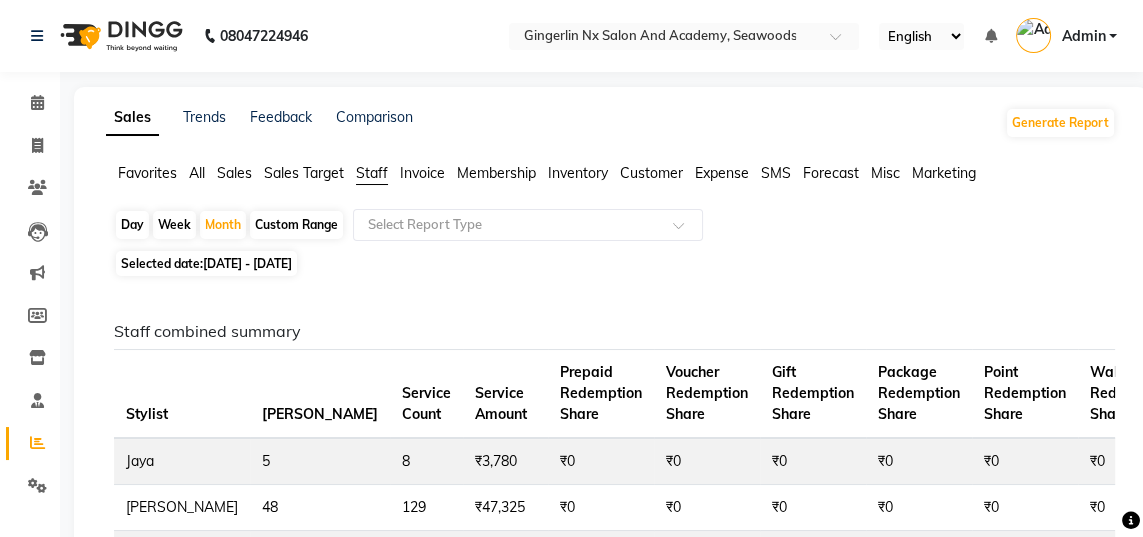 click 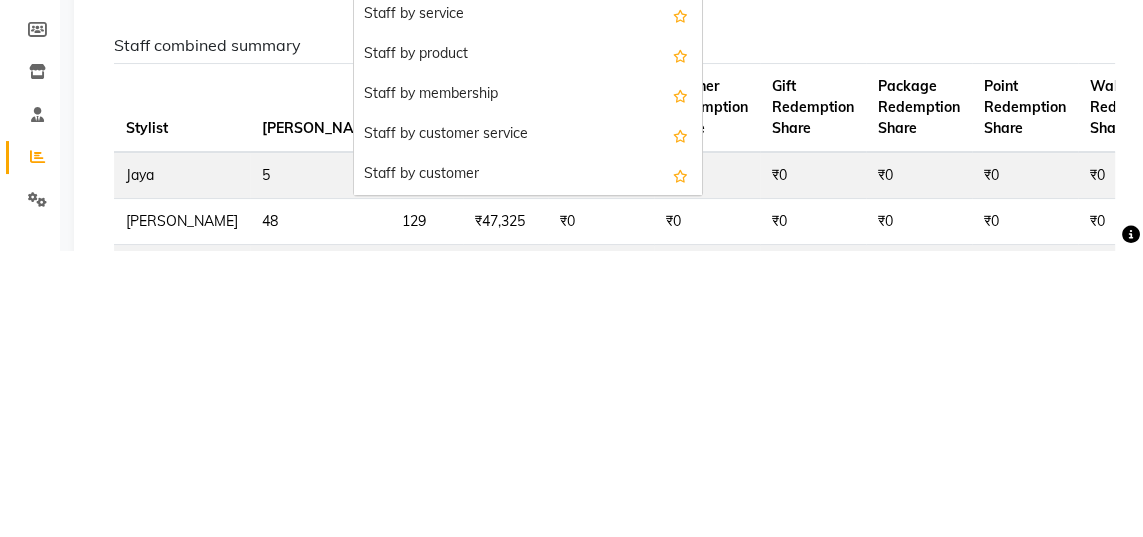 click on "Staff by customer service" at bounding box center [528, 421] 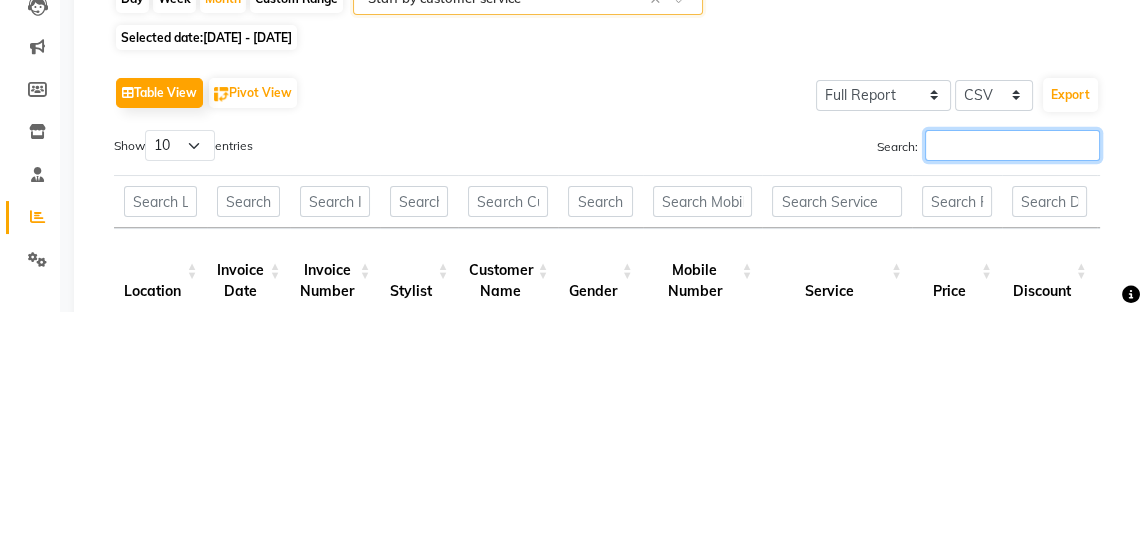 click on "Search:" at bounding box center (1012, 371) 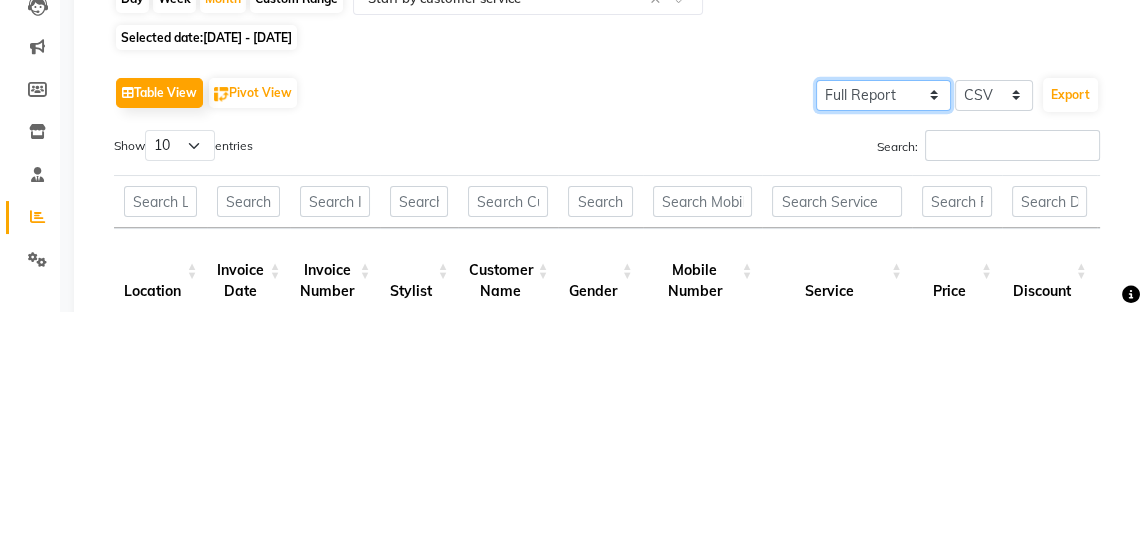 click on "Select Full Report Filtered Report" 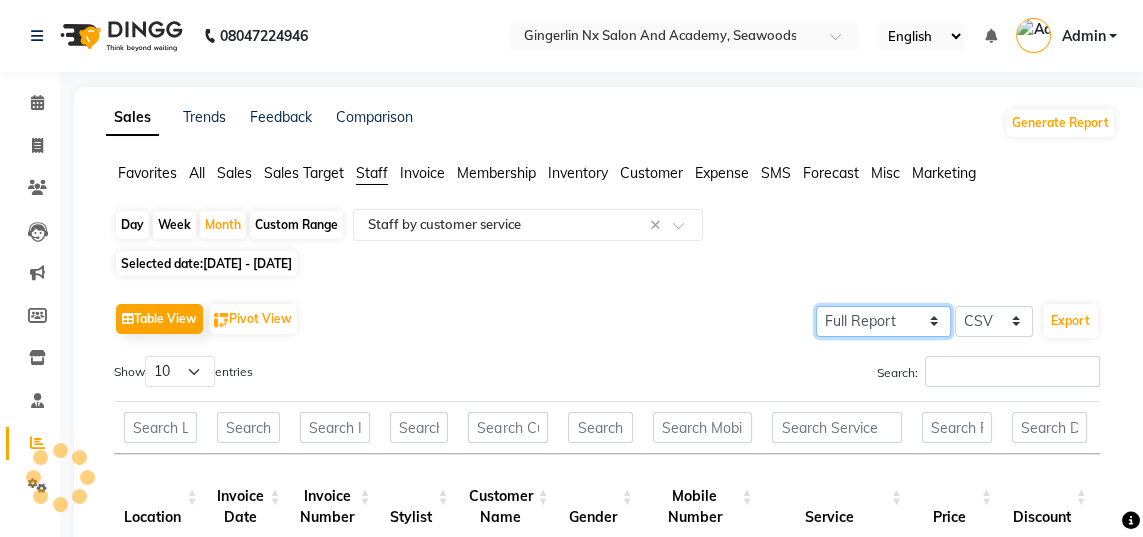 select on "filtered_report" 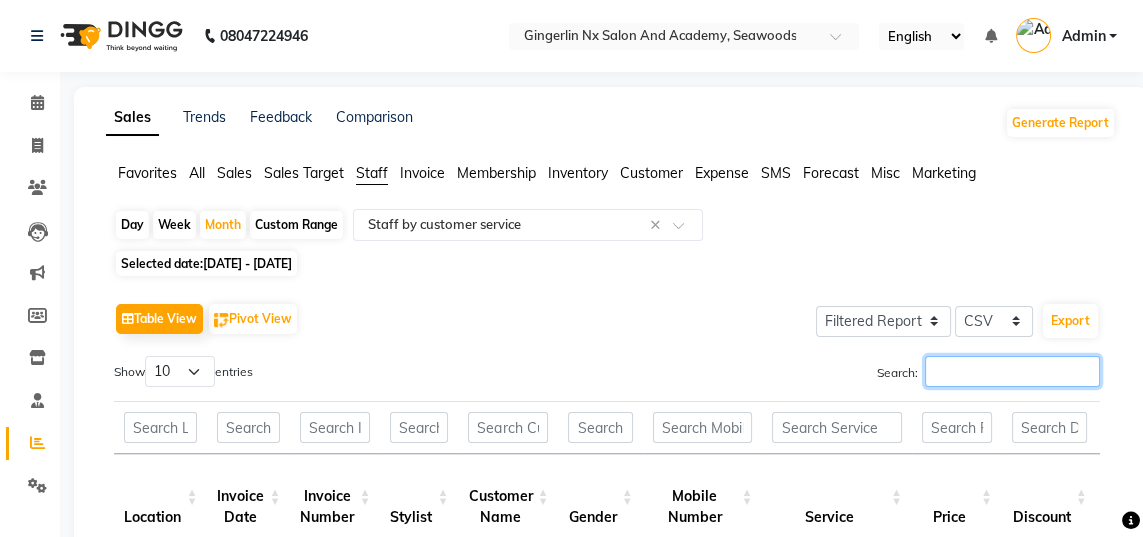 click on "Search:" at bounding box center [1012, 371] 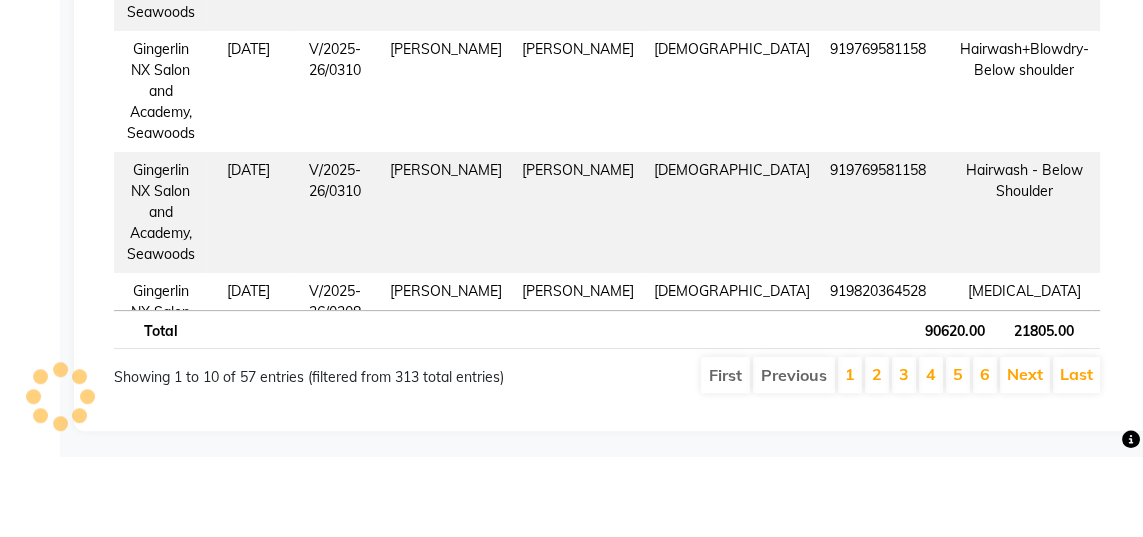 scroll, scrollTop: 548, scrollLeft: 0, axis: vertical 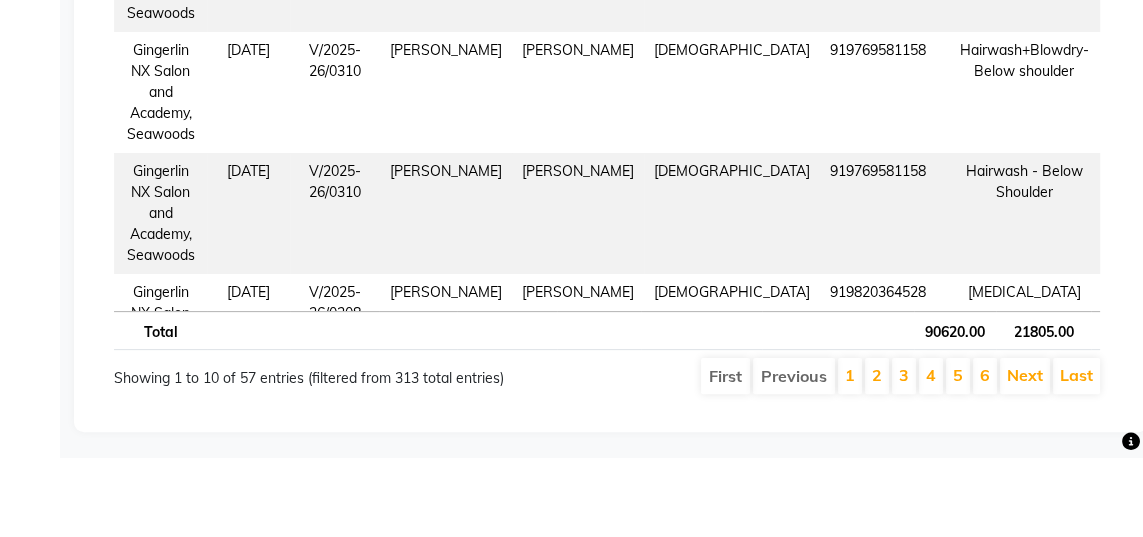 click on "₹100" at bounding box center [1239, 172] 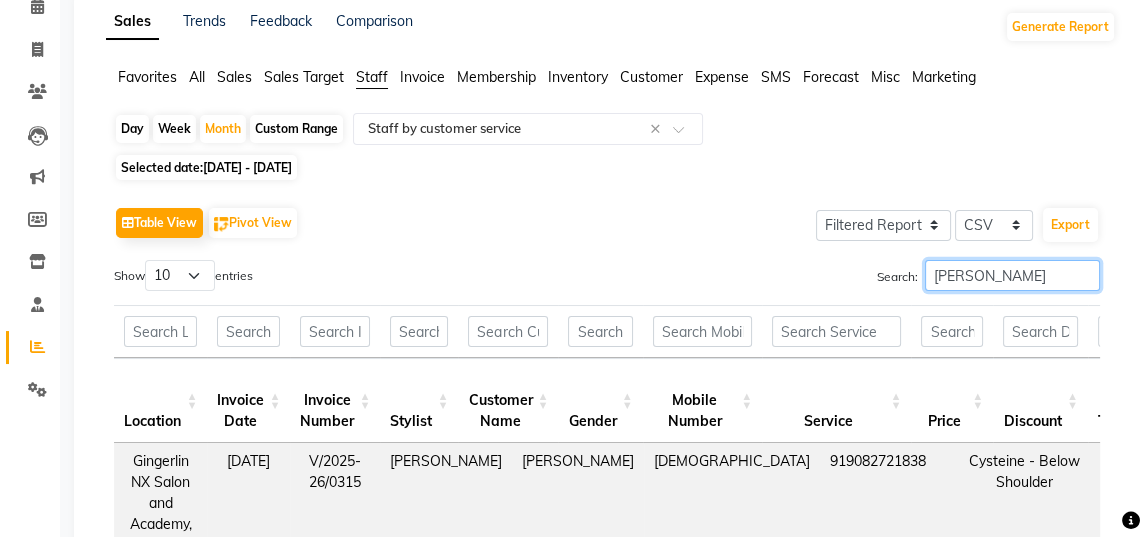 click on "[PERSON_NAME]" at bounding box center (1012, 275) 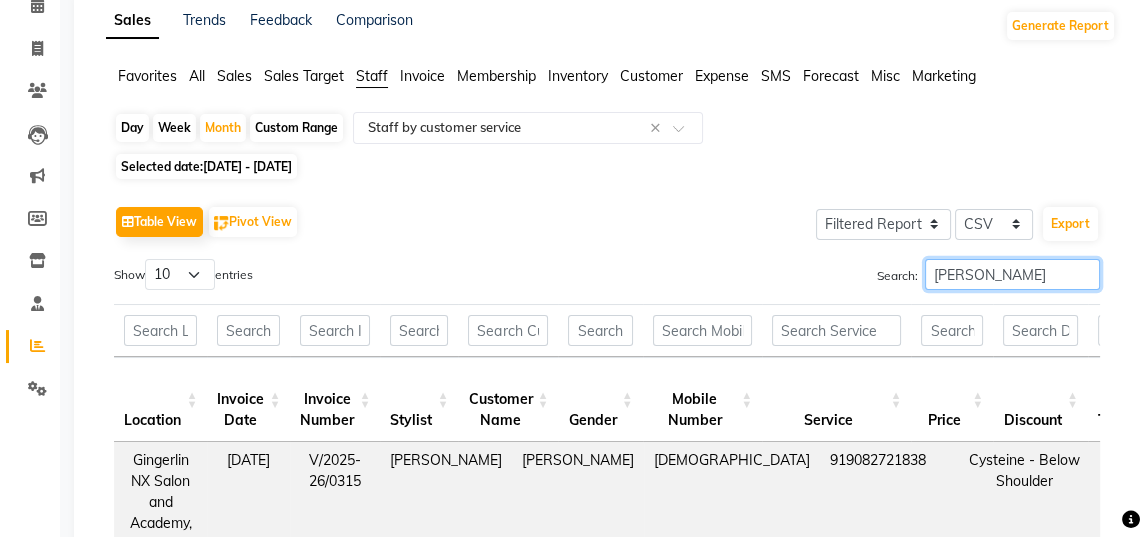 scroll, scrollTop: 96, scrollLeft: 0, axis: vertical 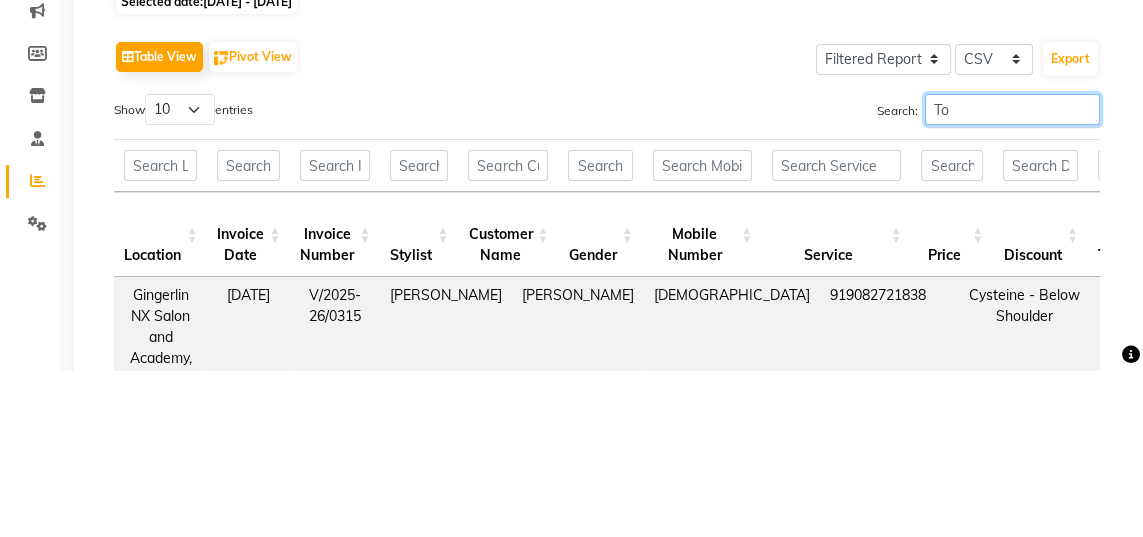 type on "T" 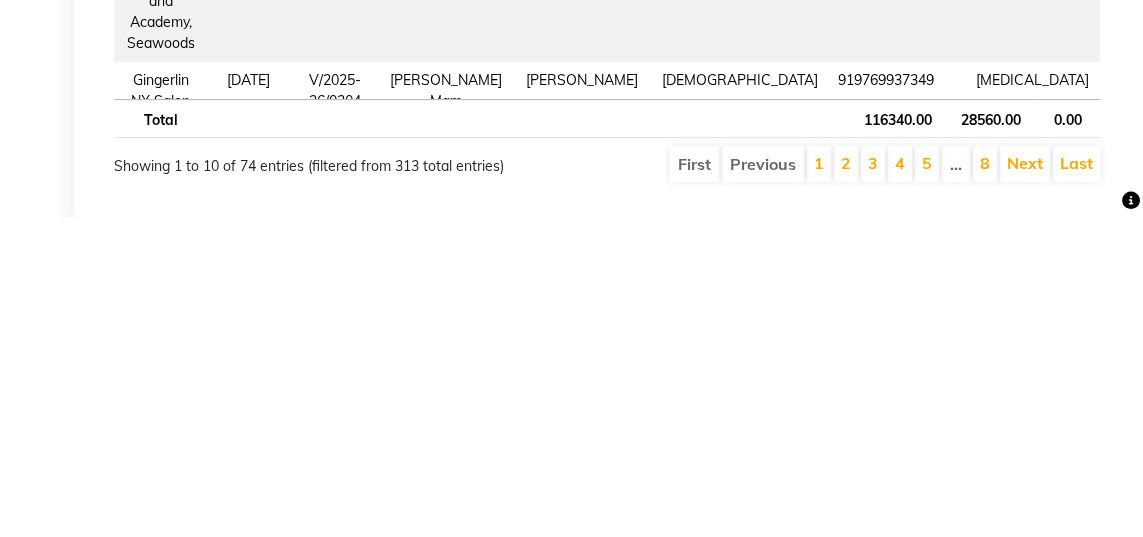 scroll, scrollTop: 548, scrollLeft: 0, axis: vertical 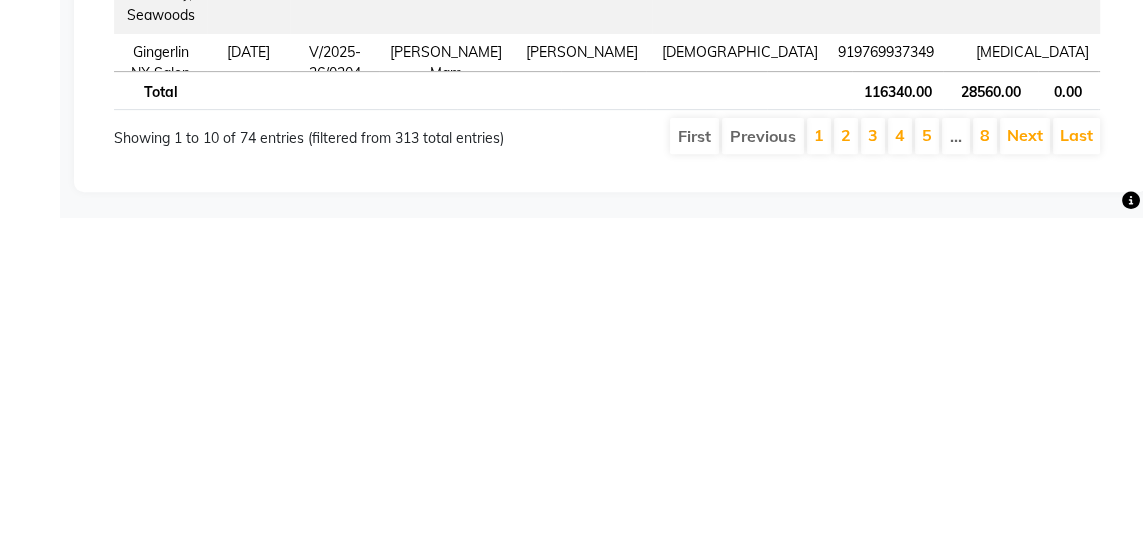 click on "Favorites All Sales Sales Target Staff Invoice Membership Inventory Customer Expense SMS Forecast Misc Marketing  Day   Week   Month   Custom Range  Select Report Type × Staff by customer service × Selected date:  [DATE] - [DATE]   Table View   Pivot View  Select Full Report Filtered Report Select CSV PDF  Export  Show  10 25 50 100  entries Search: [PERSON_NAME] Location Invoice Date Invoice Number Stylist Customer Name Gender Mobile Number Service Price Discount Tax Total Total W/o Tax Invoice Total Payment Redemption Redemption Share Location Invoice Date Invoice Number Stylist Customer Name Gender Mobile Number Service Price Discount Tax Total Total W/o Tax Invoice Total Payment Redemption Redemption Share Total 116340.00 28560.00 0.00 87780.00 87780.00 251192.00 87780.00 0.00 0.00 Gingerlin NX Salon and Academy, Seawoods  [DATE] V/2025-26/0239 [PERSON_NAME] Mam [PERSON_NAME] [DEMOGRAPHIC_DATA] 919820559754 Haircuts Director - [DEMOGRAPHIC_DATA]  ₹1,000 ₹0 ₹0 ₹1,000 ₹1,000 ₹1,000 ₹1,000 ₹0 ₹0 [DATE] ₹0" 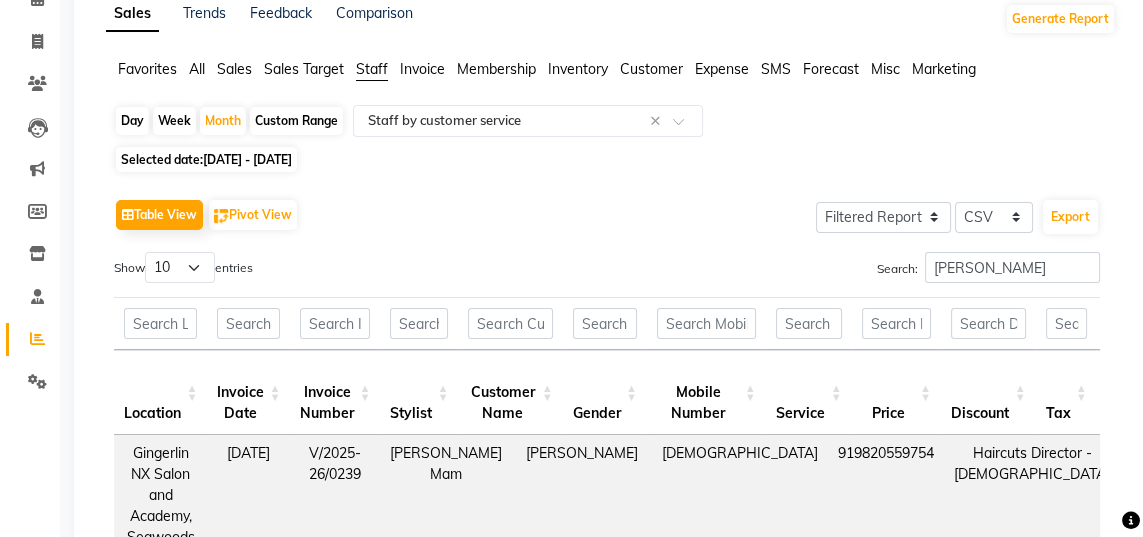 scroll, scrollTop: 0, scrollLeft: 0, axis: both 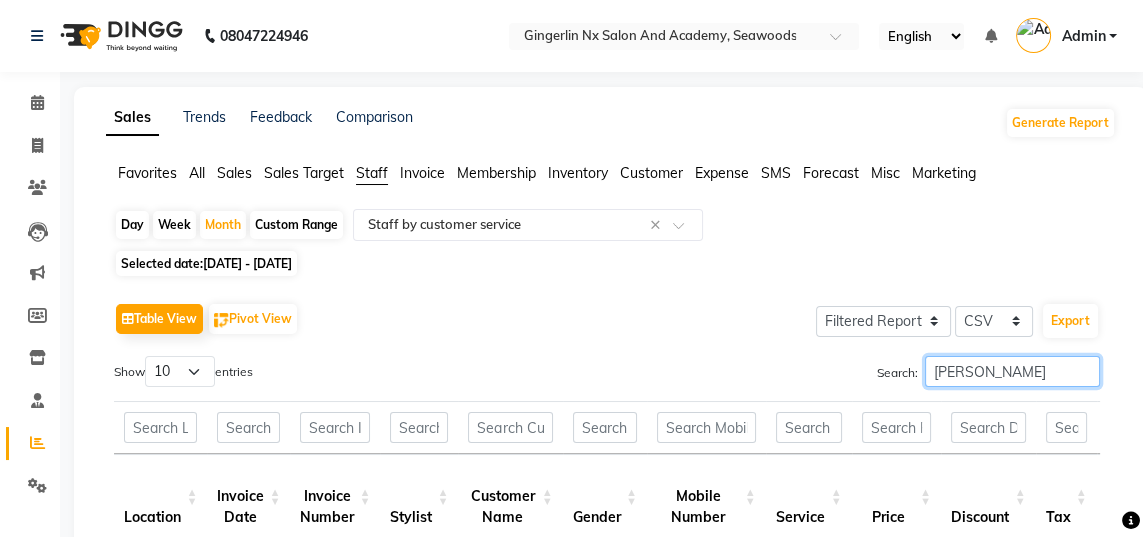 click on "[PERSON_NAME]" at bounding box center [1012, 371] 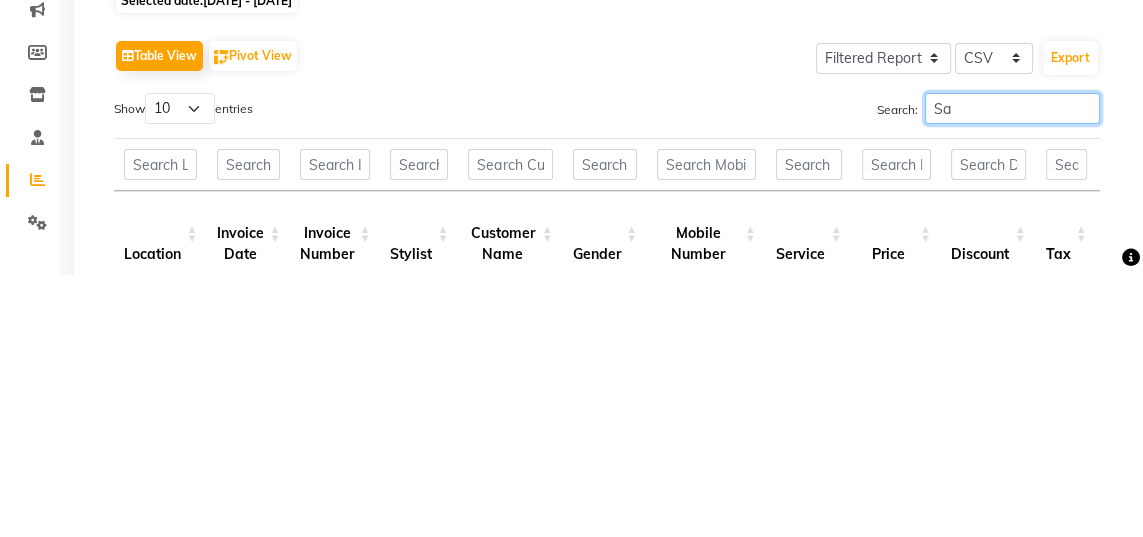 type on "S" 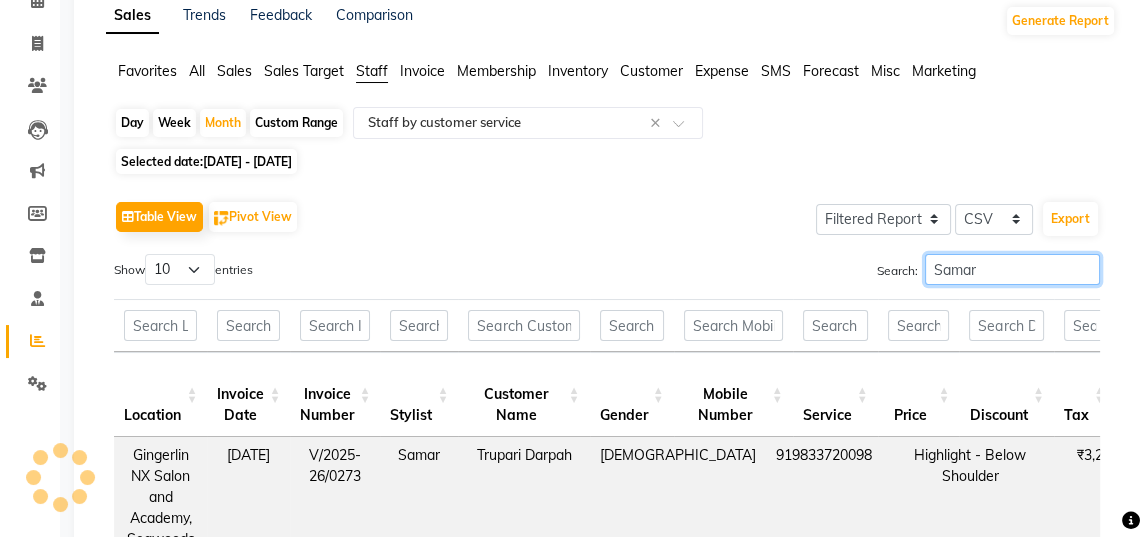 scroll, scrollTop: 0, scrollLeft: 0, axis: both 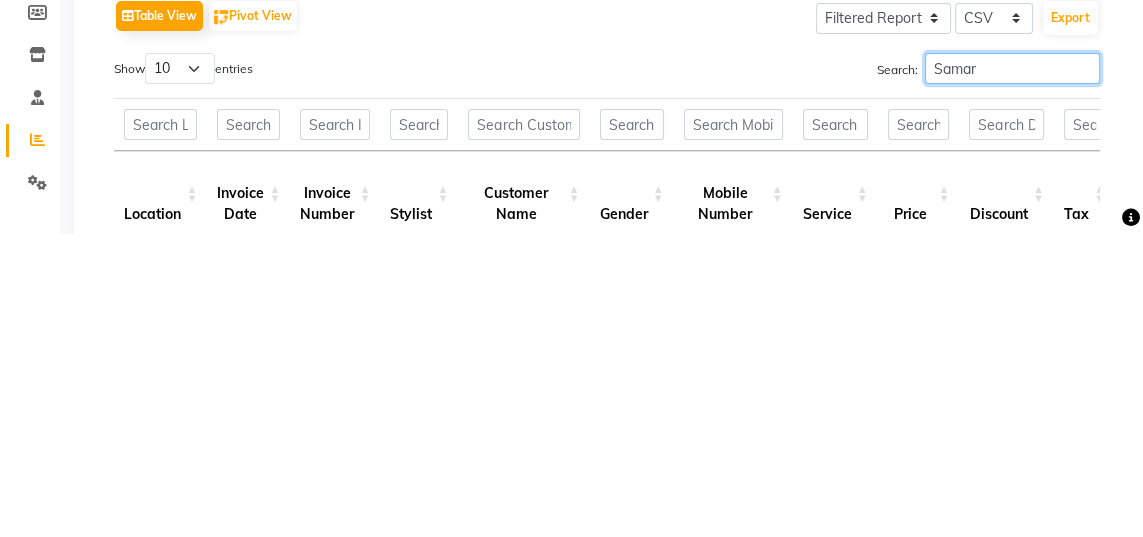 click on "Samar" at bounding box center [1012, 371] 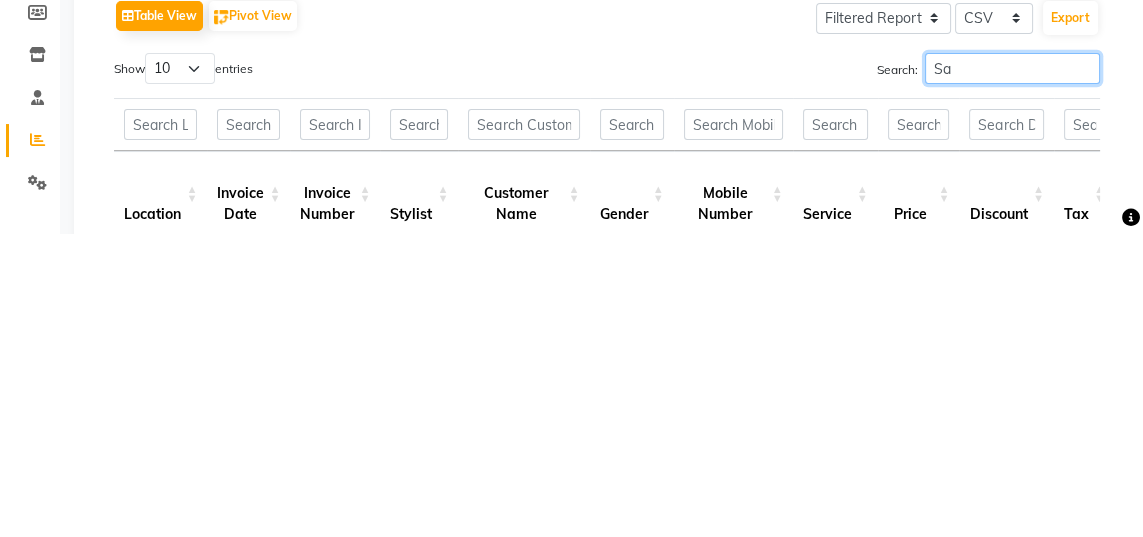 type on "S" 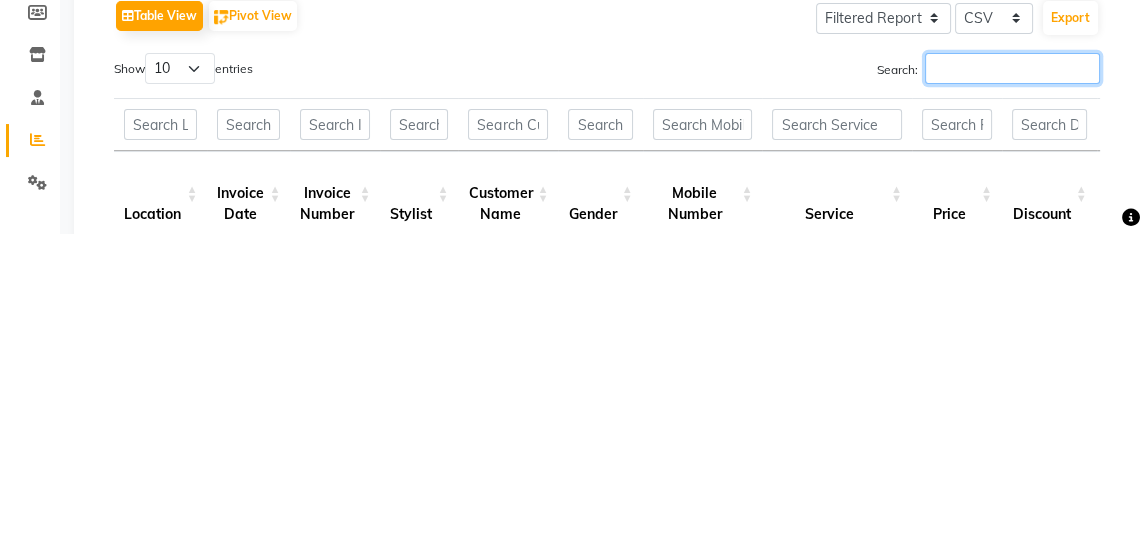 click on "Search:" at bounding box center [1012, 371] 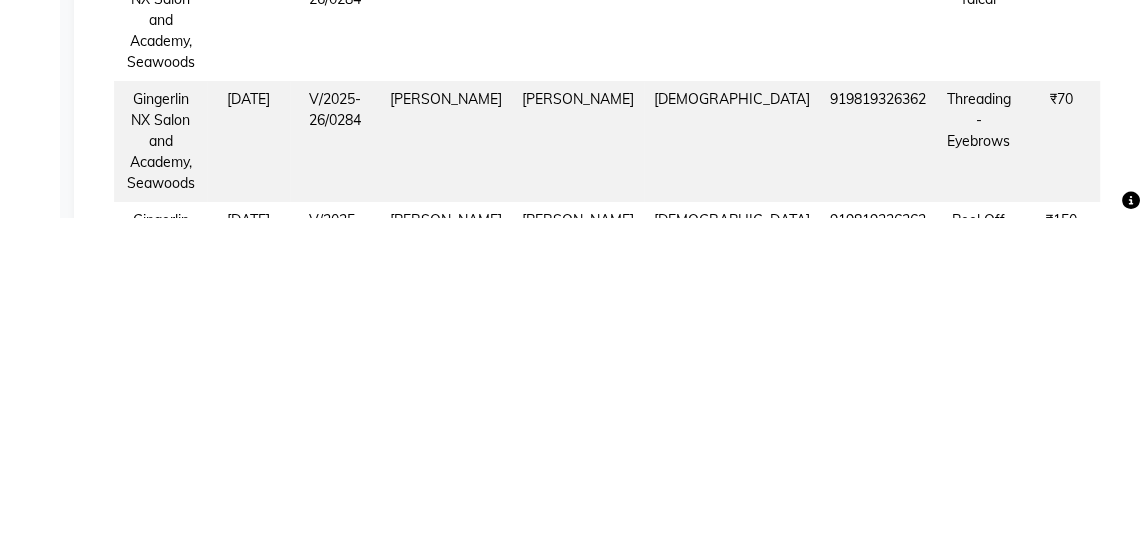 scroll, scrollTop: 382, scrollLeft: 0, axis: vertical 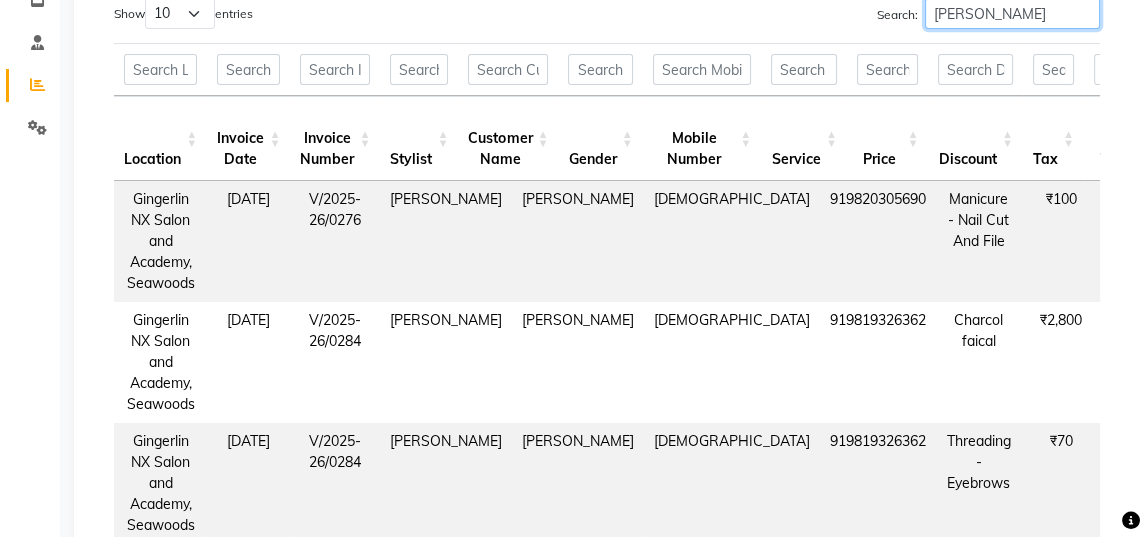 click on "[PERSON_NAME]" at bounding box center (1012, 13) 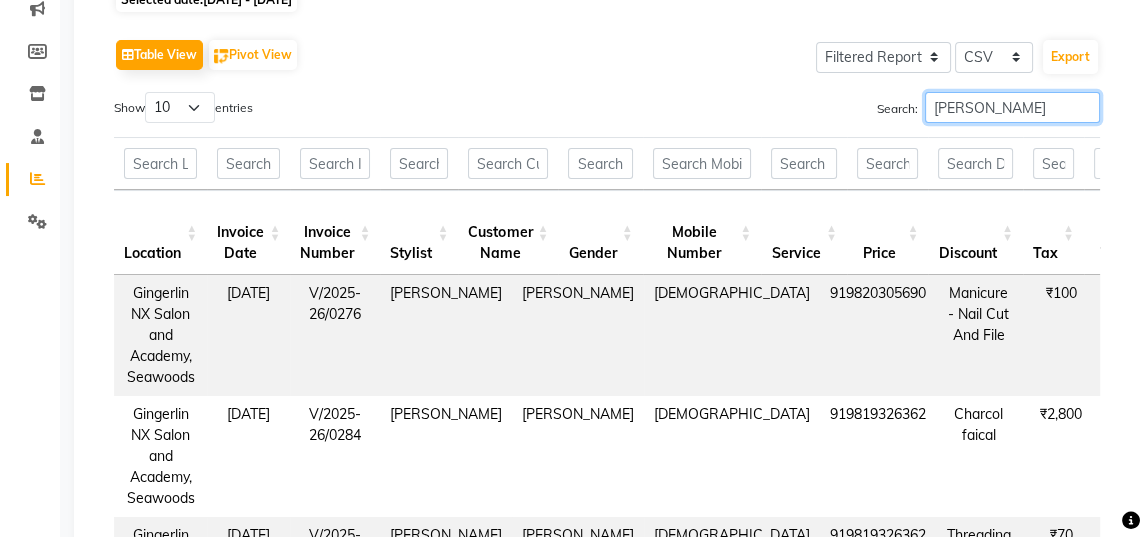 scroll, scrollTop: 262, scrollLeft: 0, axis: vertical 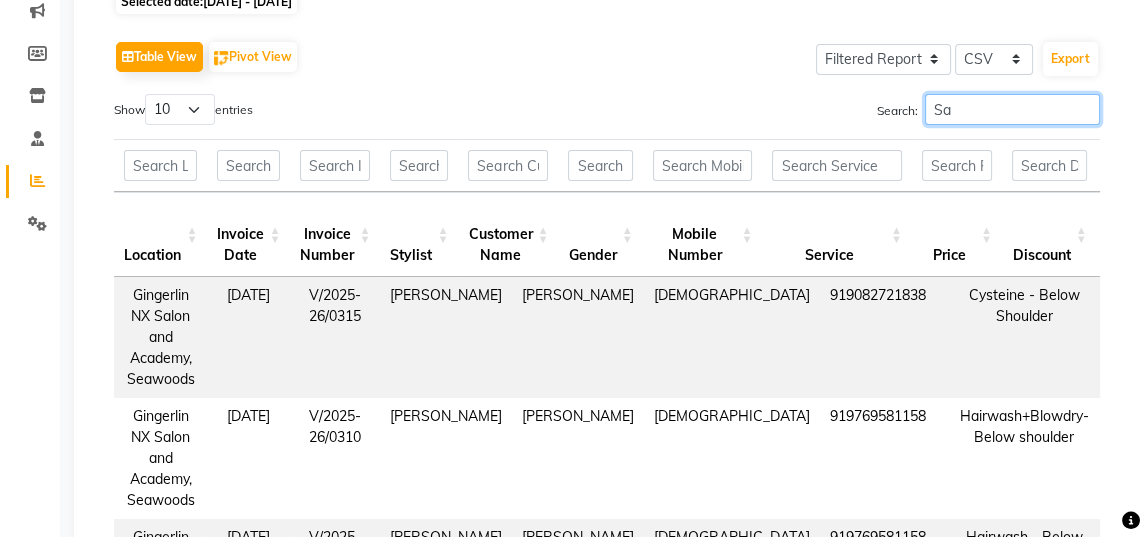 type on "S" 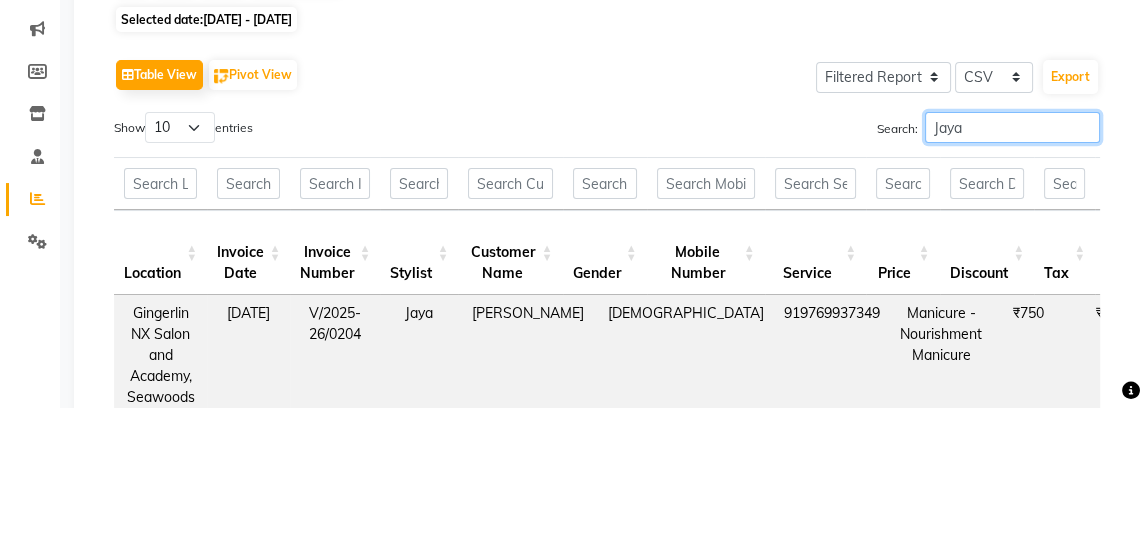 scroll, scrollTop: 114, scrollLeft: 0, axis: vertical 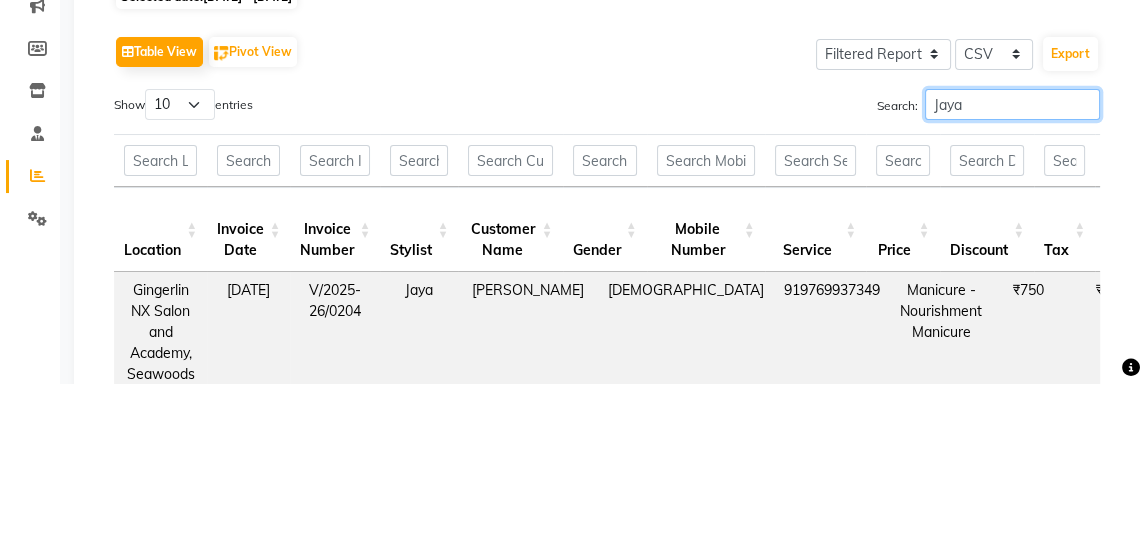click on "Jaya" at bounding box center [1012, 257] 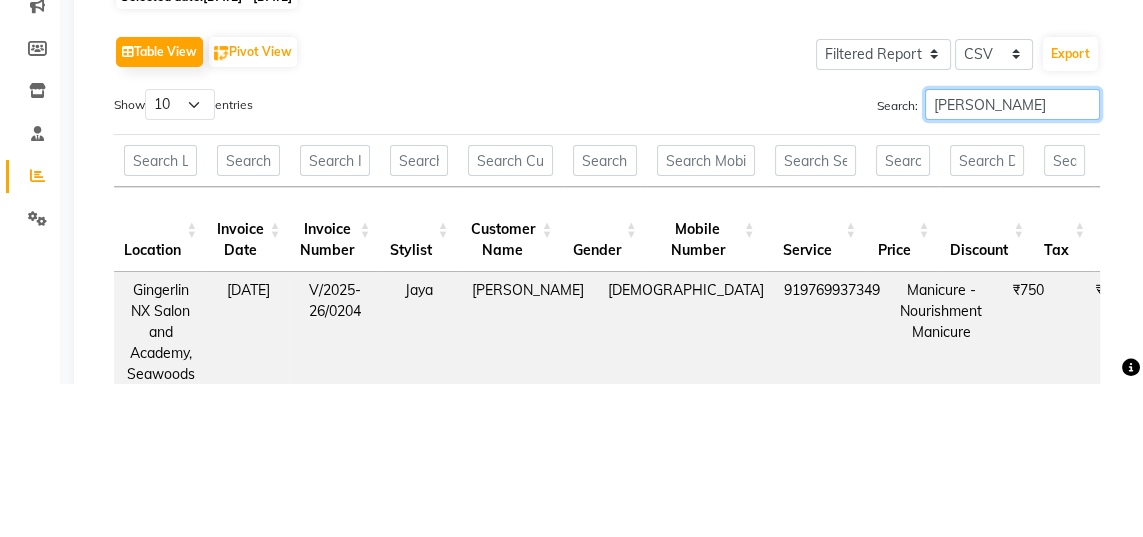type on "J" 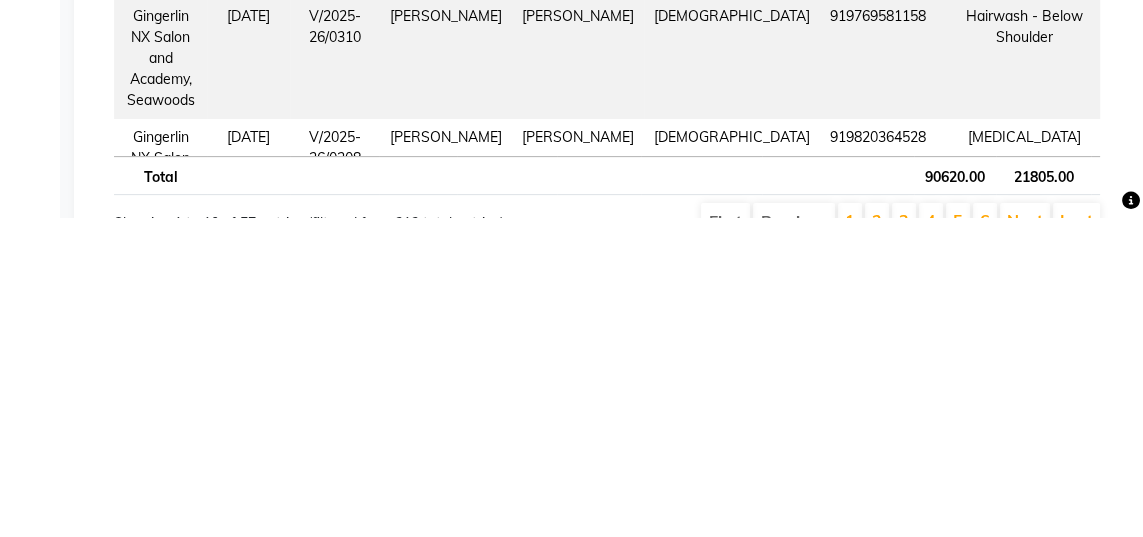 scroll, scrollTop: 548, scrollLeft: 0, axis: vertical 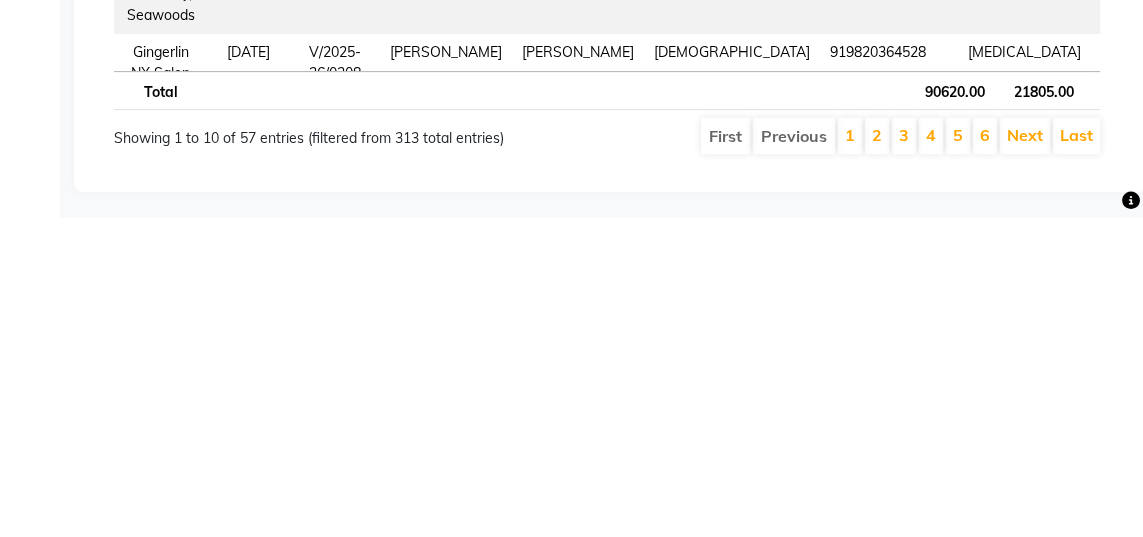 type on "[PERSON_NAME]" 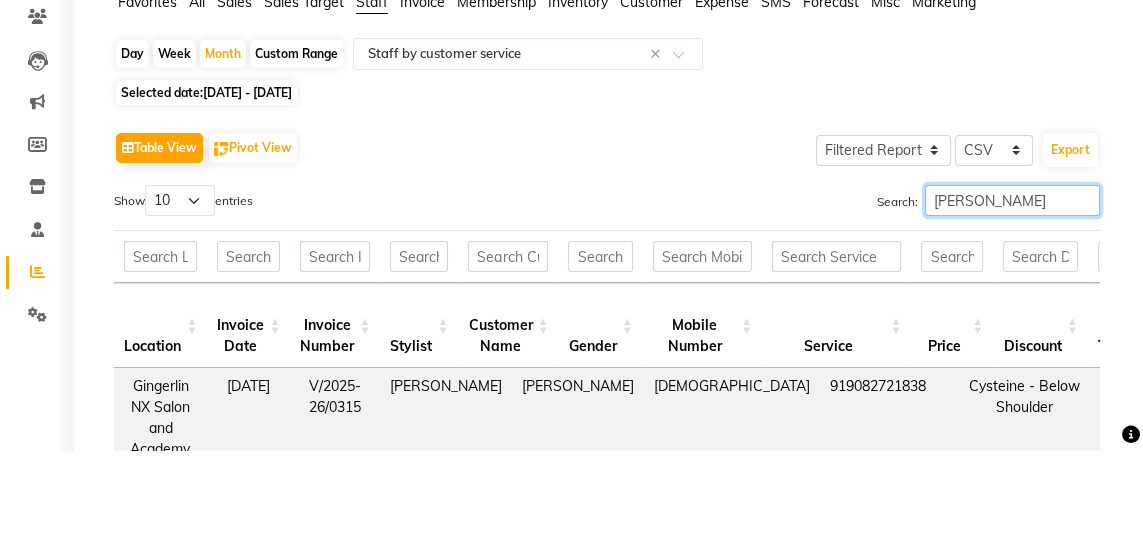 scroll, scrollTop: 0, scrollLeft: 0, axis: both 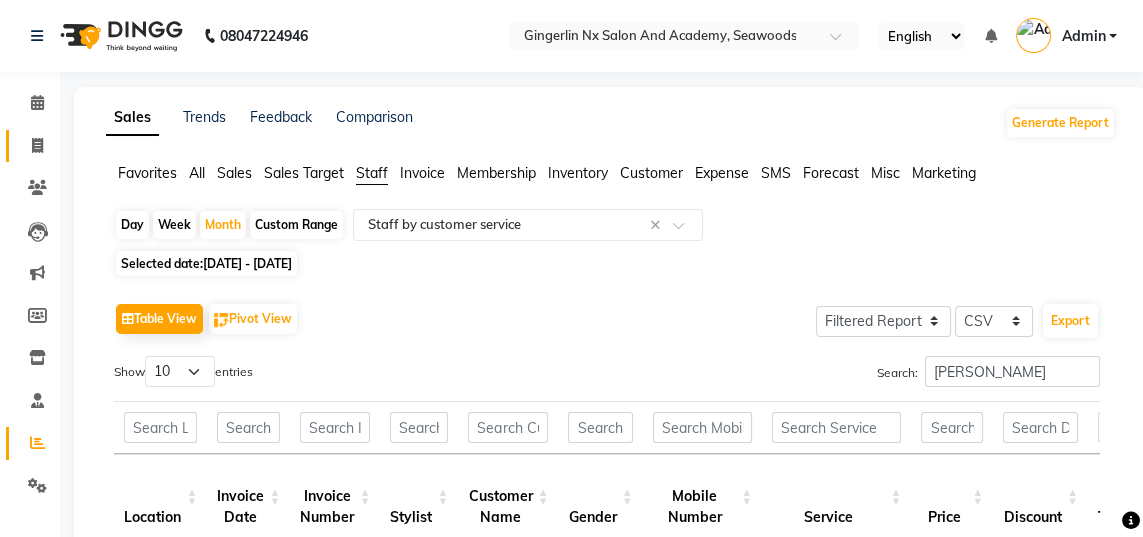 click 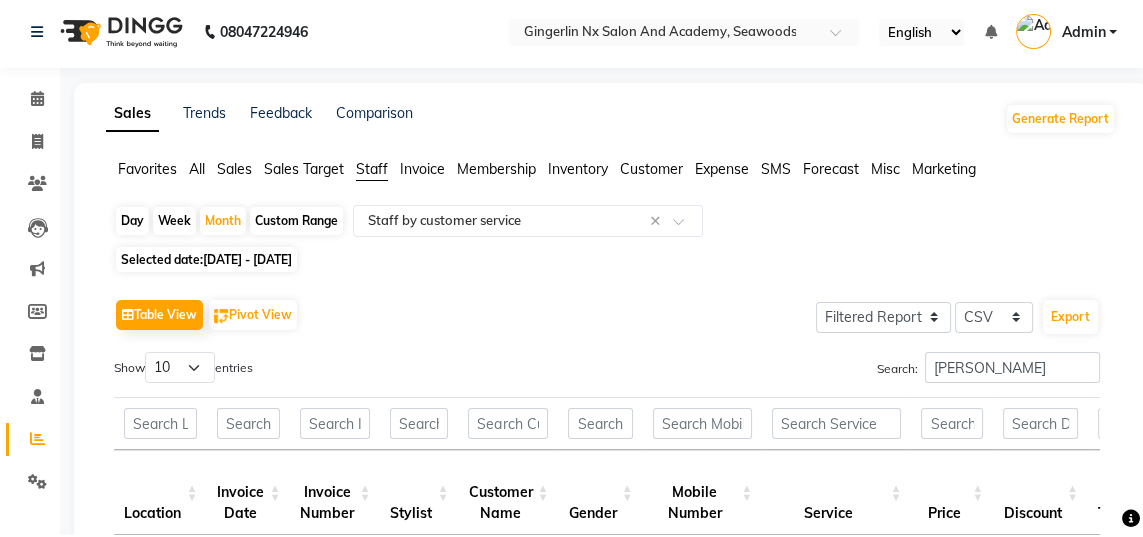 select on "service" 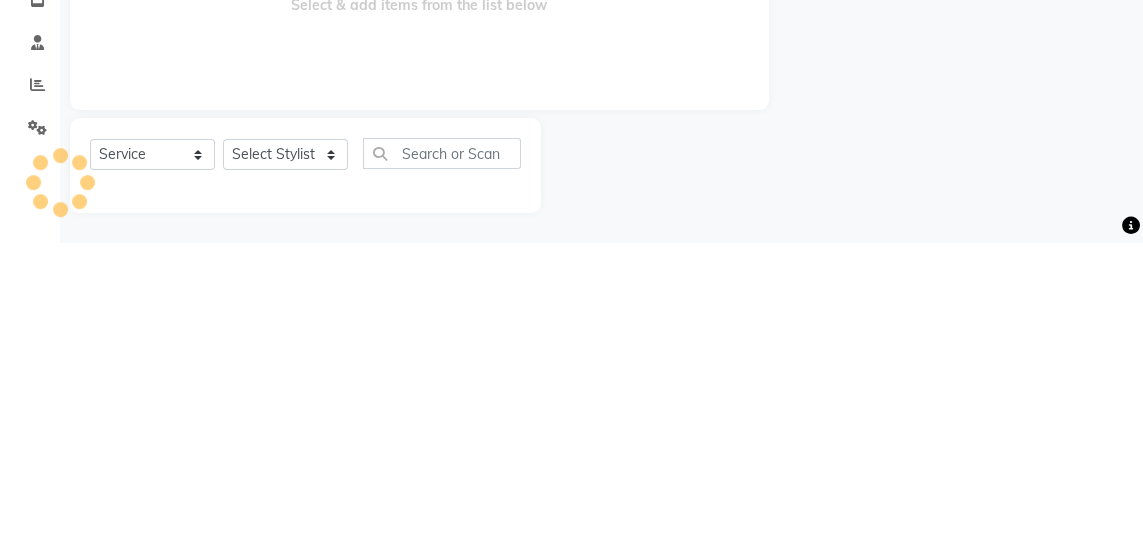 select on "480" 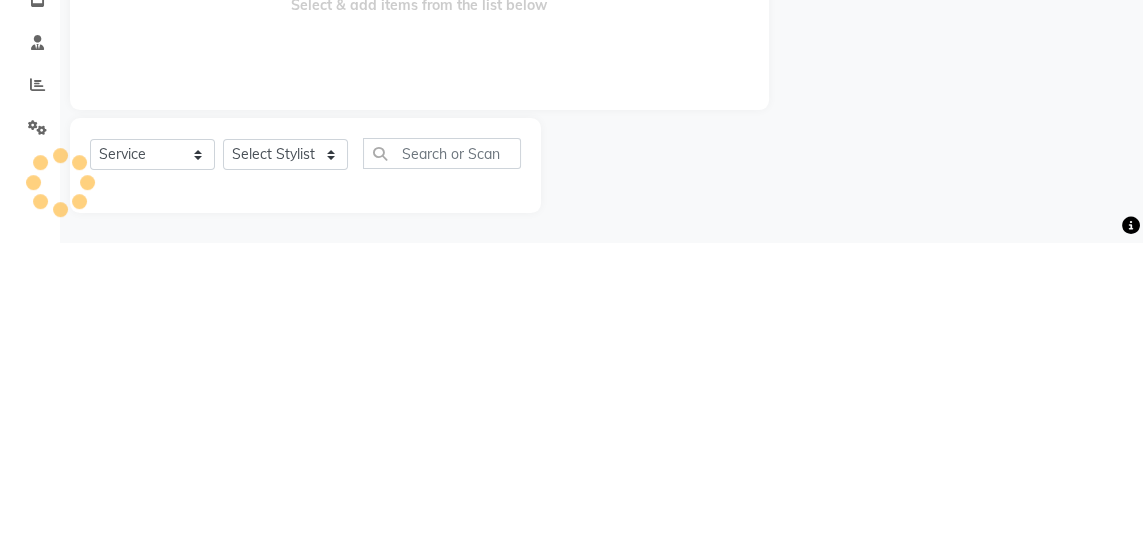 type on "0342" 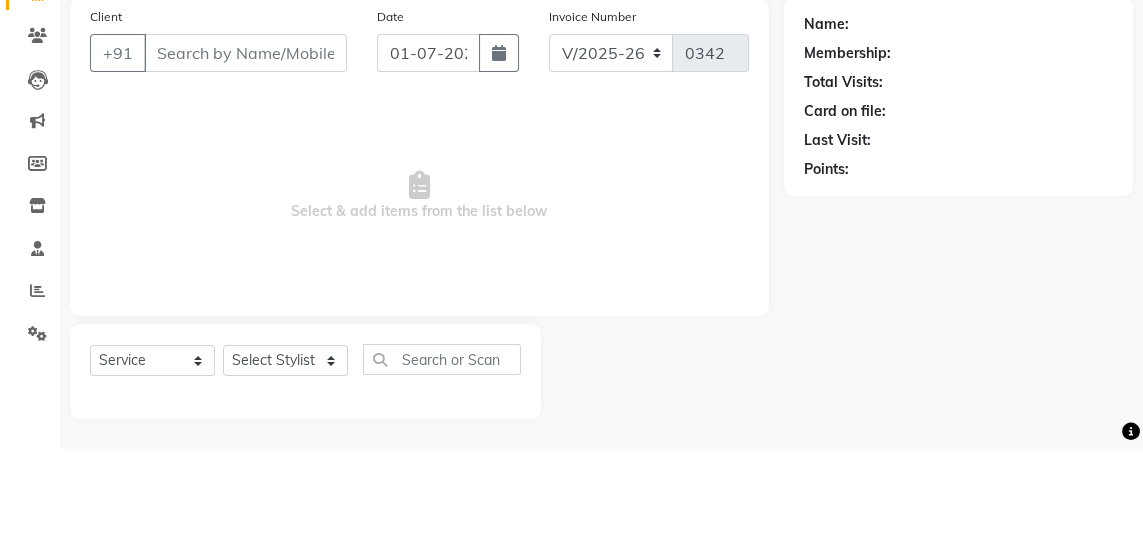 scroll, scrollTop: 63, scrollLeft: 0, axis: vertical 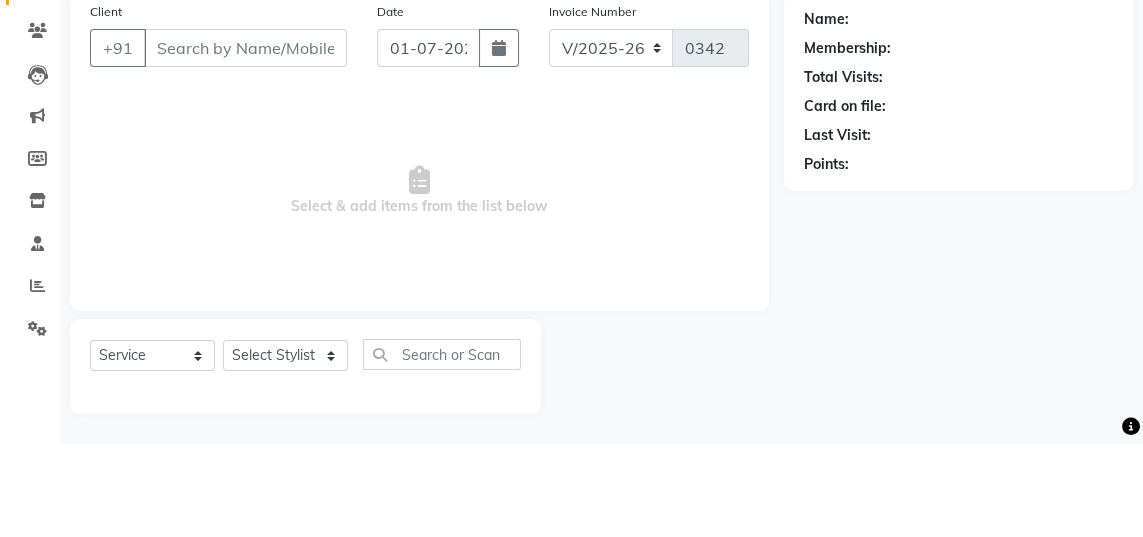 click on "Client" at bounding box center [245, 142] 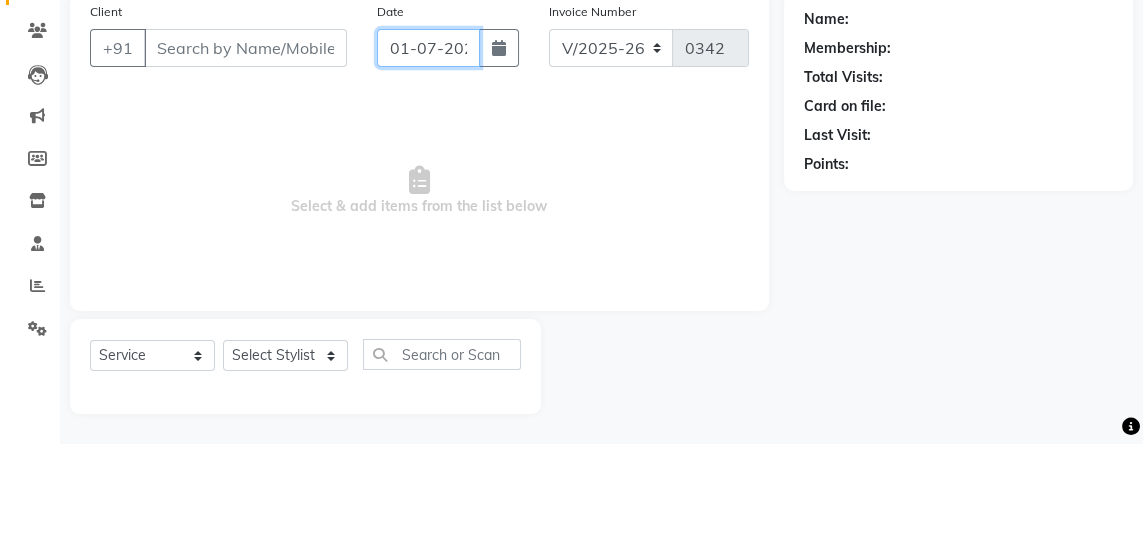 click on "01-07-2025" 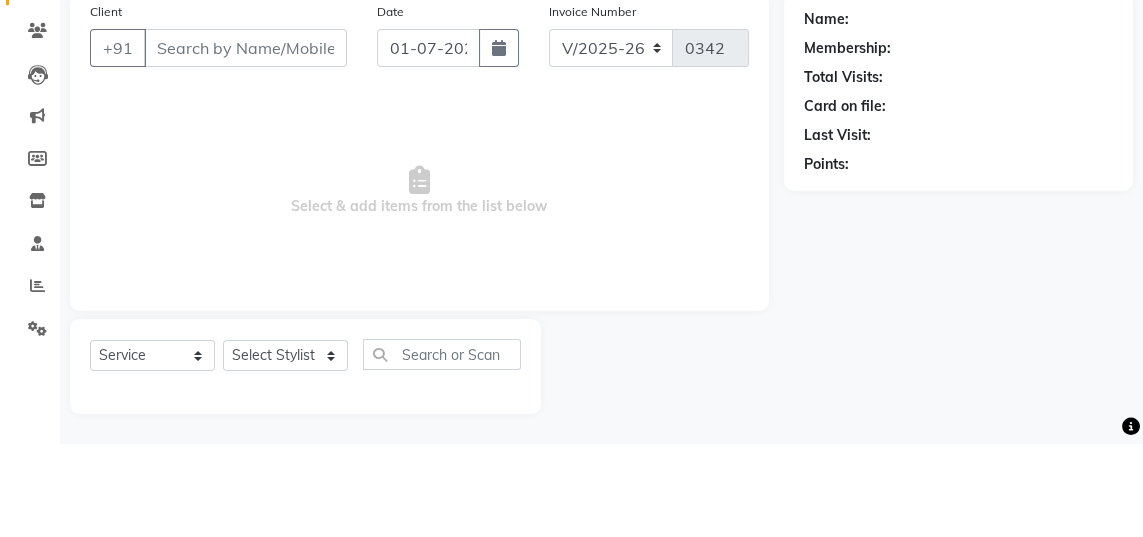 select on "7" 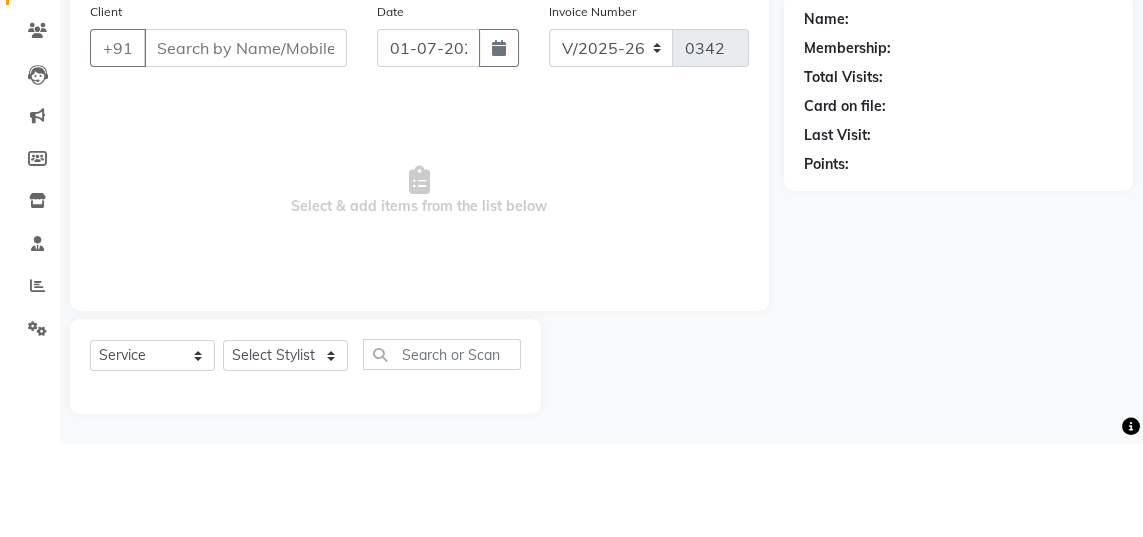 select on "2025" 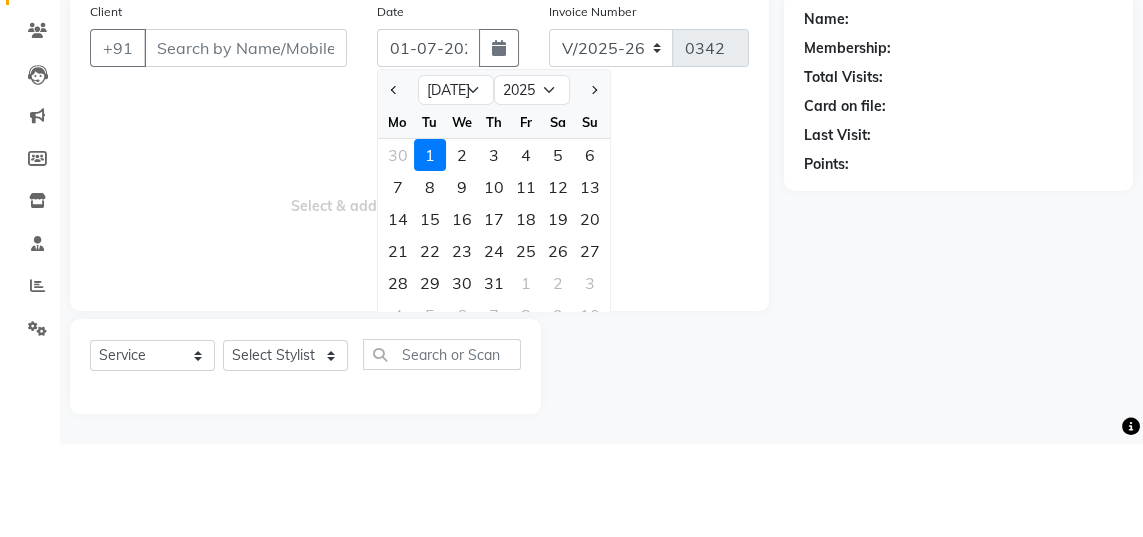 scroll, scrollTop: 63, scrollLeft: 0, axis: vertical 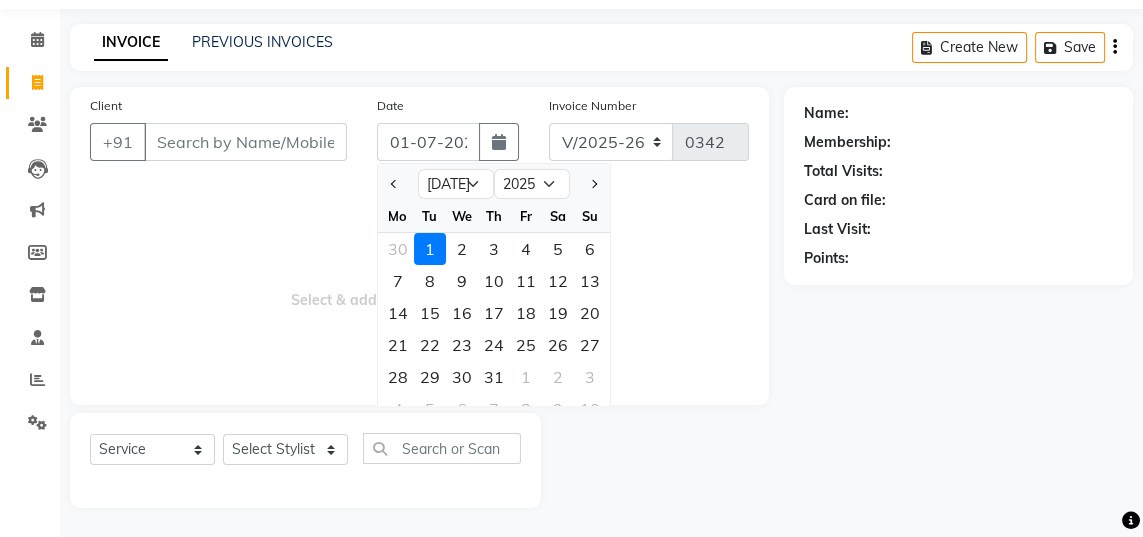 click on "30" 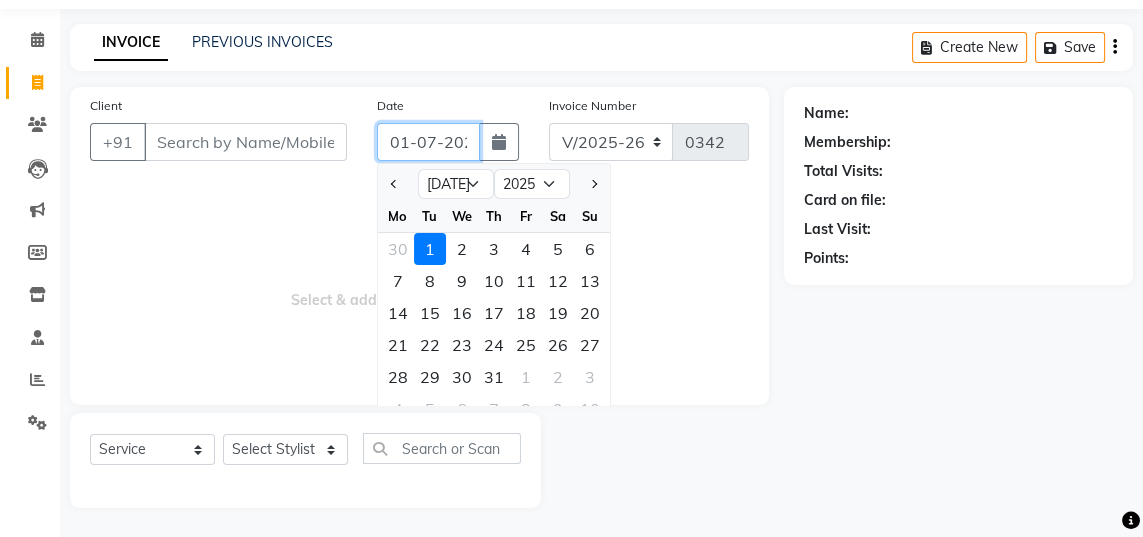 type on "[DATE]" 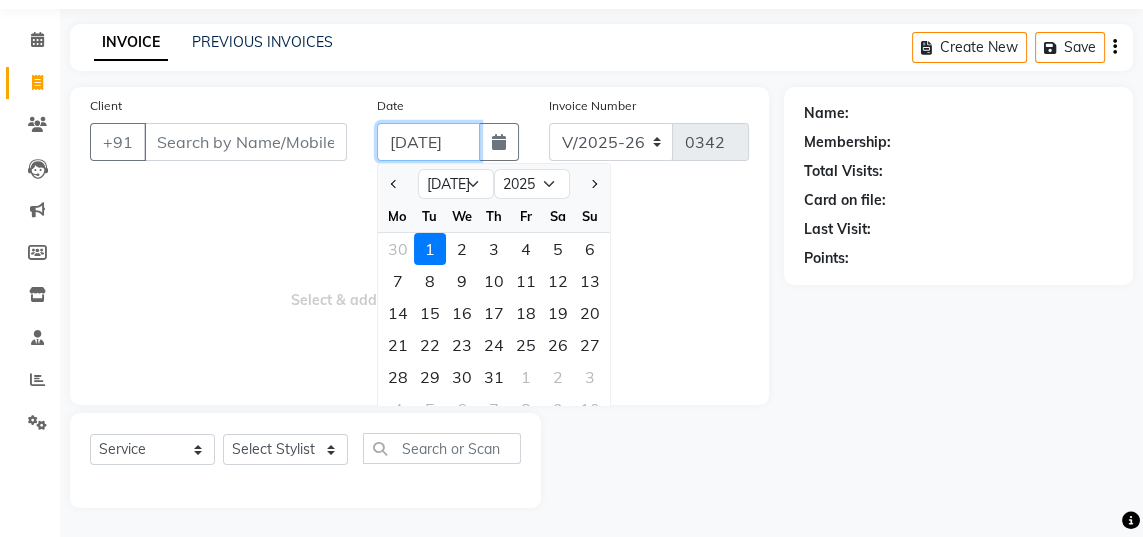 scroll, scrollTop: 0, scrollLeft: 11, axis: horizontal 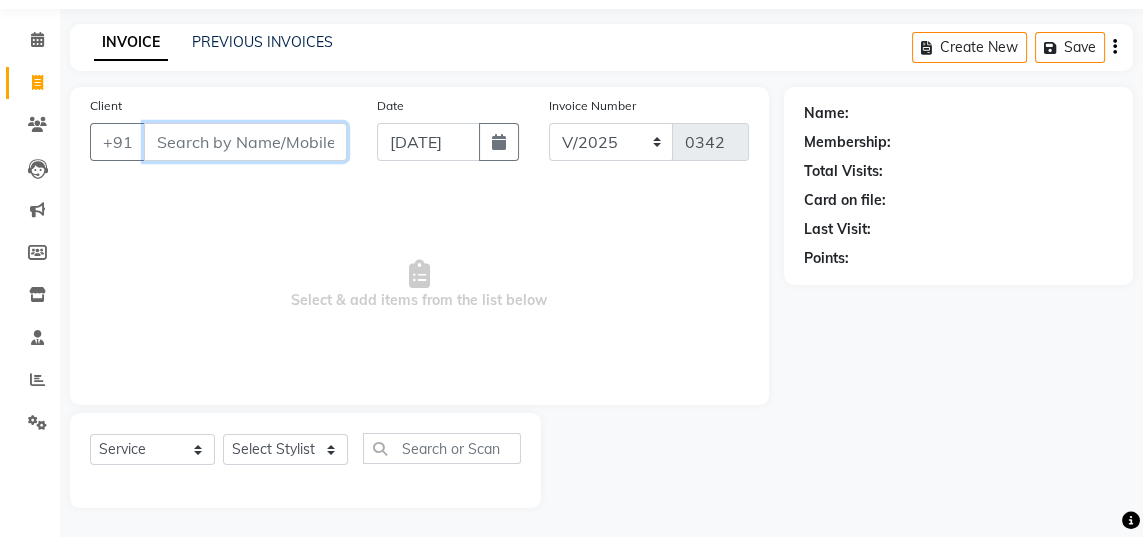 click on "Client" at bounding box center (245, 142) 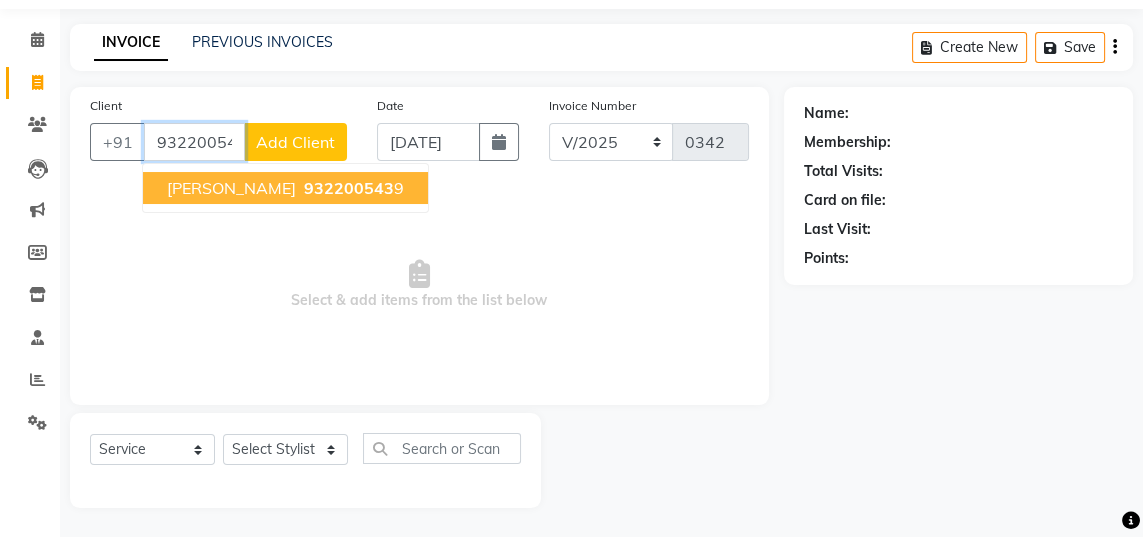 scroll, scrollTop: 0, scrollLeft: 0, axis: both 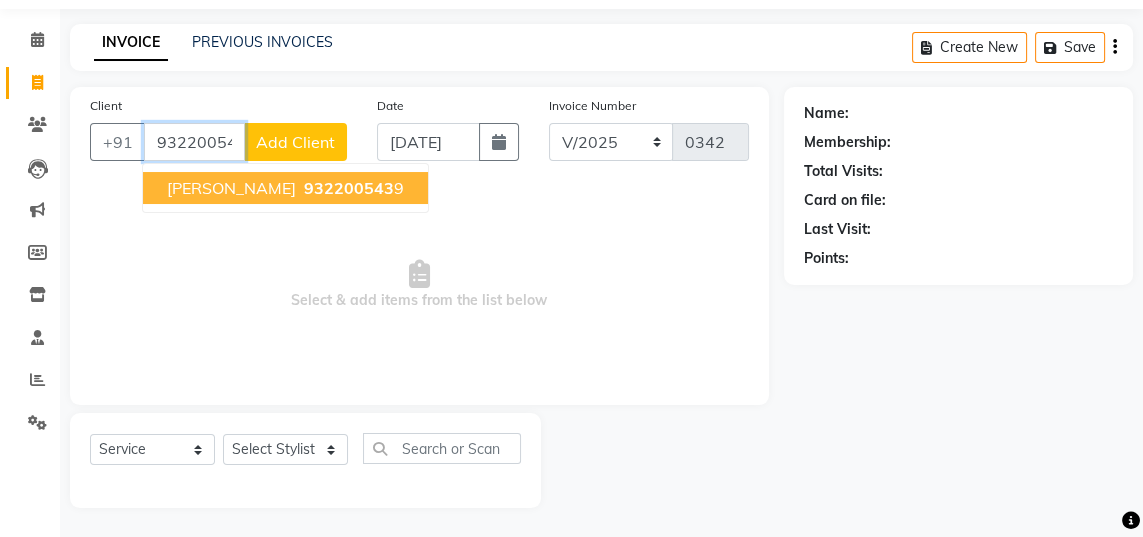 type on "9322005439" 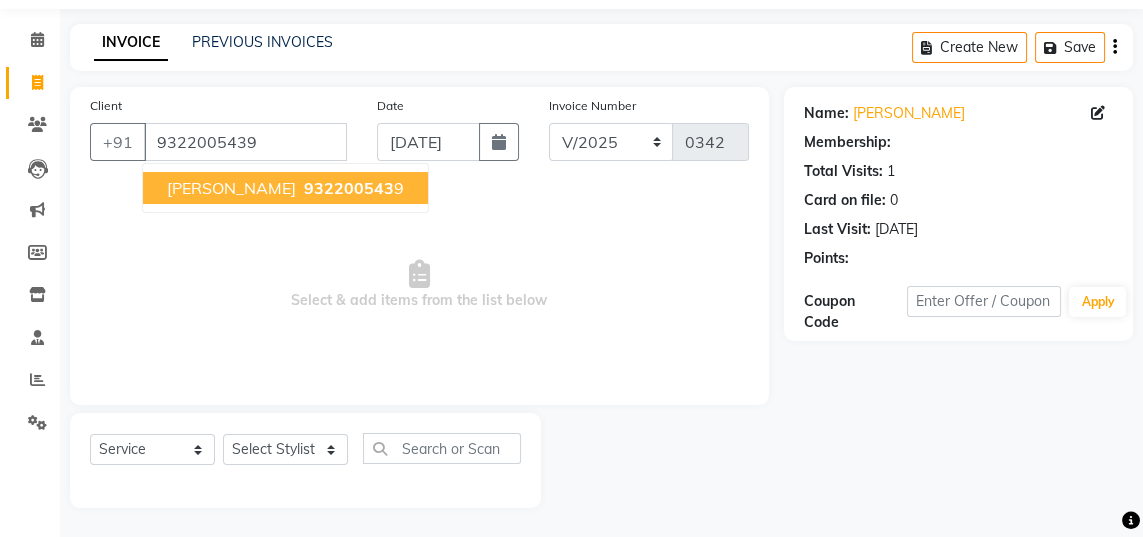 select on "1: Object" 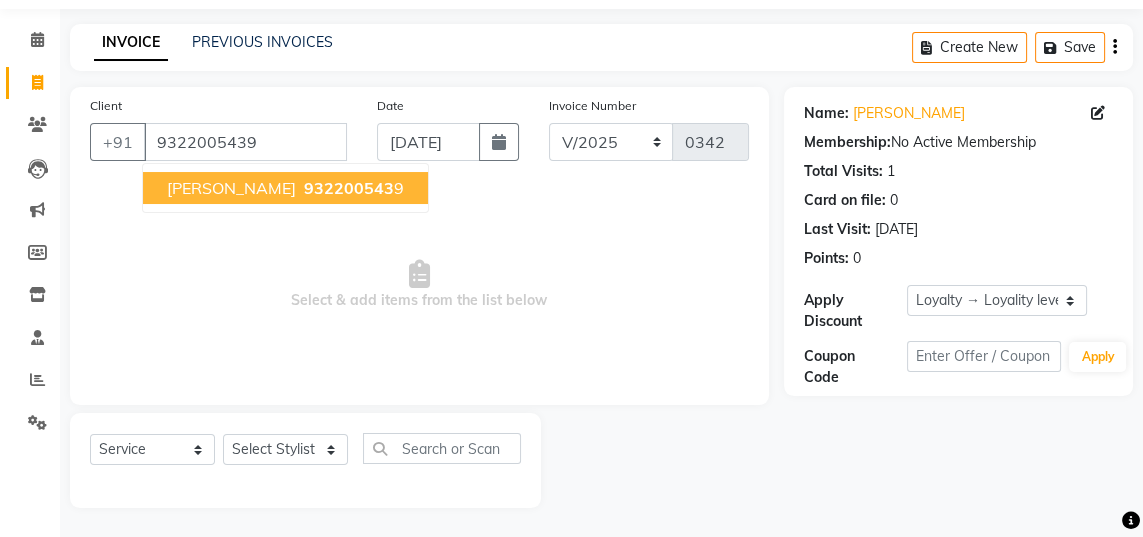 click on "[PERSON_NAME]   932200543 9" at bounding box center (285, 188) 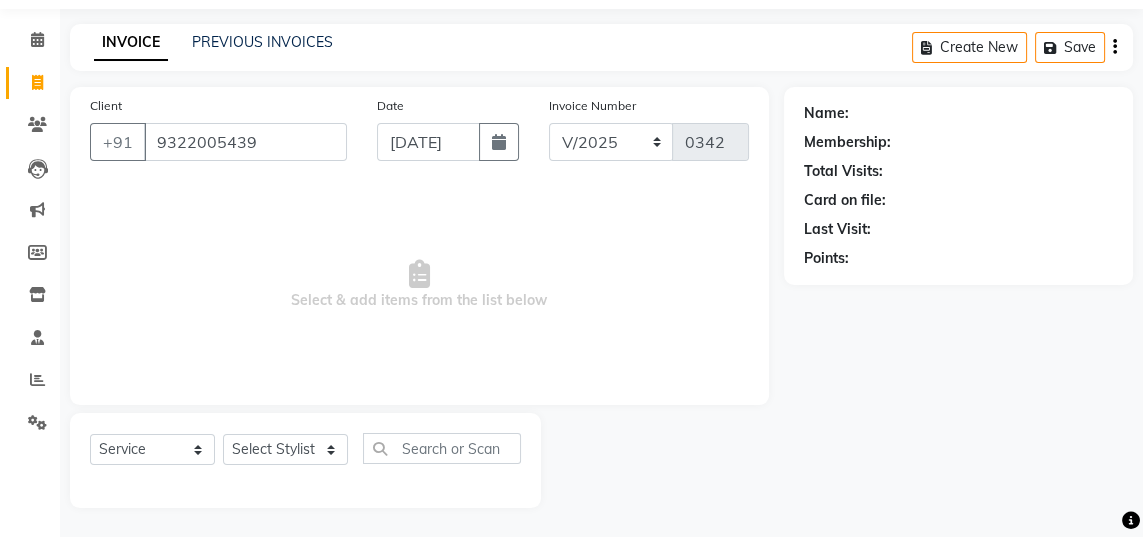 select on "1: Object" 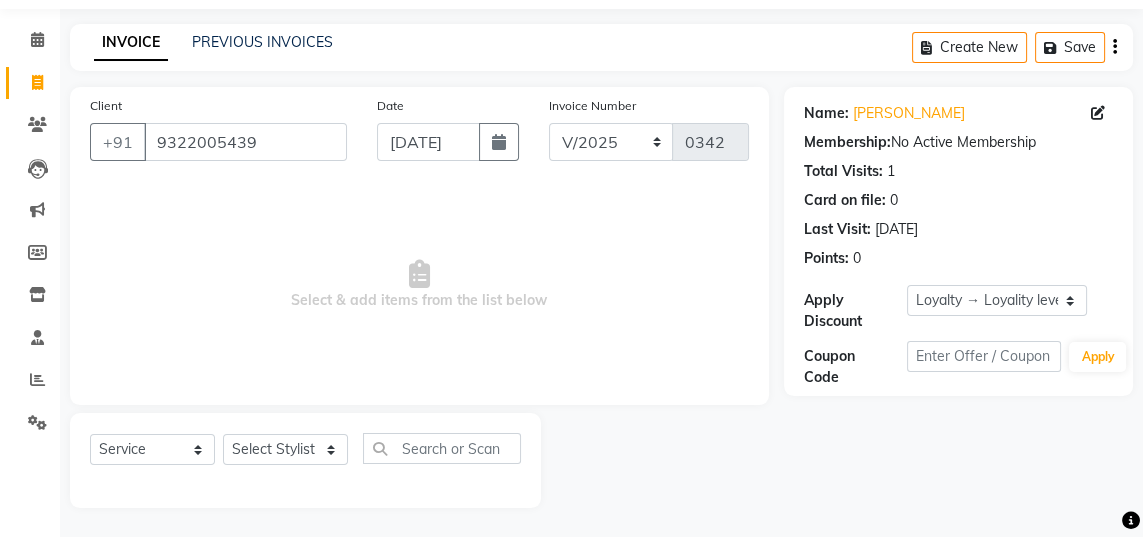 click 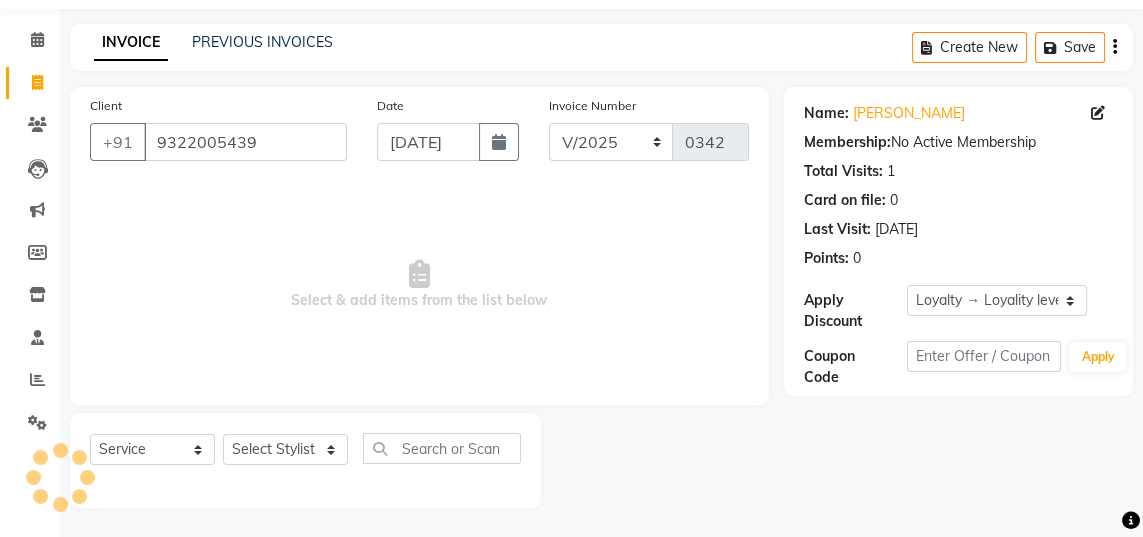 select on "02" 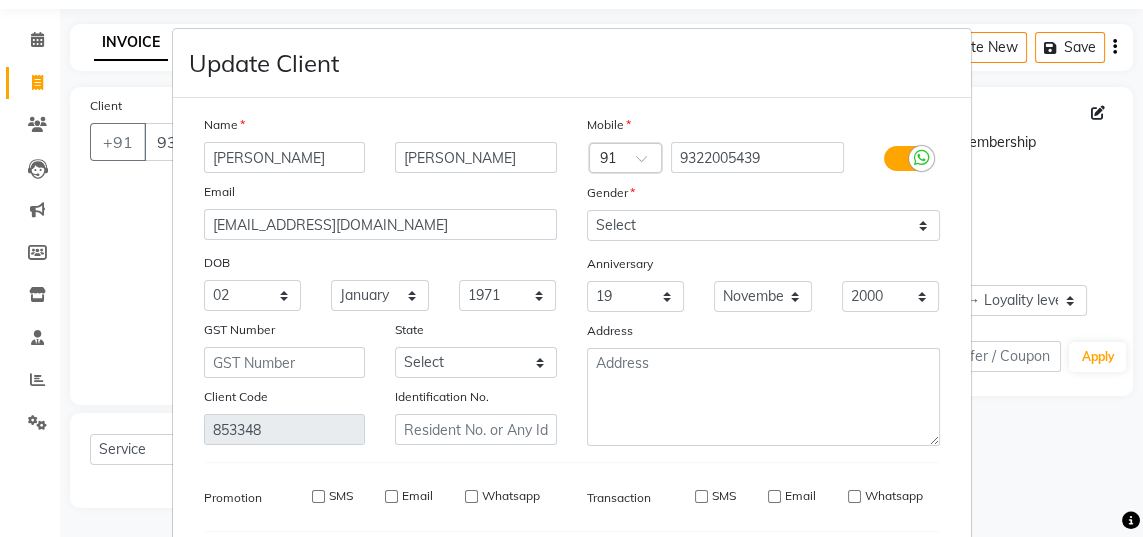 scroll, scrollTop: 63, scrollLeft: 0, axis: vertical 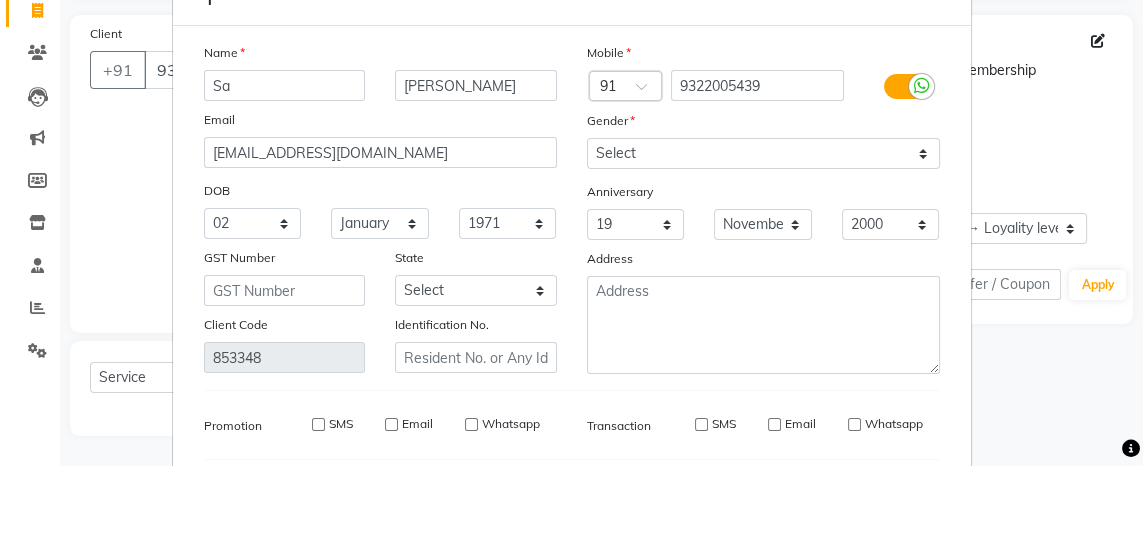 type on "S" 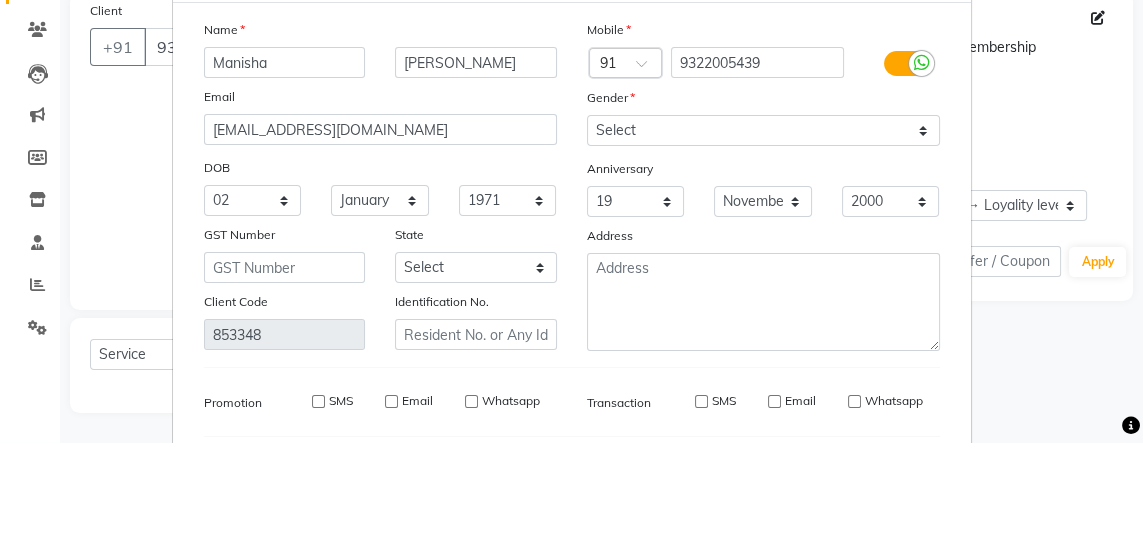 type on "Manisha" 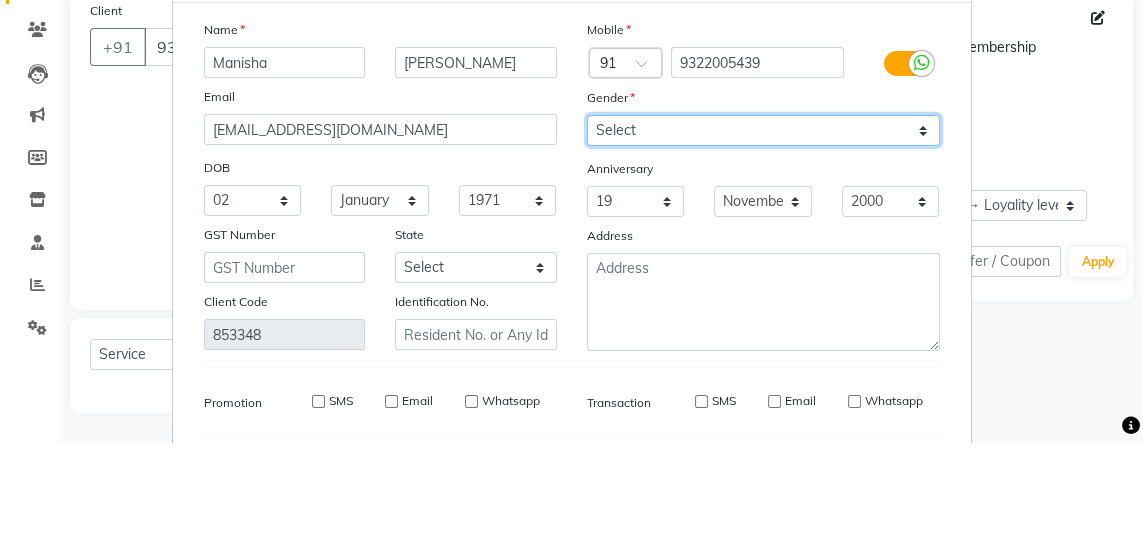 click on "Select [DEMOGRAPHIC_DATA] [DEMOGRAPHIC_DATA] Other Prefer Not To Say" at bounding box center (763, 225) 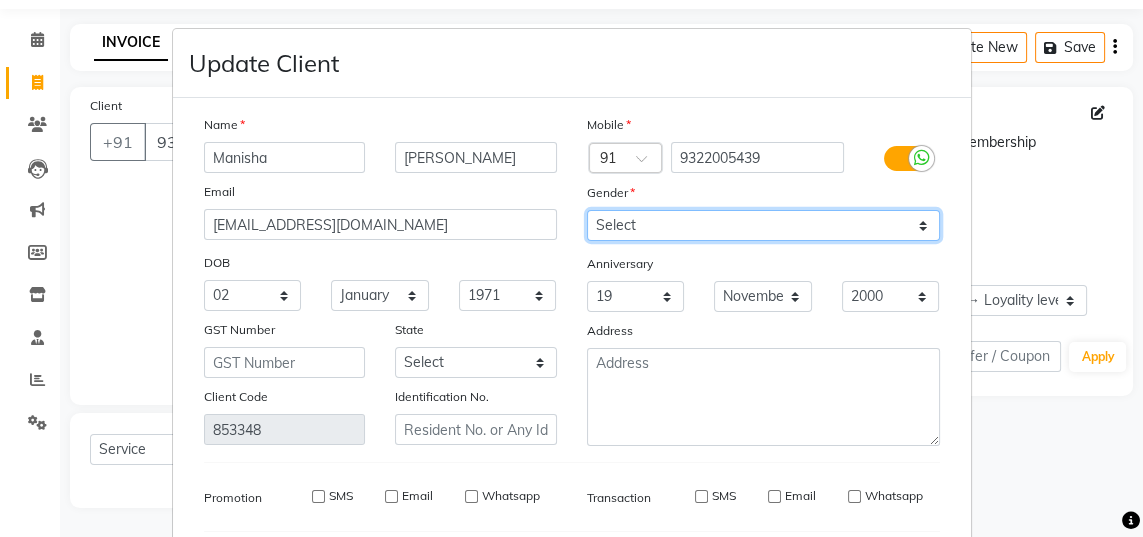 scroll, scrollTop: 178, scrollLeft: 0, axis: vertical 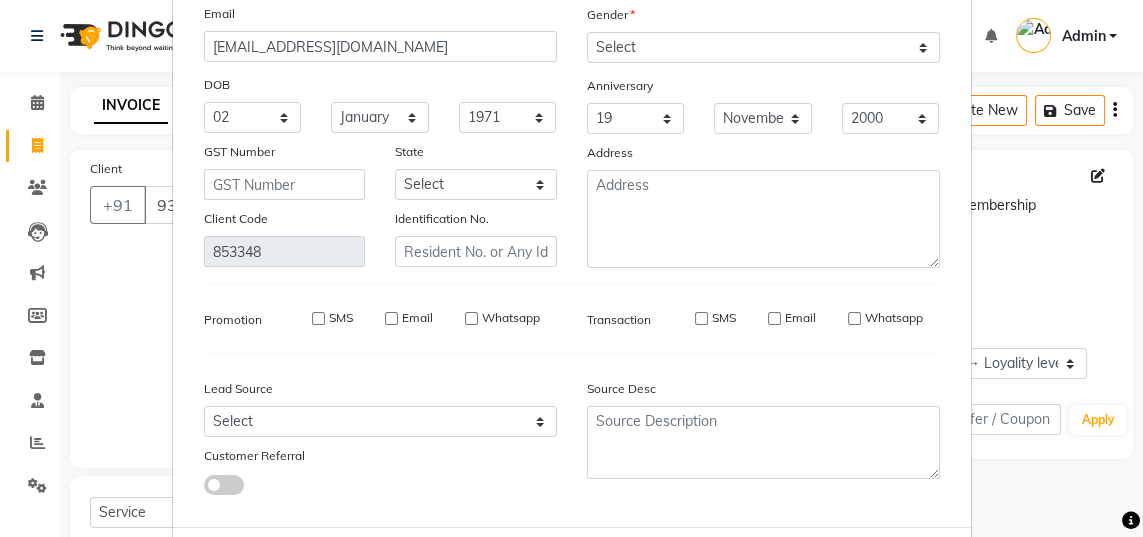click on "Update" at bounding box center [825, 567] 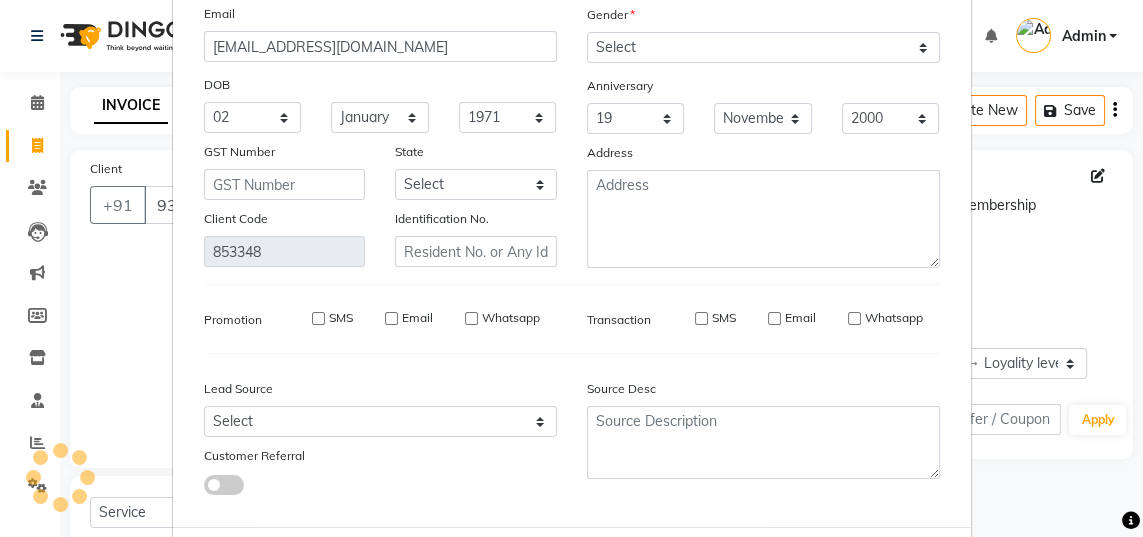 type 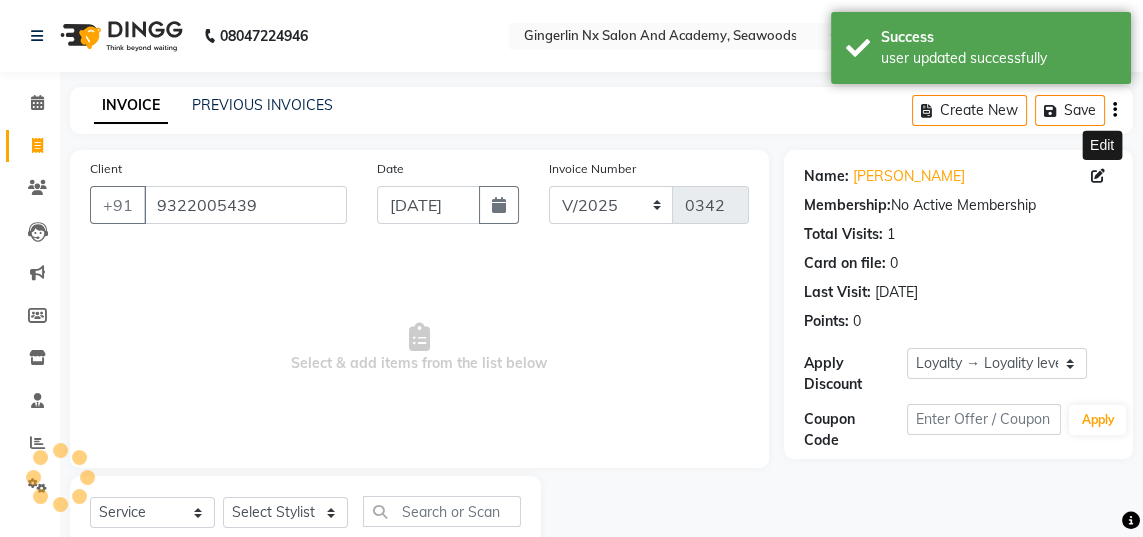 select on "1: Object" 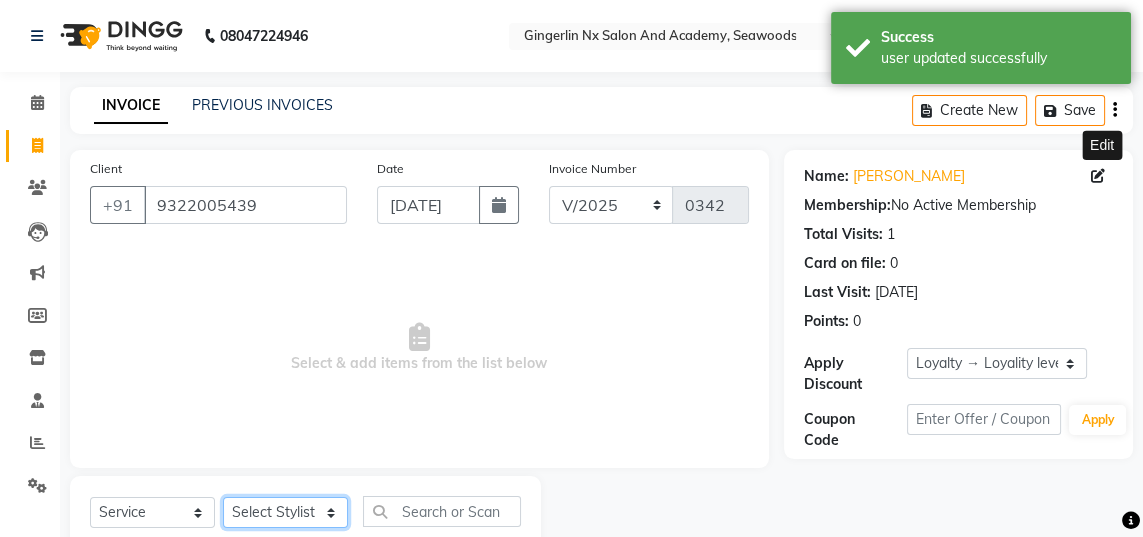 click on "Select Stylist [PERSON_NAME] [PERSON_NAME] [PERSON_NAME]" 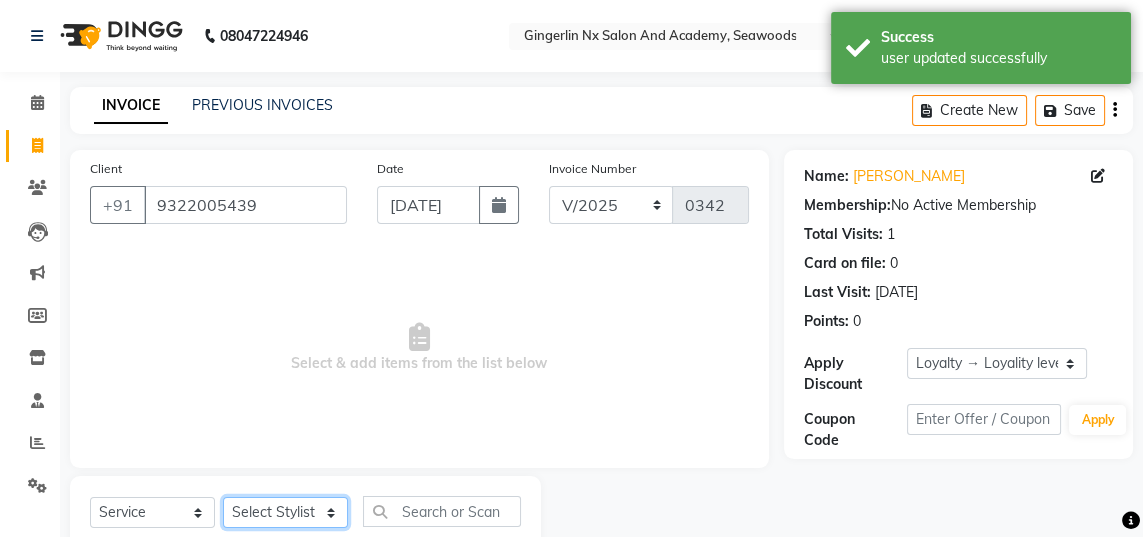 select on "47531" 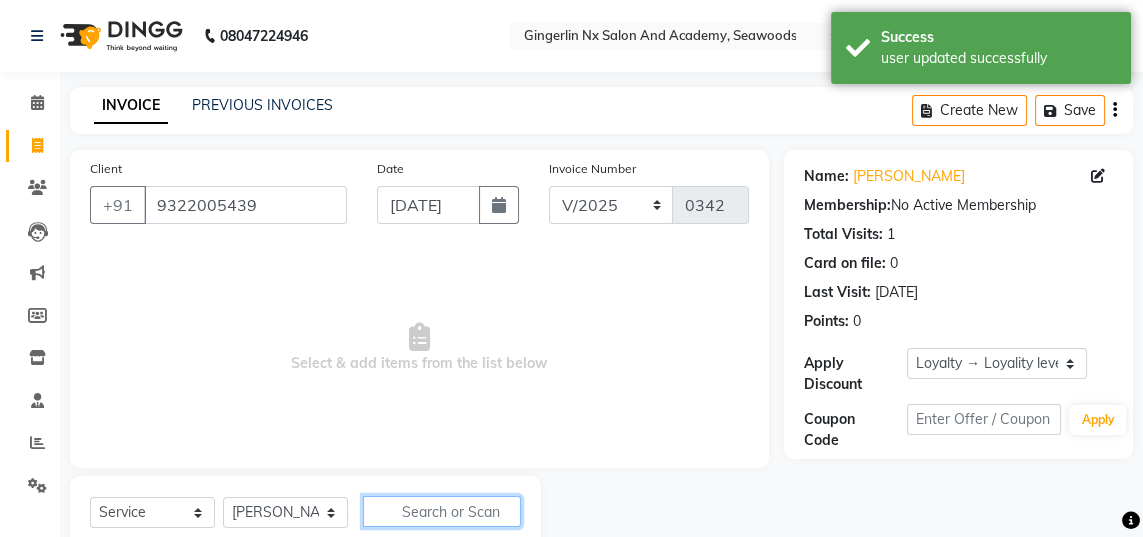 click 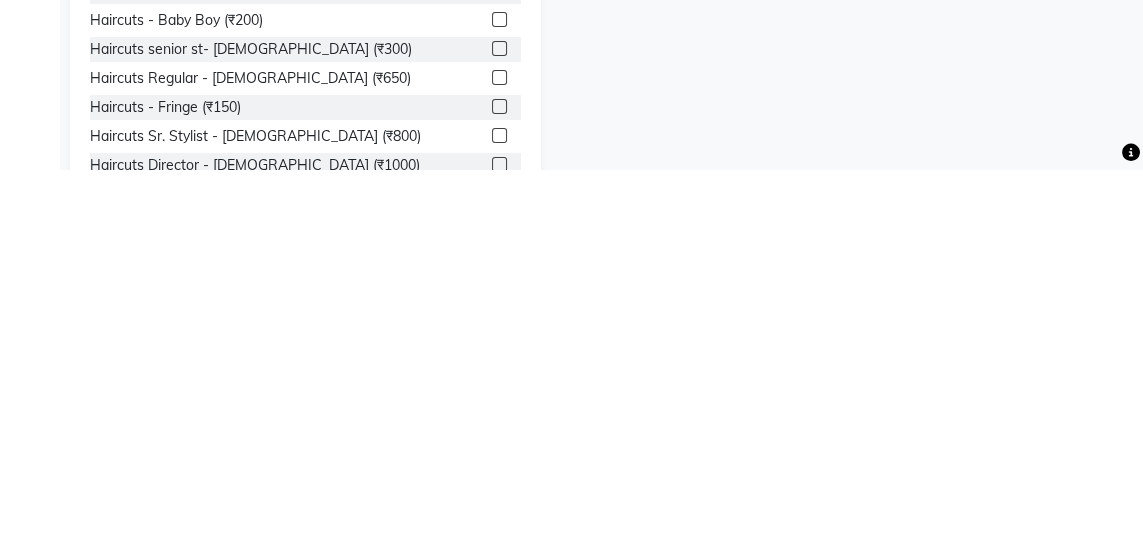 scroll, scrollTop: 205, scrollLeft: 0, axis: vertical 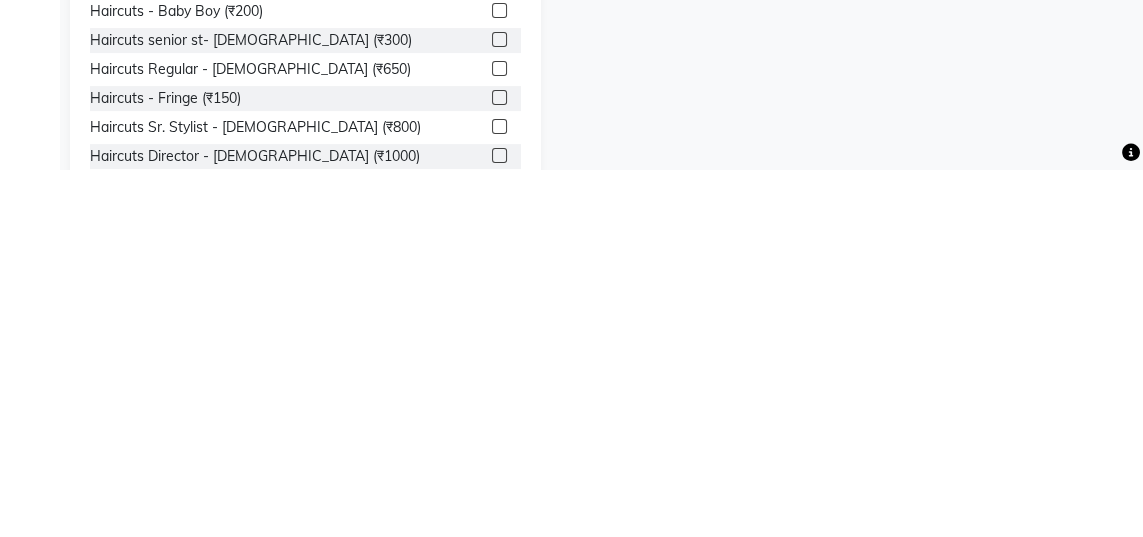 type on "Hair" 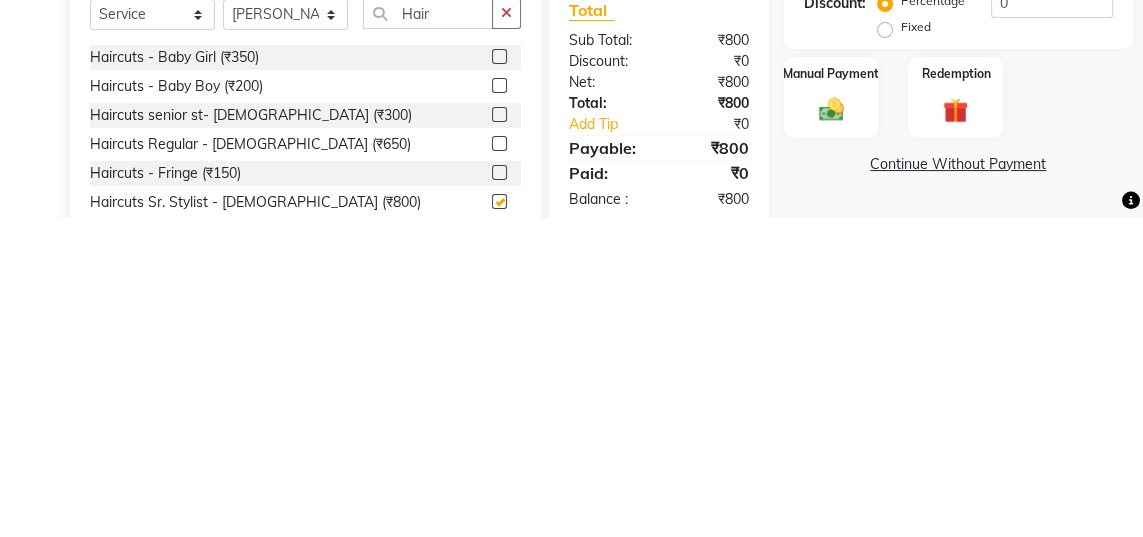 scroll, scrollTop: 205, scrollLeft: 0, axis: vertical 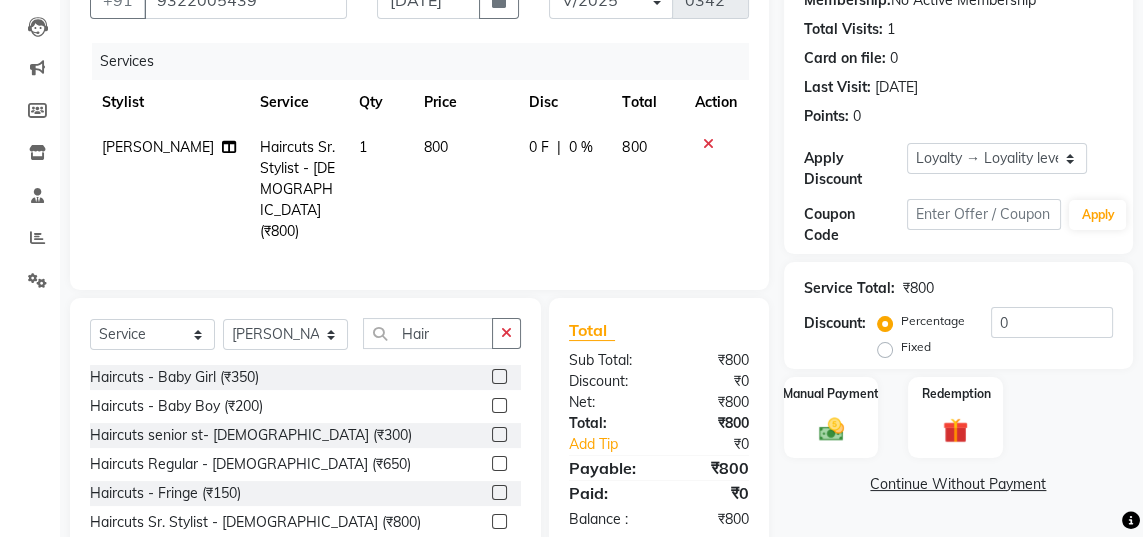 checkbox on "false" 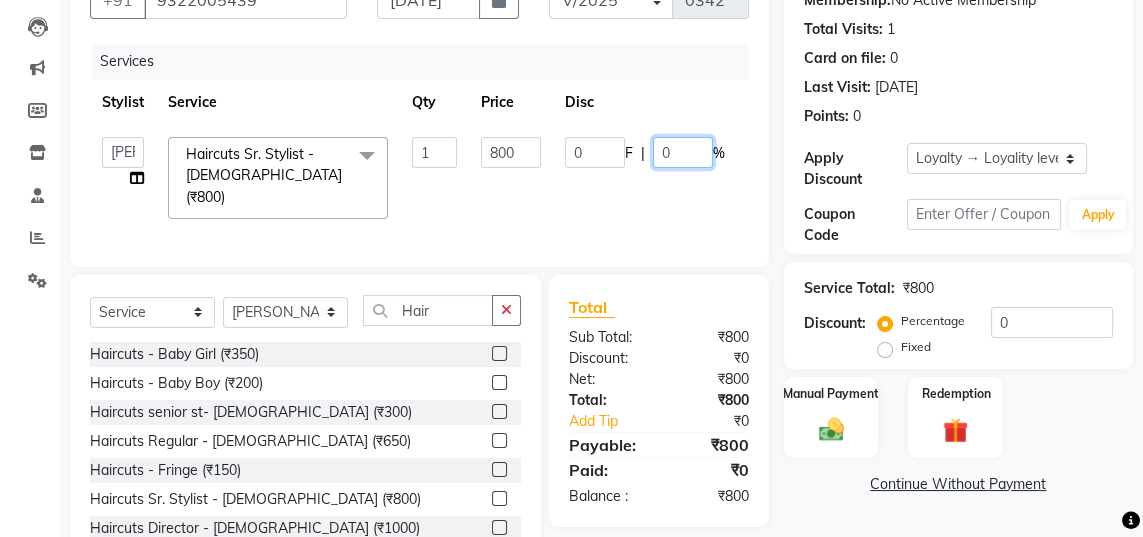 click on "0" 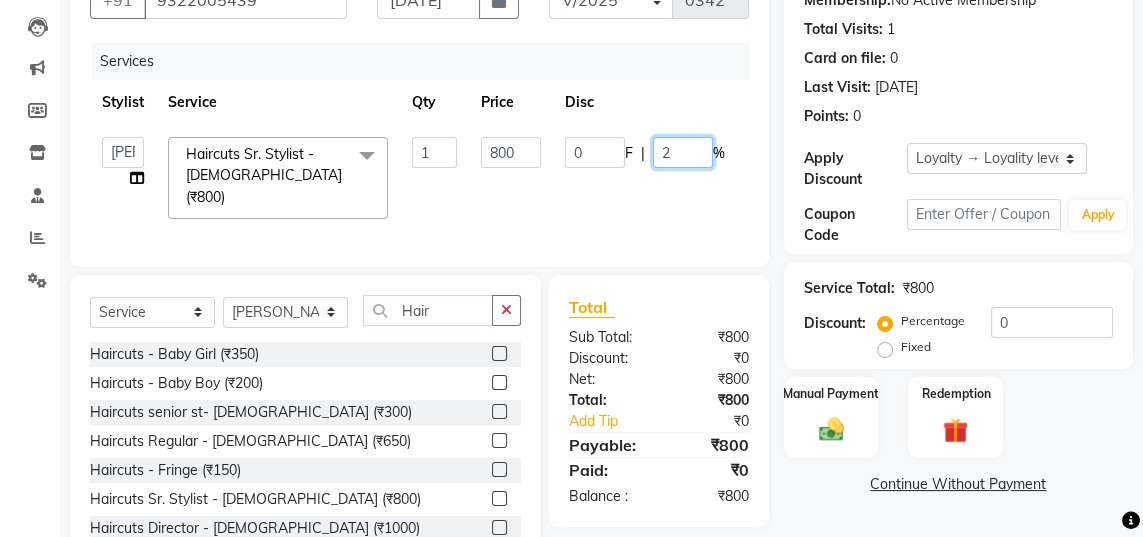 type on "20" 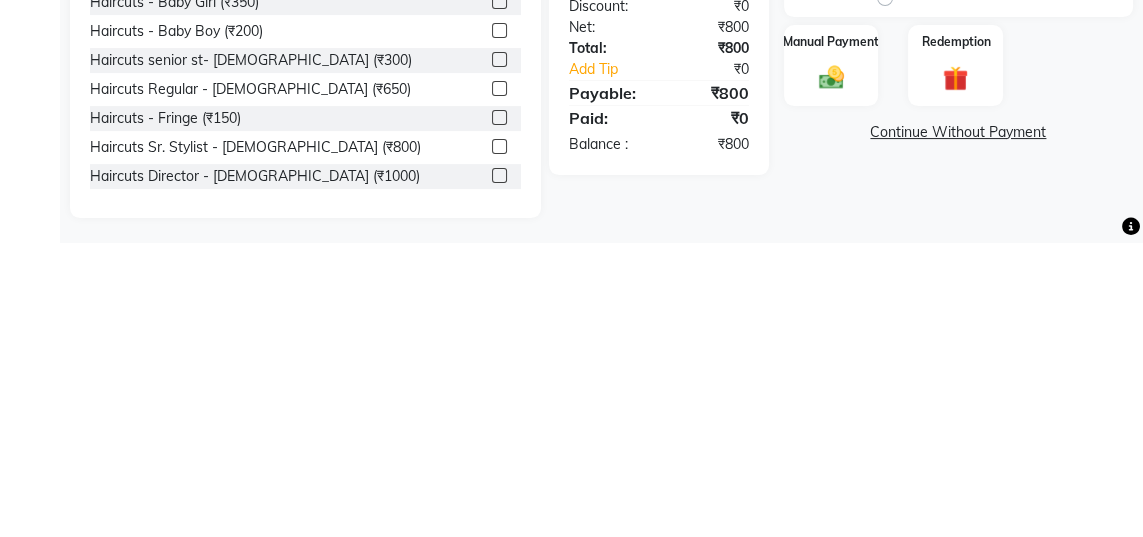 scroll, scrollTop: 263, scrollLeft: 0, axis: vertical 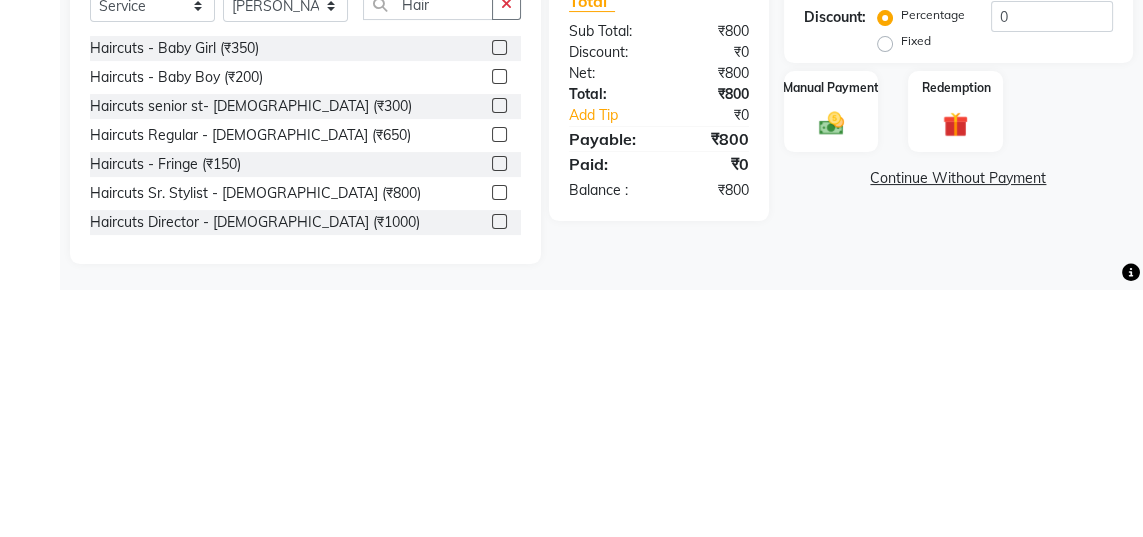 click on "Manual Payment" 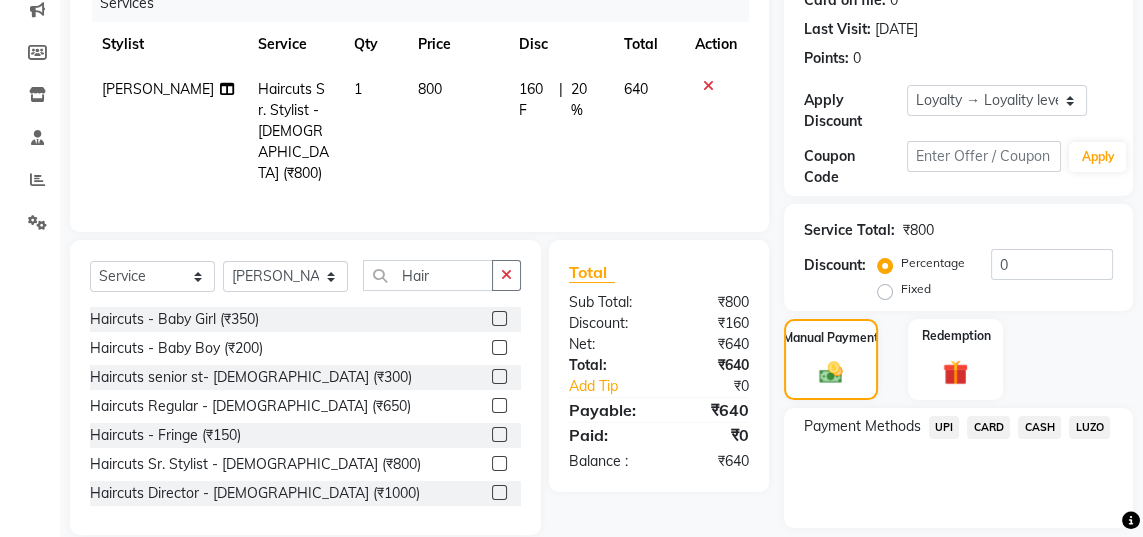 click on "UPI" 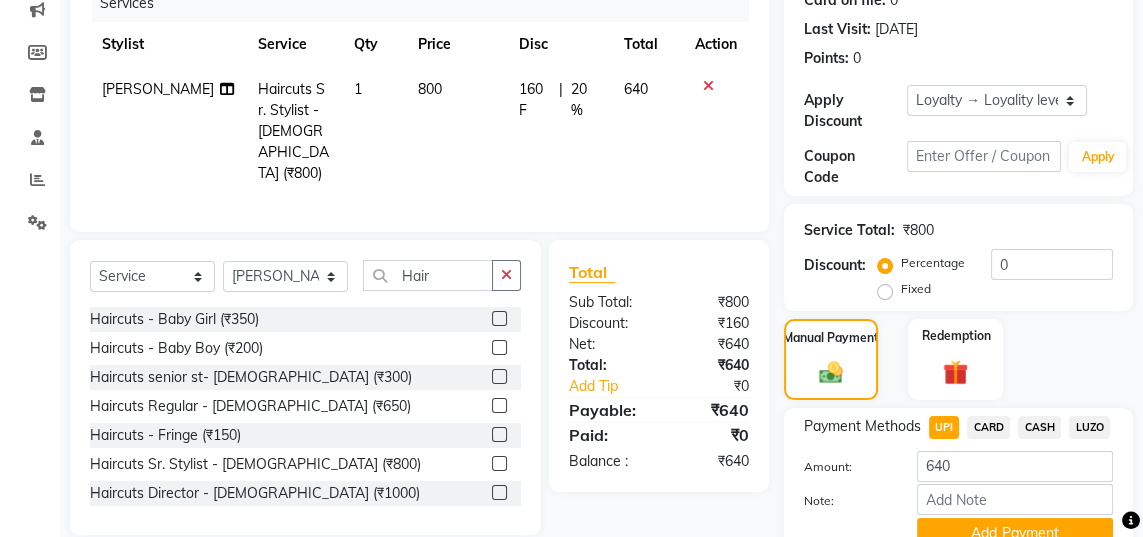 scroll, scrollTop: 256, scrollLeft: 0, axis: vertical 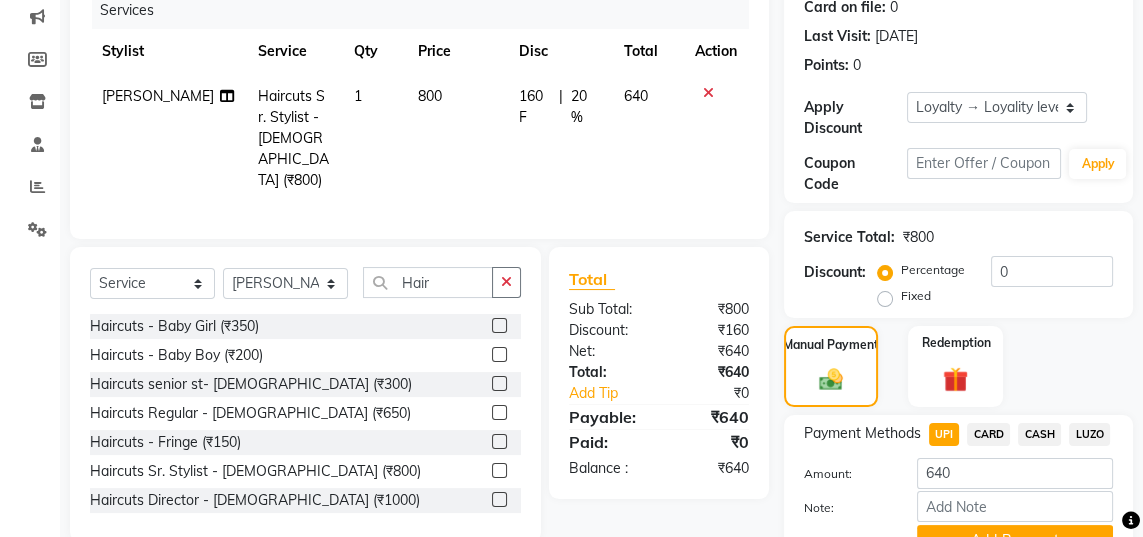 click on "Add Payment" 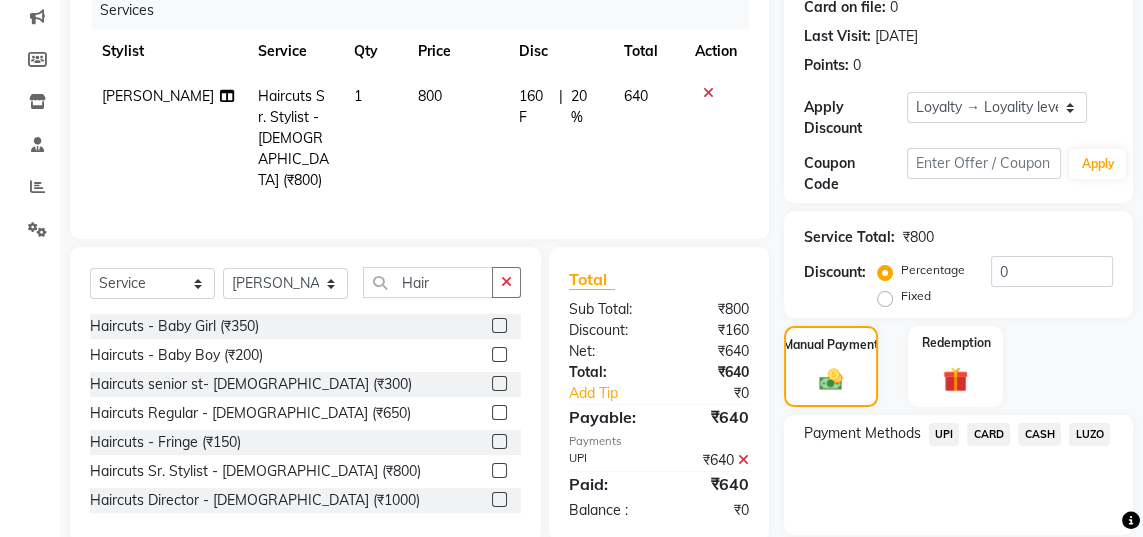 scroll, scrollTop: 340, scrollLeft: 0, axis: vertical 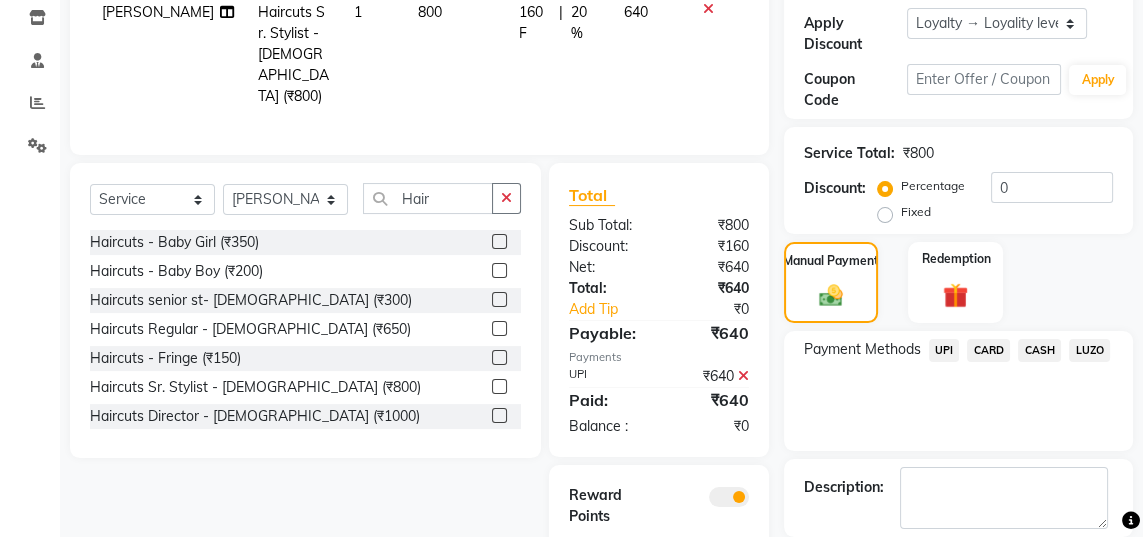 click on "Checkout" 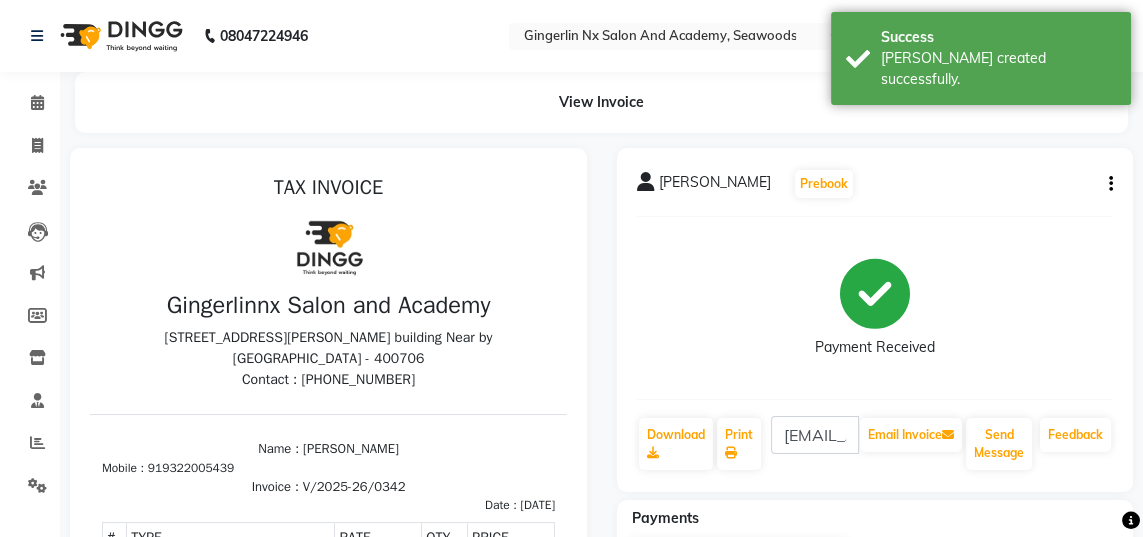 scroll, scrollTop: 0, scrollLeft: 0, axis: both 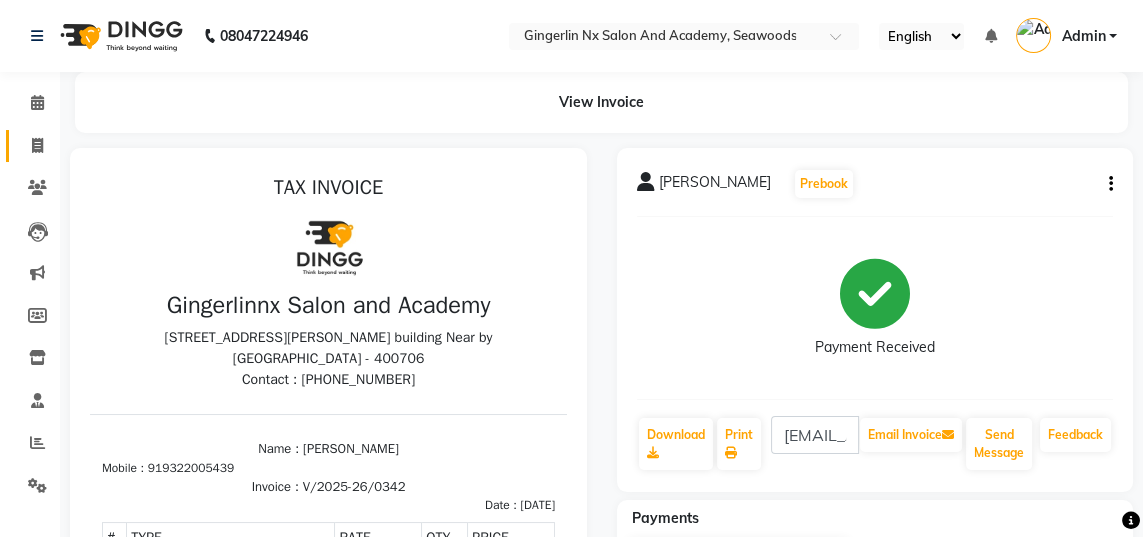 click 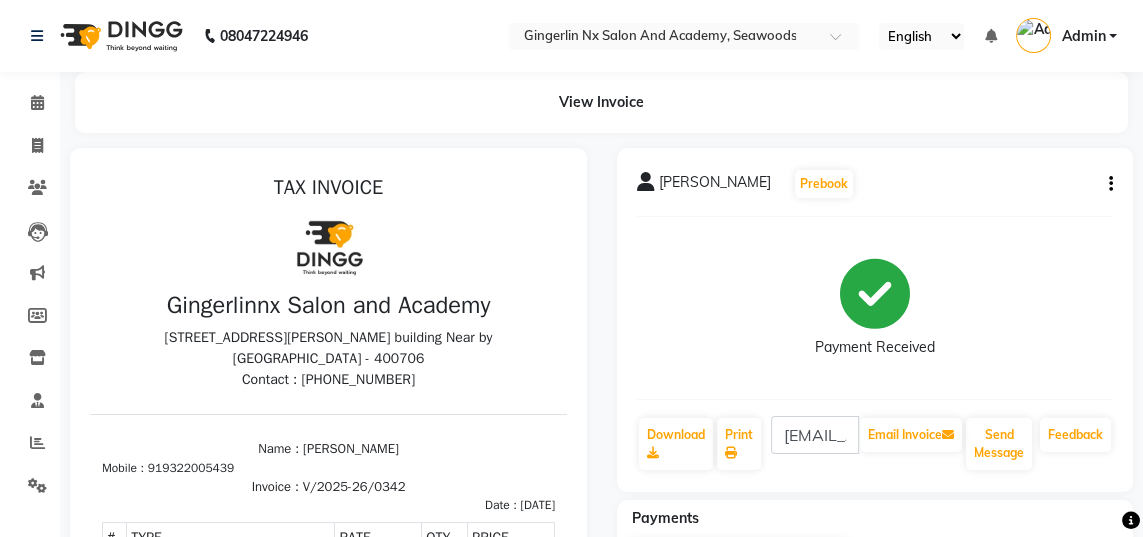 select on "service" 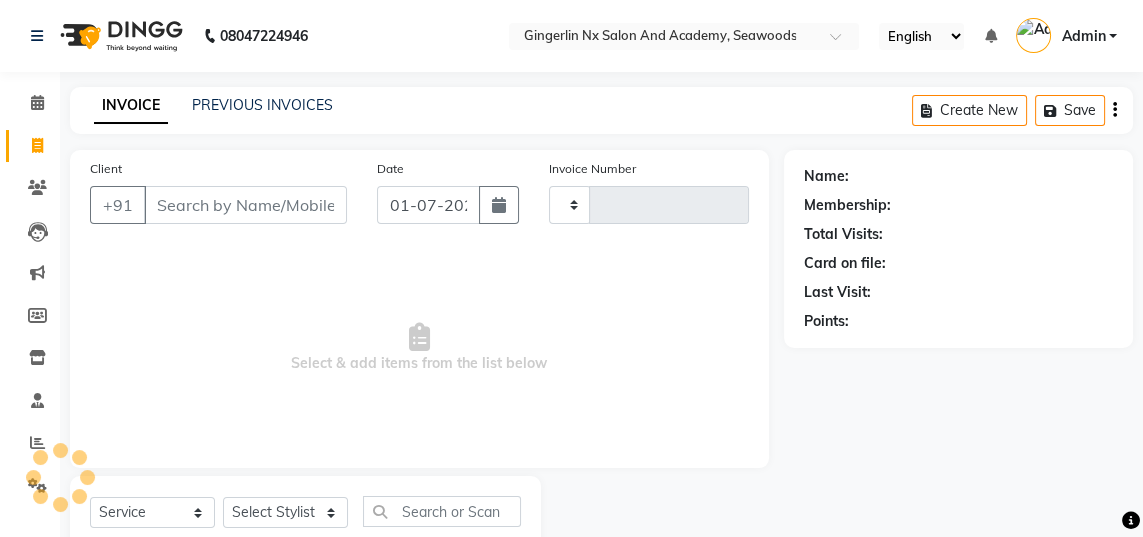 type on "0343" 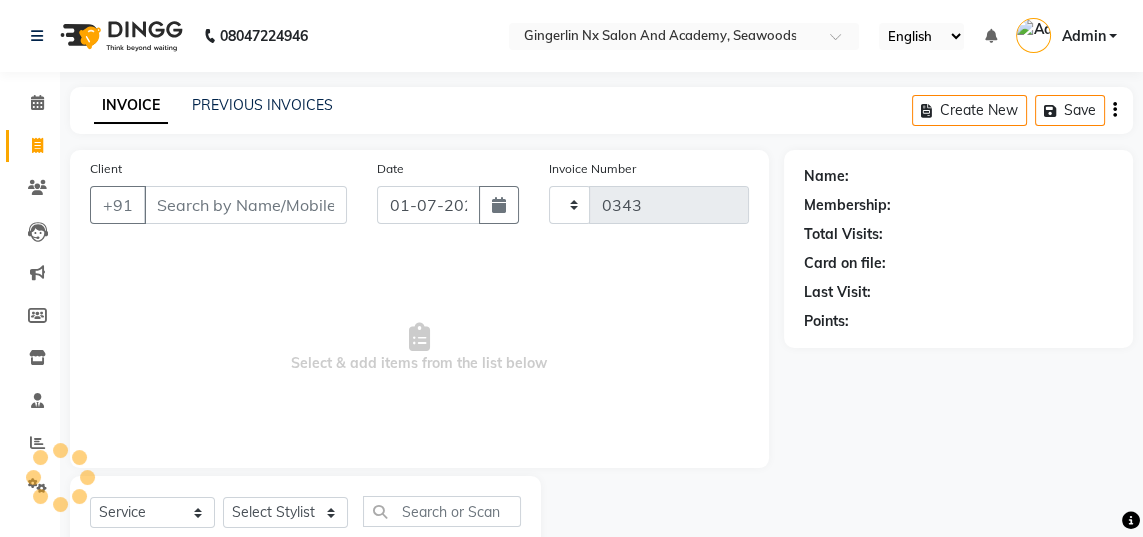 scroll, scrollTop: 63, scrollLeft: 0, axis: vertical 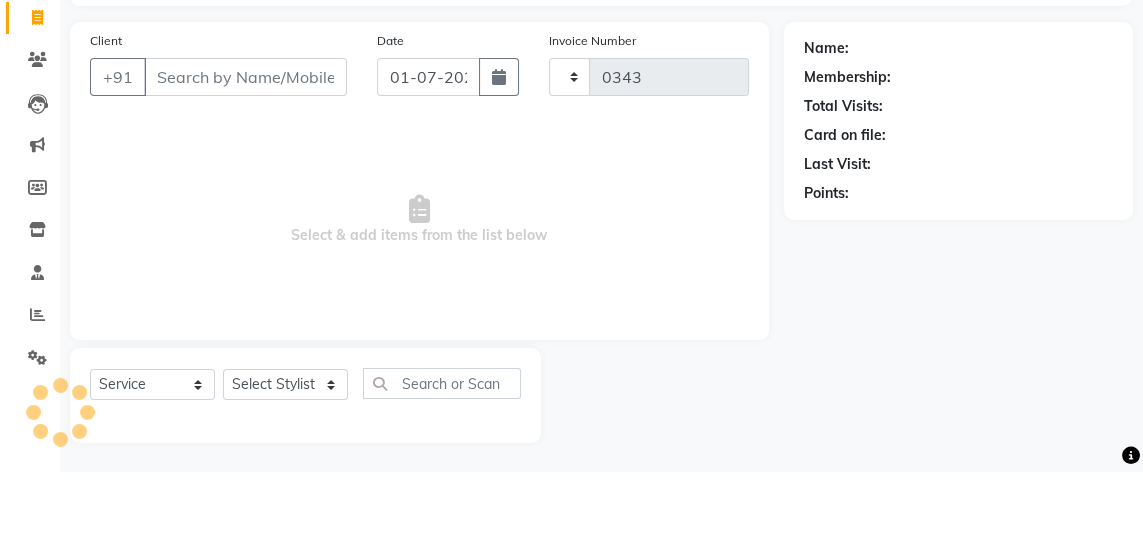 select on "480" 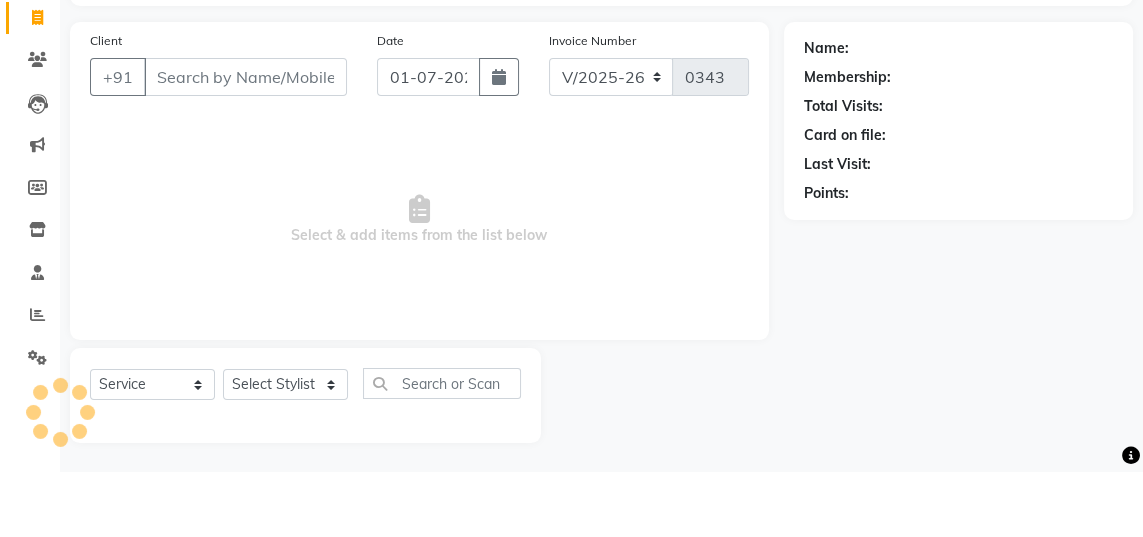 scroll, scrollTop: 30, scrollLeft: 0, axis: vertical 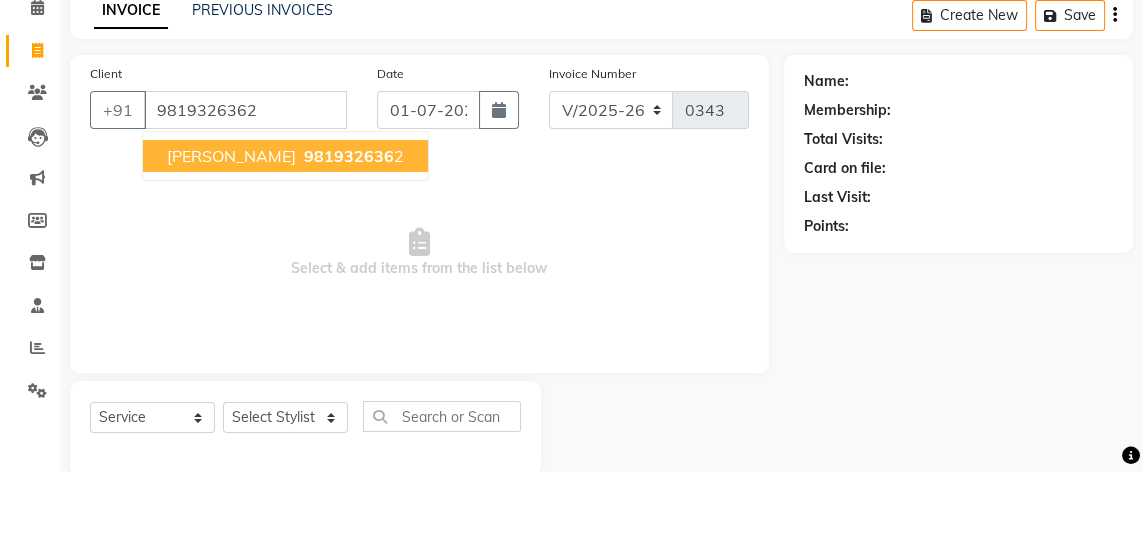 type on "9819326362" 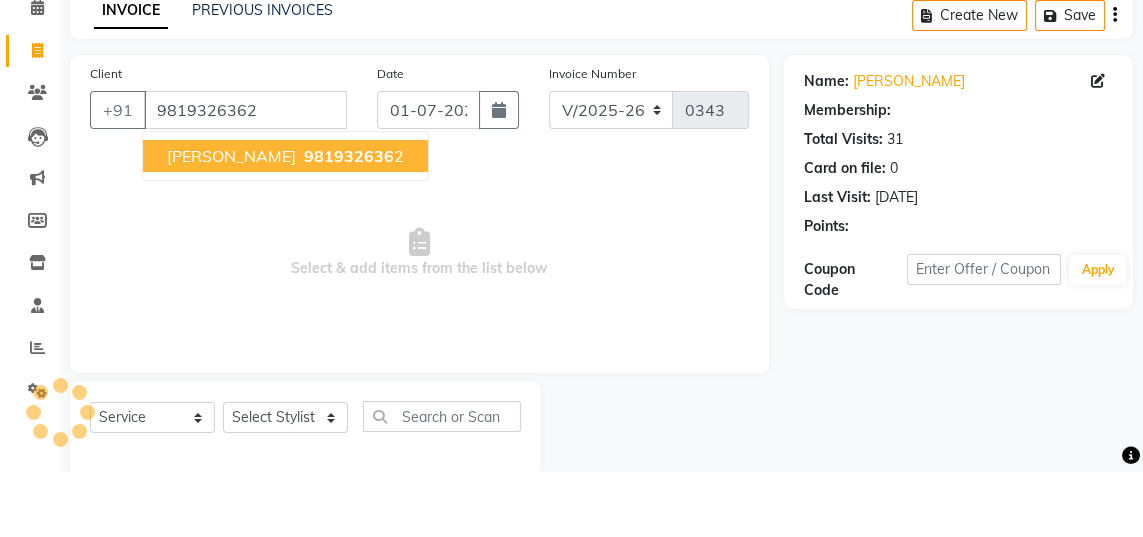 scroll, scrollTop: 30, scrollLeft: 0, axis: vertical 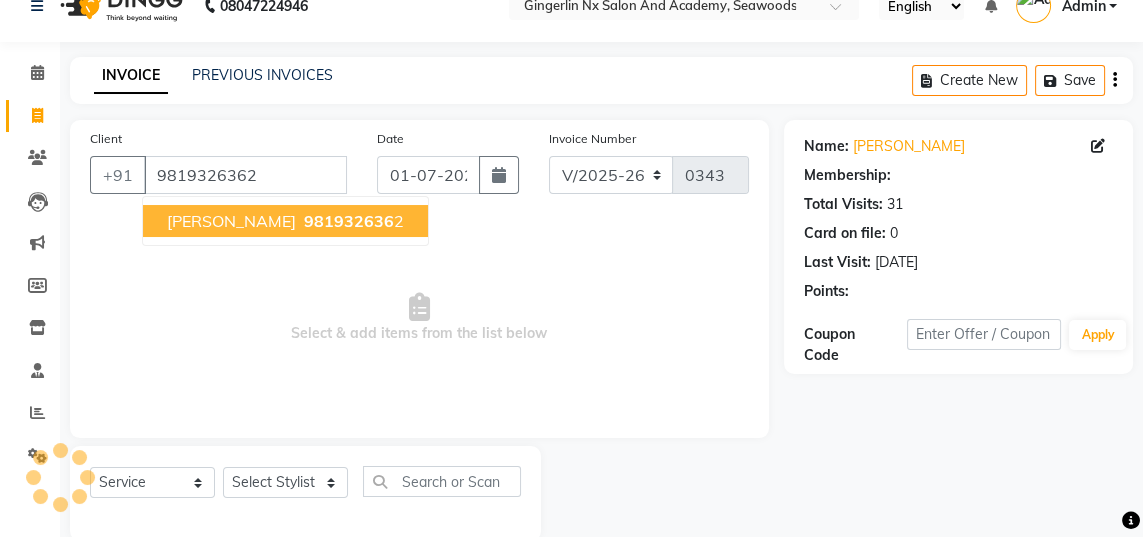 select on "1: Object" 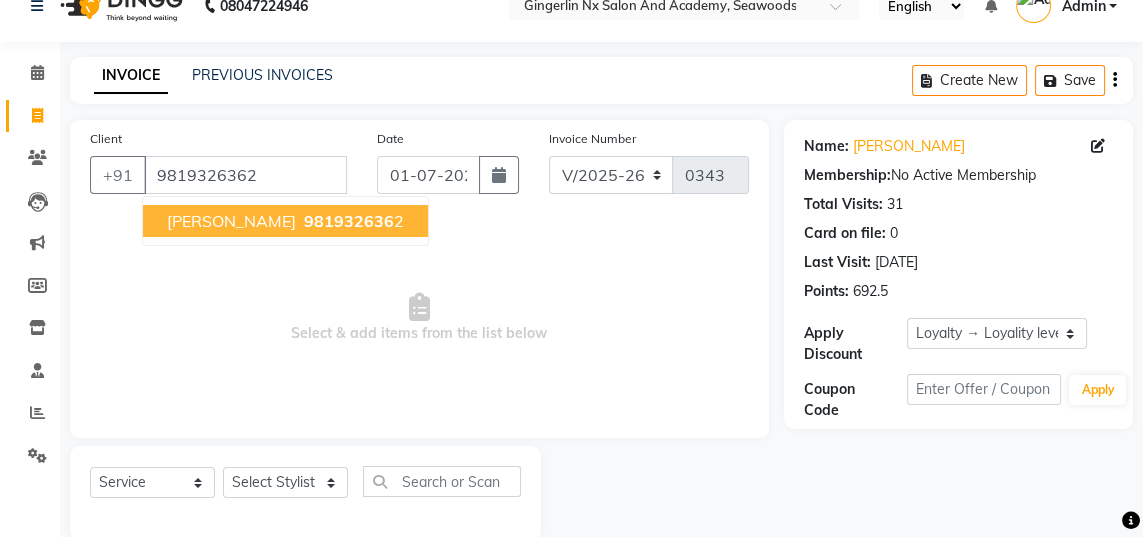 click on "[PERSON_NAME]   981932636 2" at bounding box center [285, 221] 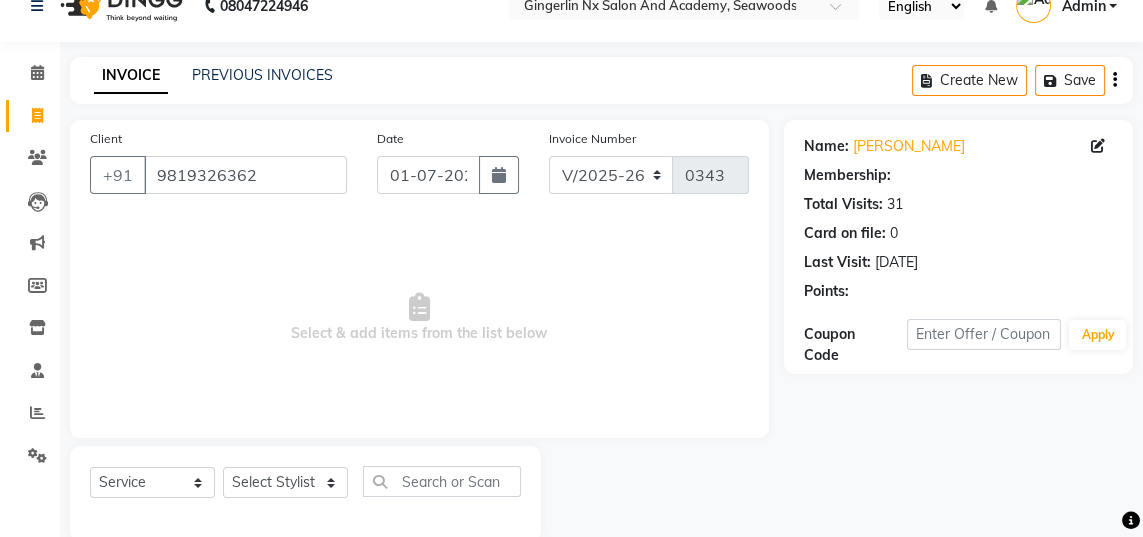 select on "1: Object" 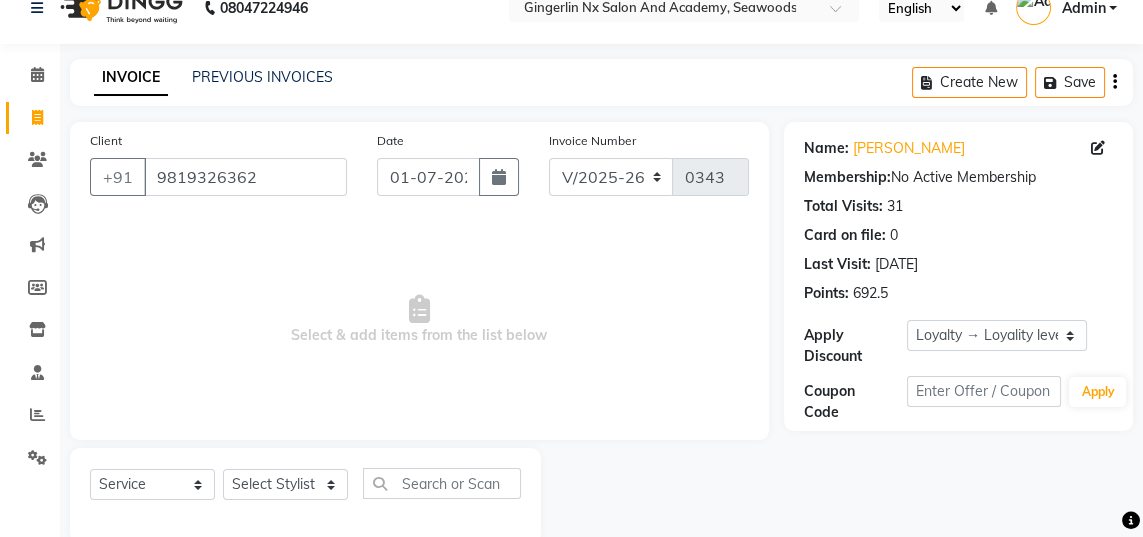 scroll, scrollTop: 0, scrollLeft: 0, axis: both 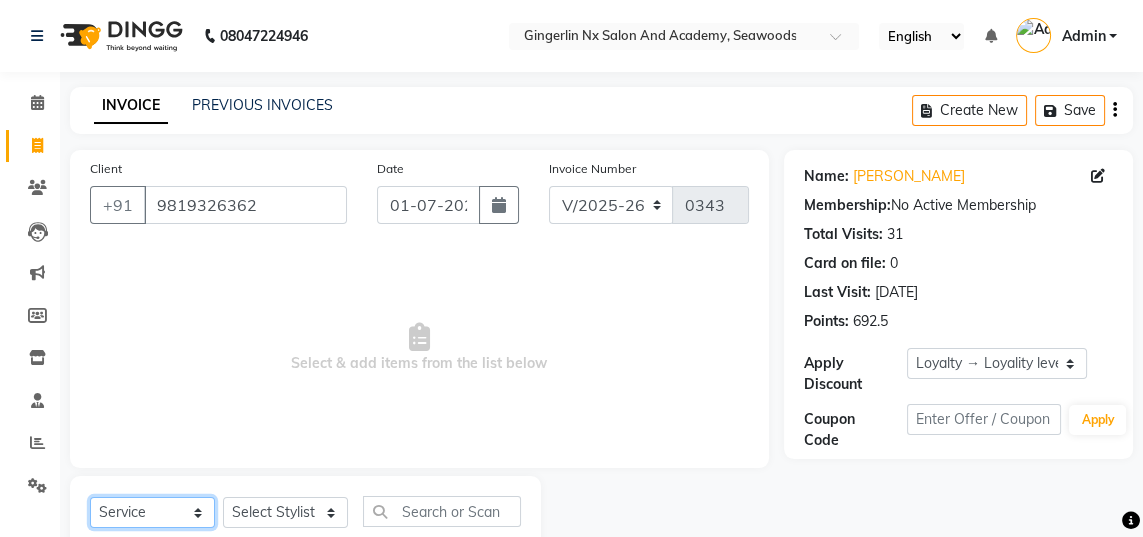 click on "Select  Service  Product  Membership  Package Voucher Prepaid Gift Card" 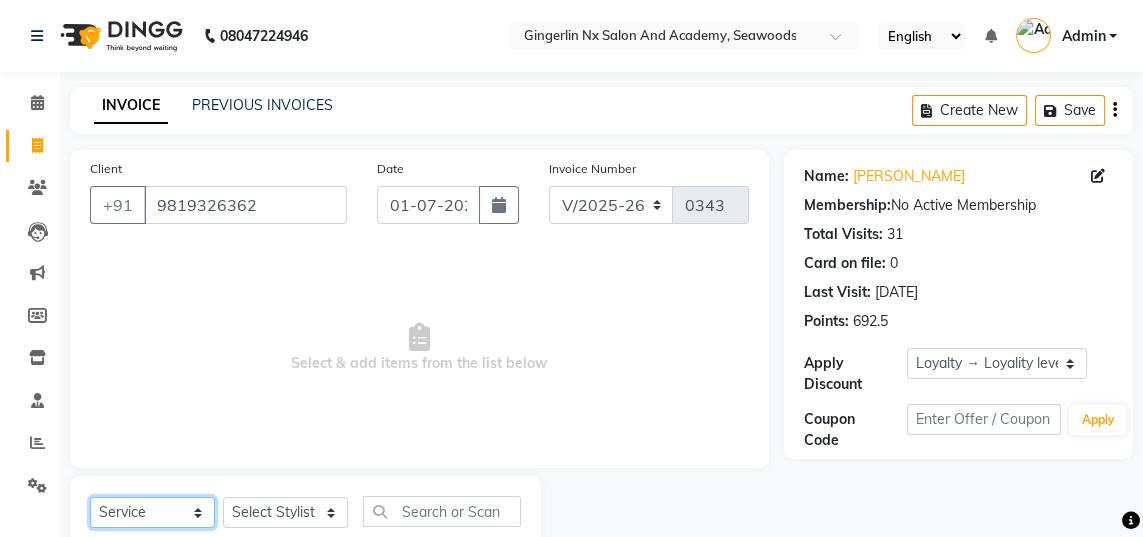 select on "package" 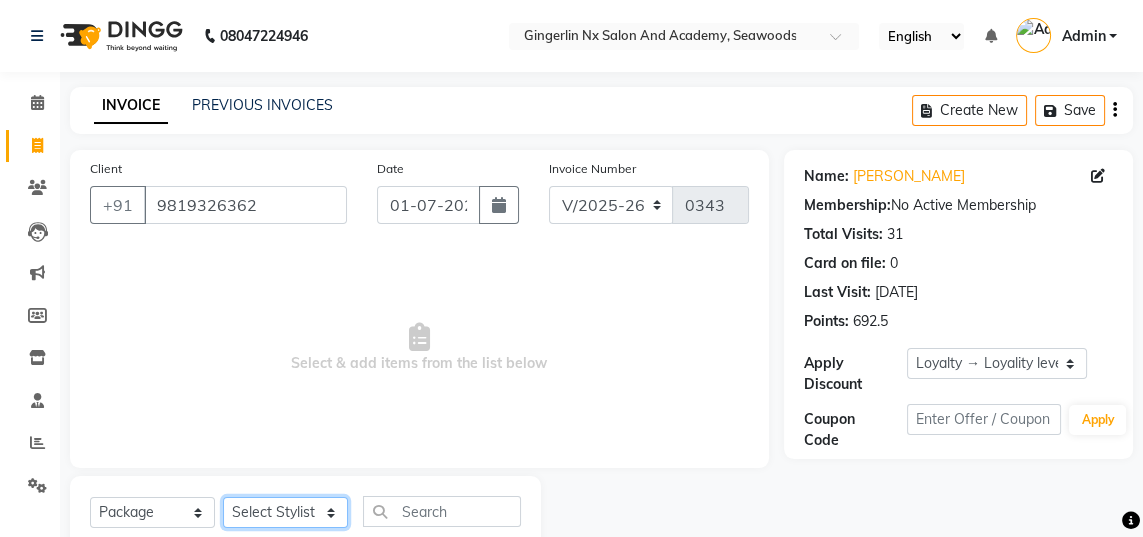 click on "Select Stylist [PERSON_NAME] [PERSON_NAME] [PERSON_NAME]" 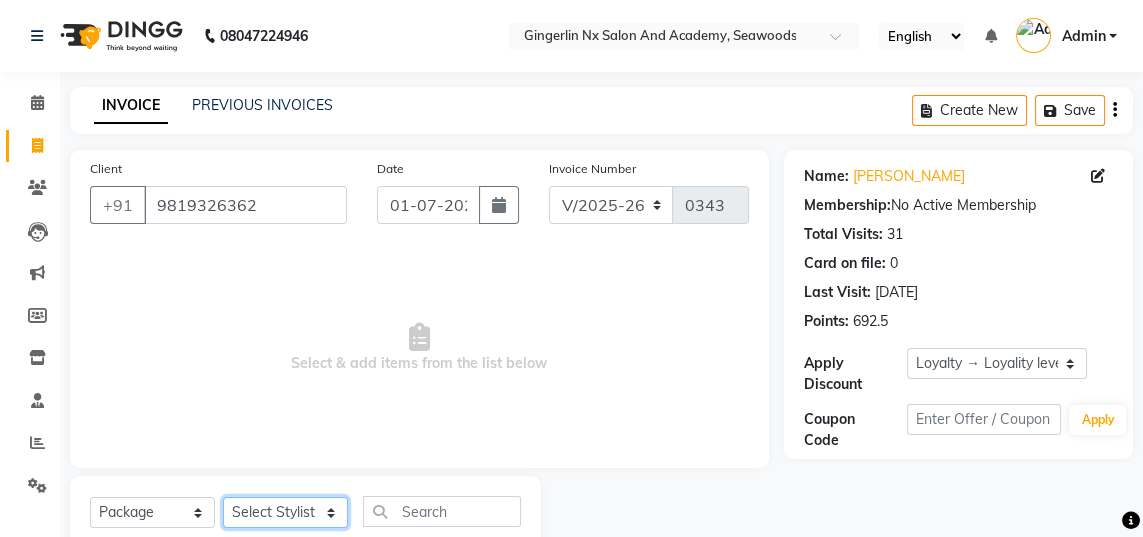 select on "84216" 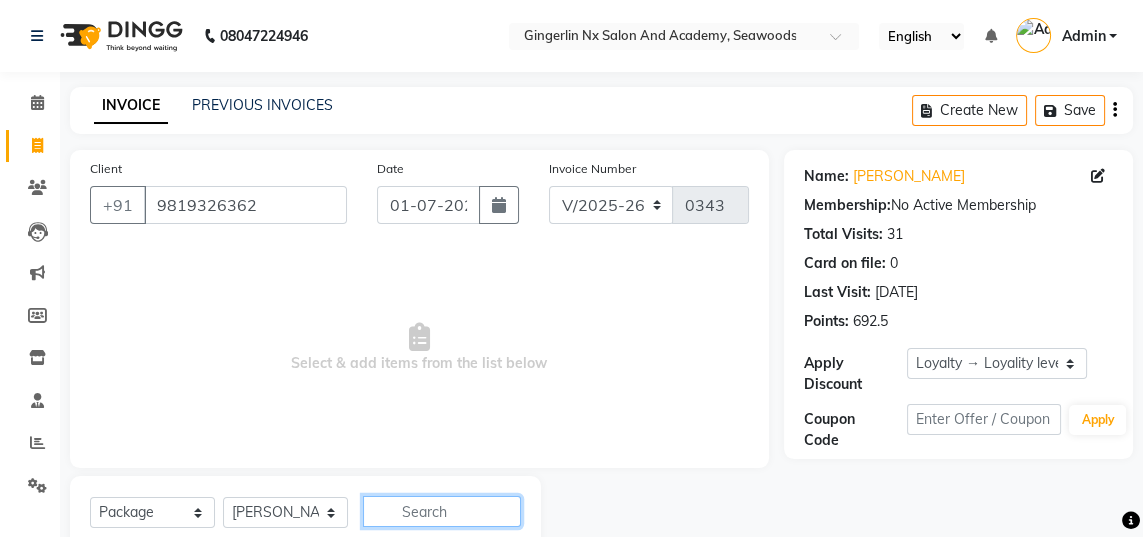 click 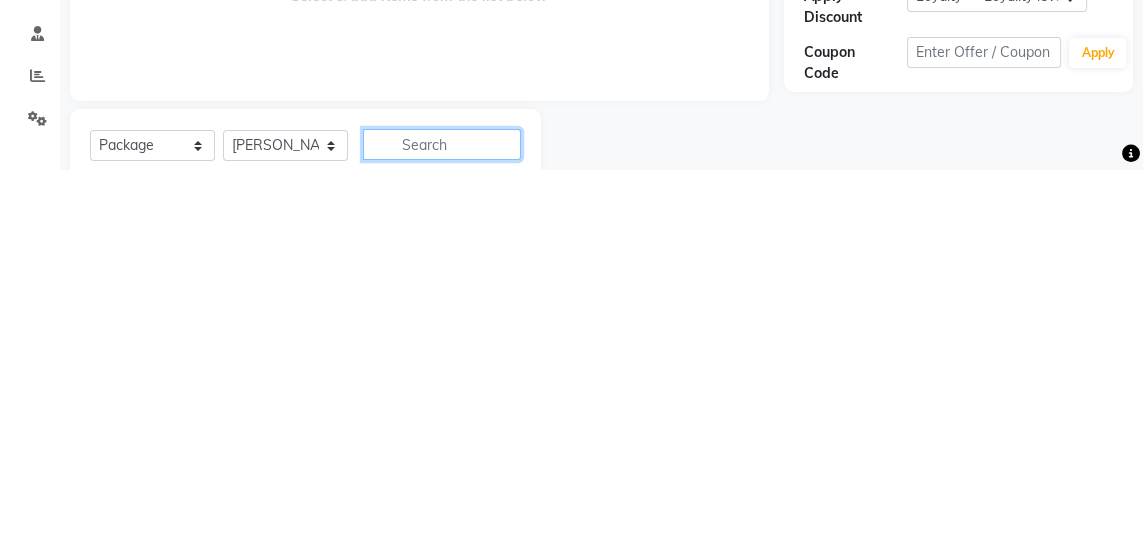 scroll, scrollTop: 58, scrollLeft: 0, axis: vertical 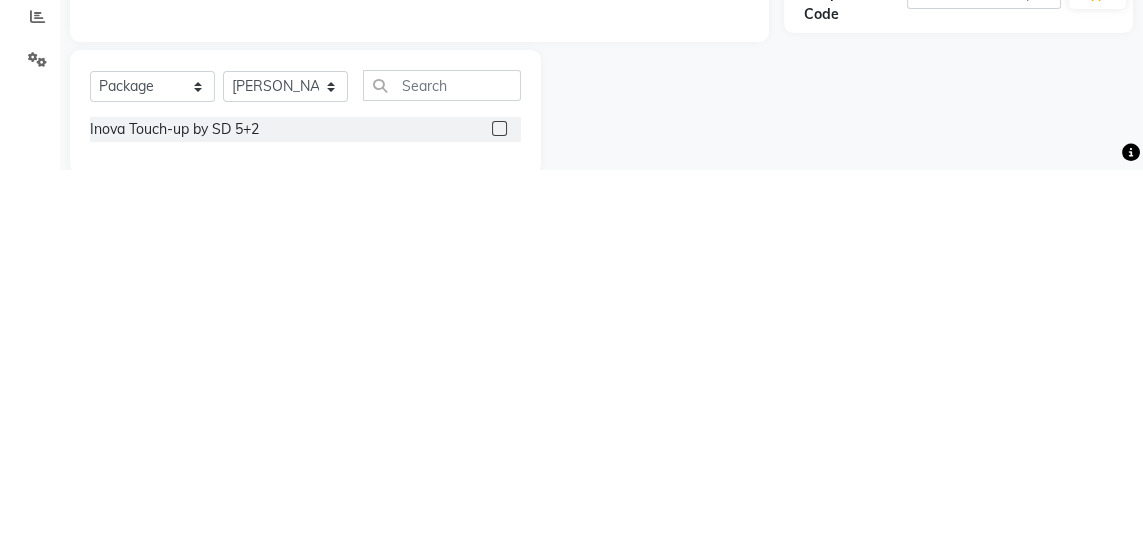 click 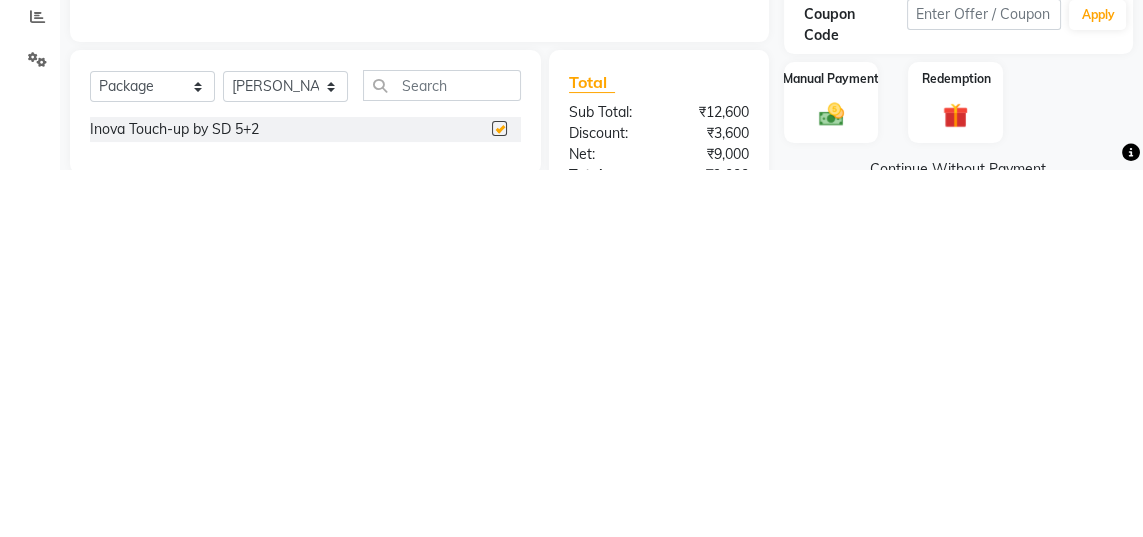 scroll, scrollTop: 58, scrollLeft: 0, axis: vertical 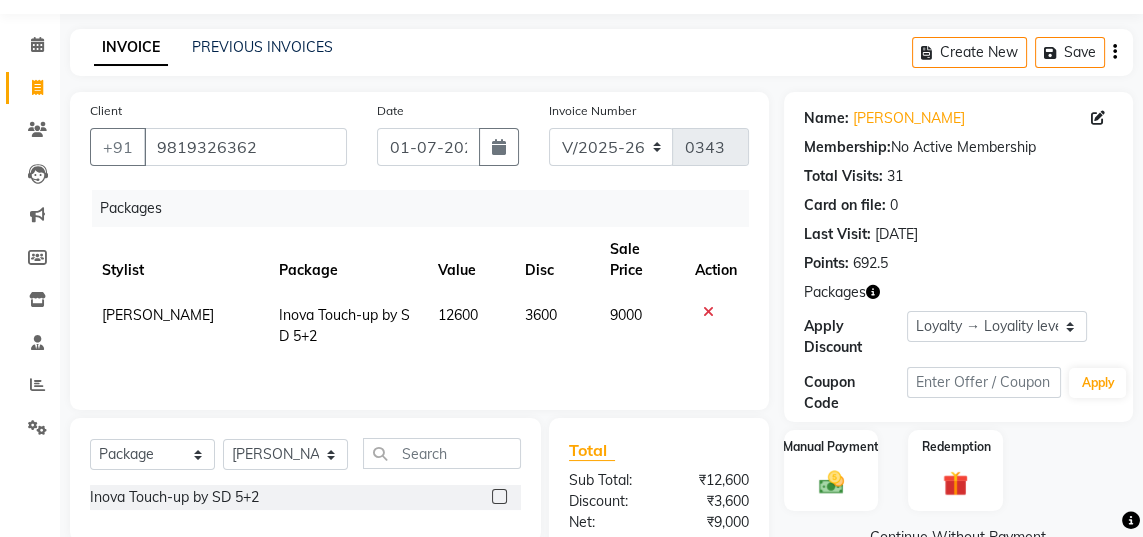 checkbox on "false" 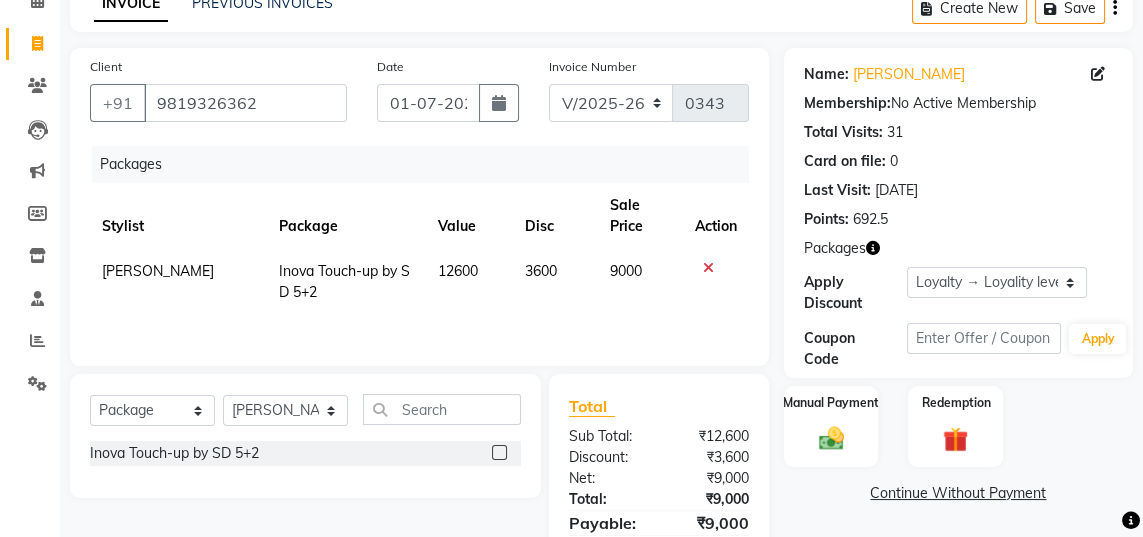 click on "Manual Payment" 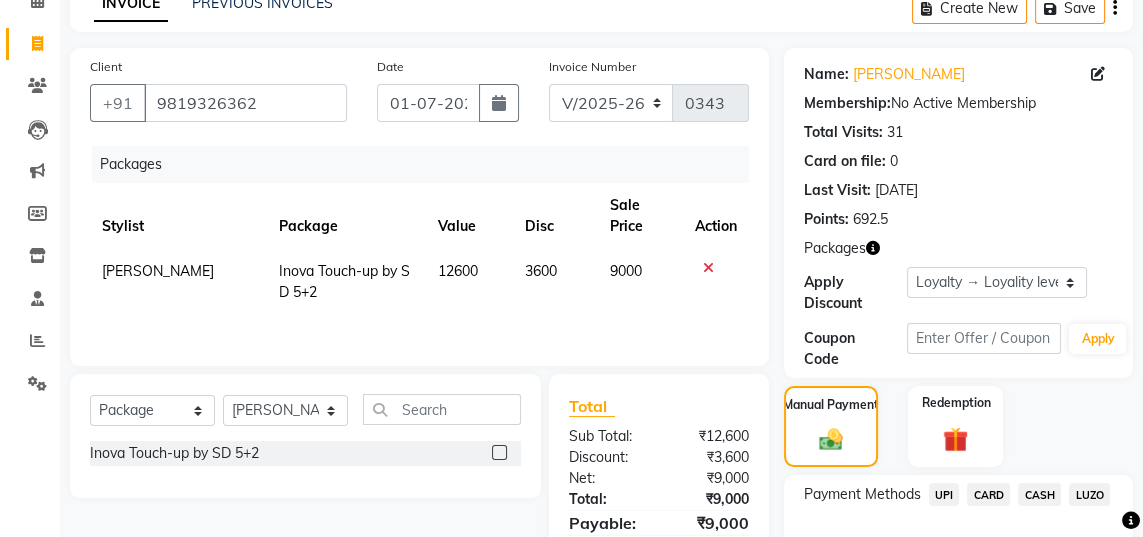 click on "UPI" 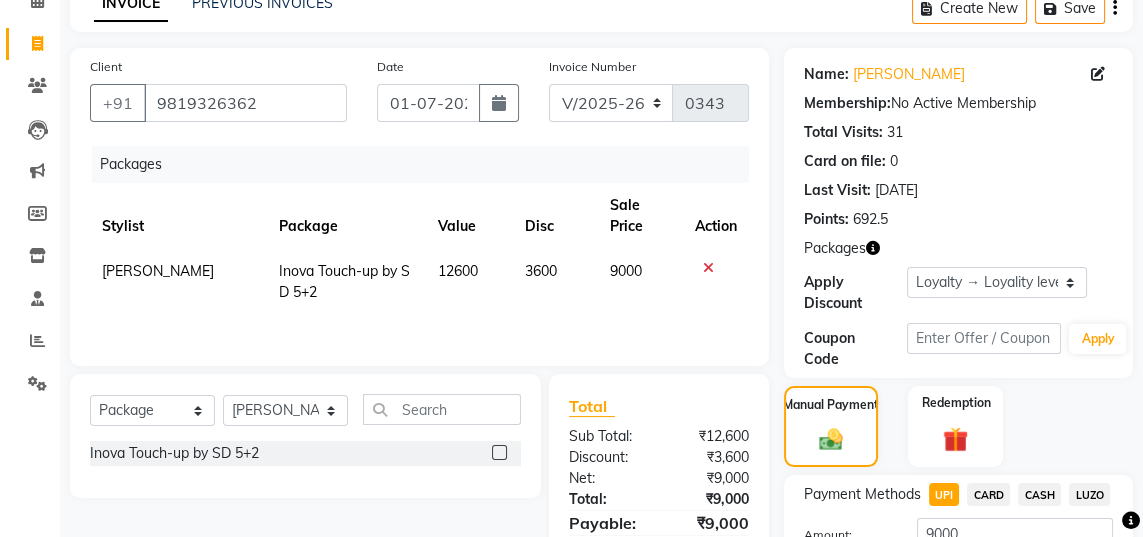 scroll, scrollTop: 162, scrollLeft: 0, axis: vertical 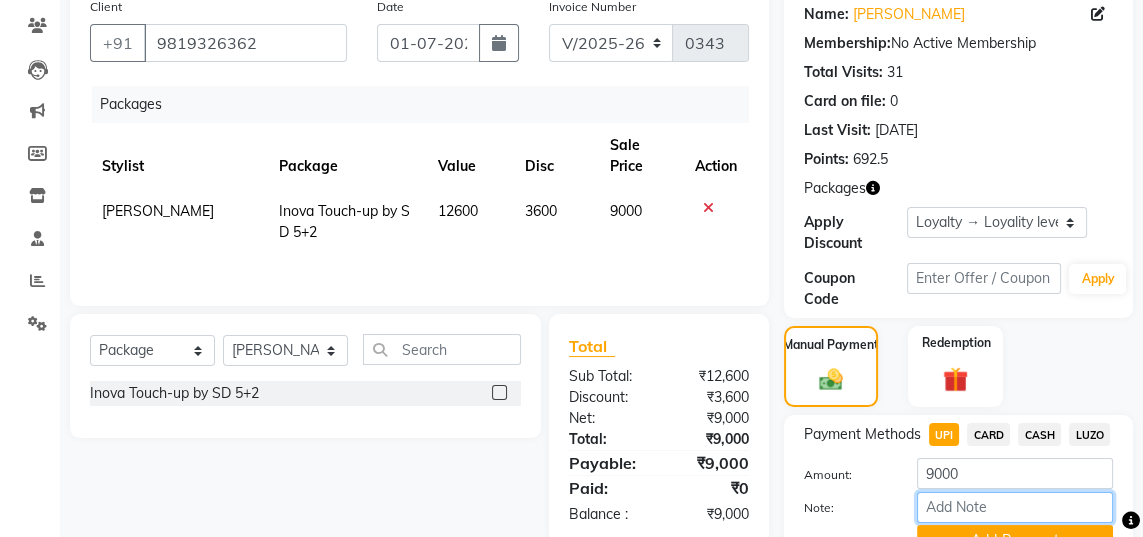 click on "Note:" at bounding box center (1015, 507) 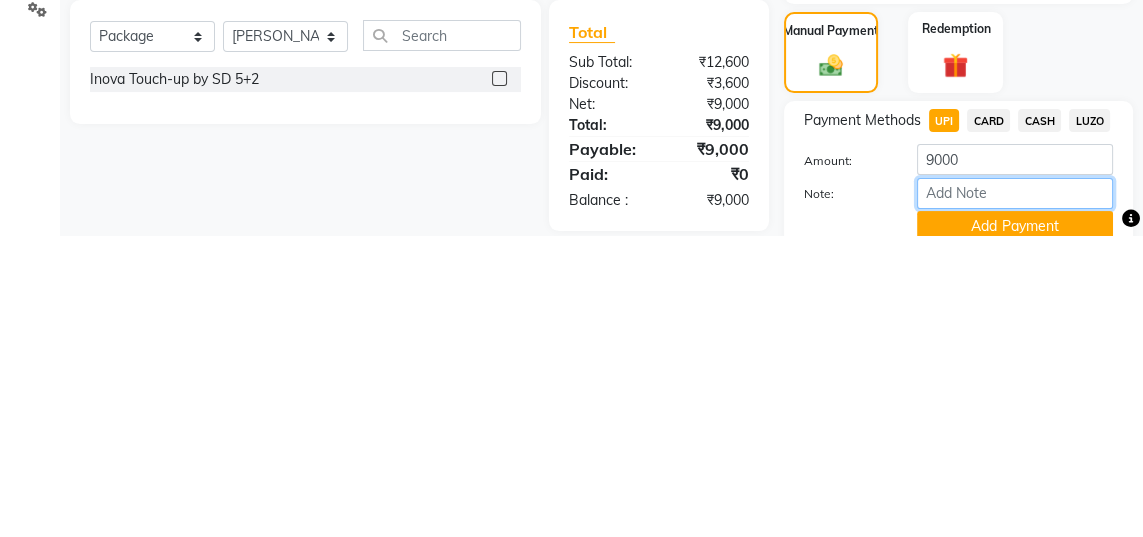 scroll, scrollTop: 216, scrollLeft: 0, axis: vertical 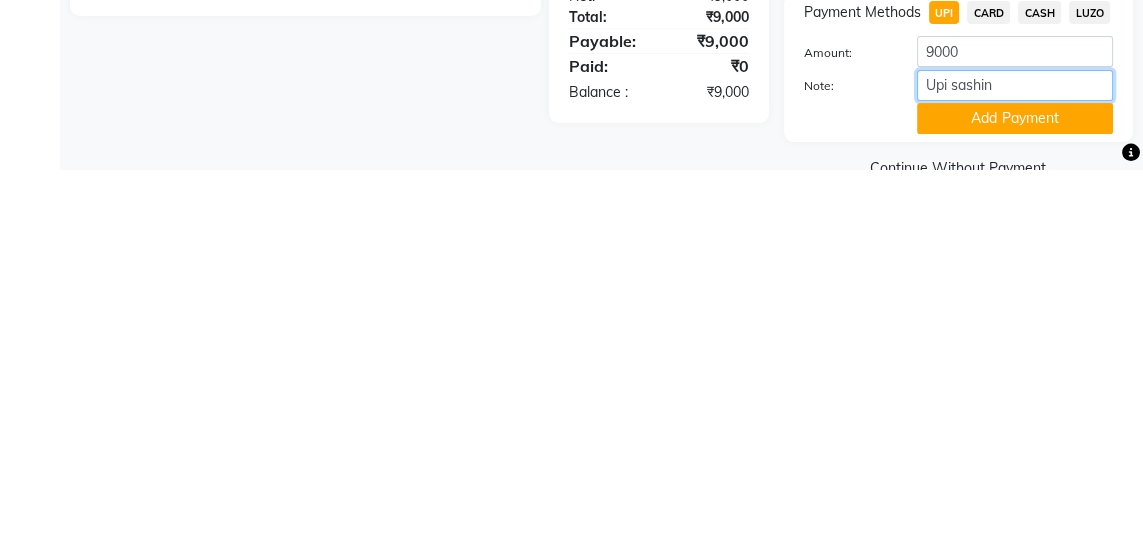 type on "[PERSON_NAME]" 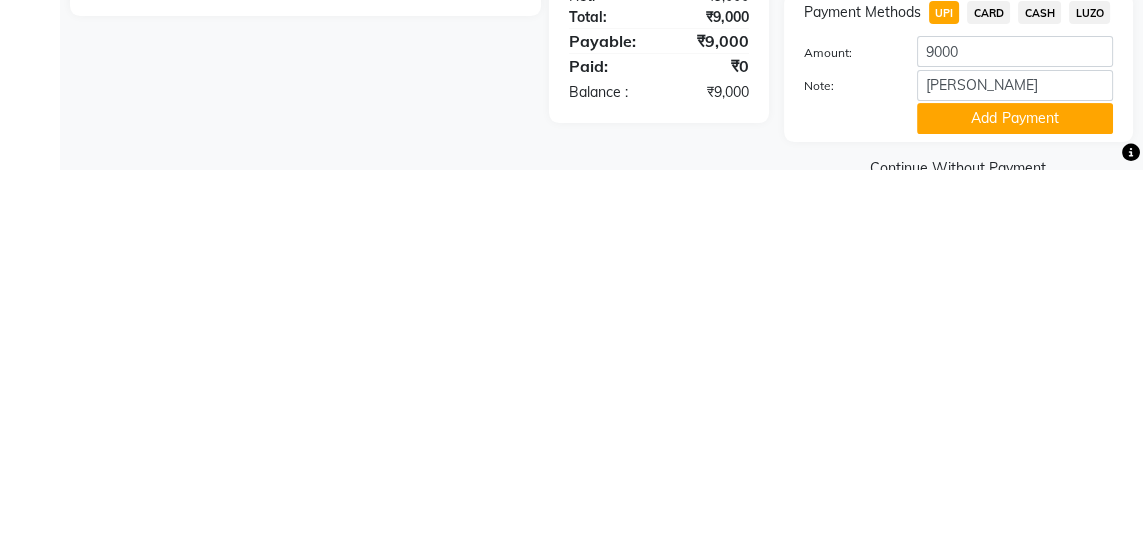 click on "Add Payment" 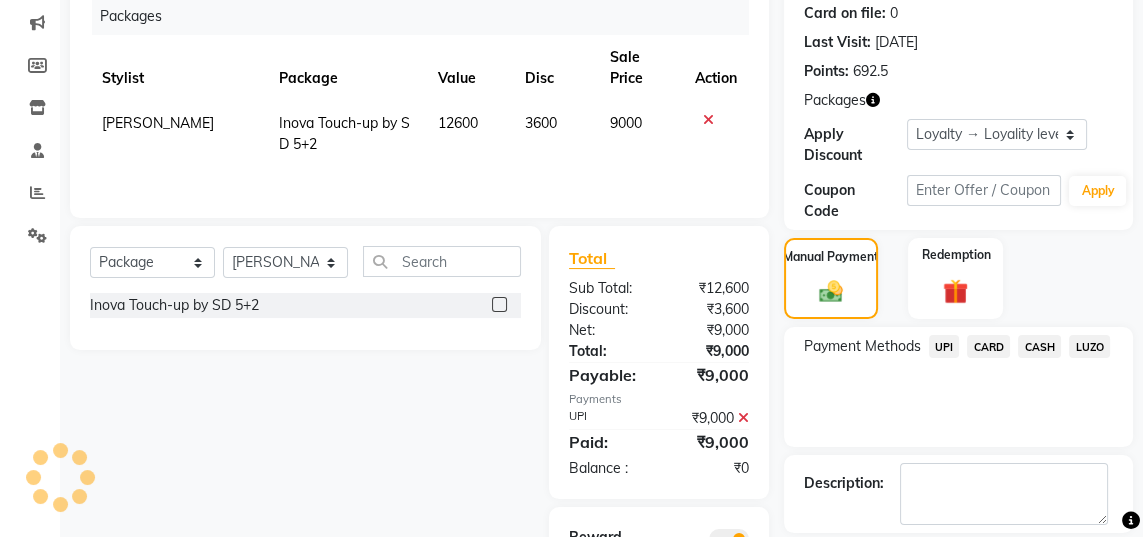 scroll, scrollTop: 0, scrollLeft: 0, axis: both 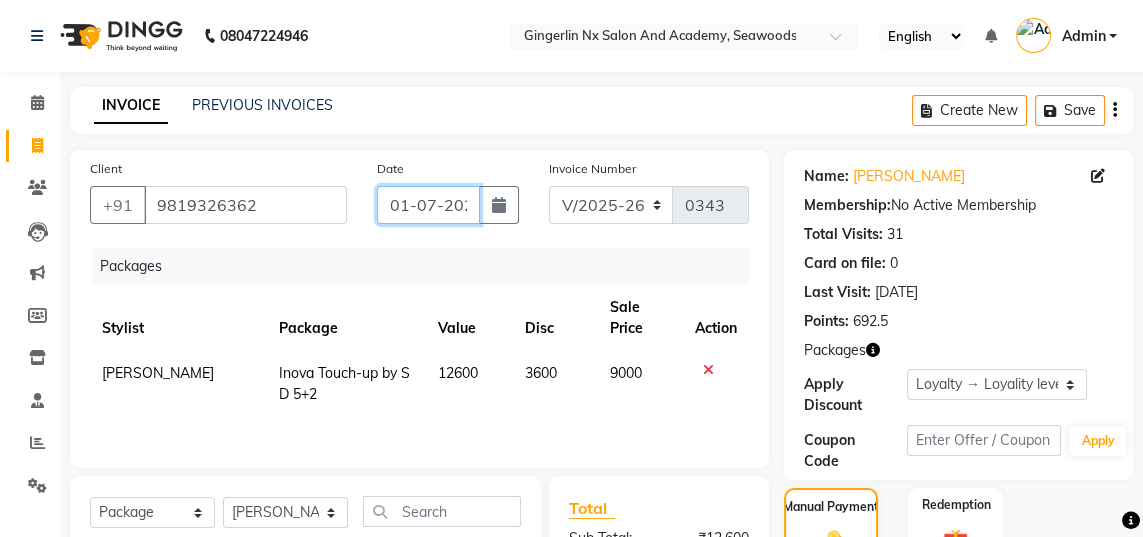 click on "01-07-2025" 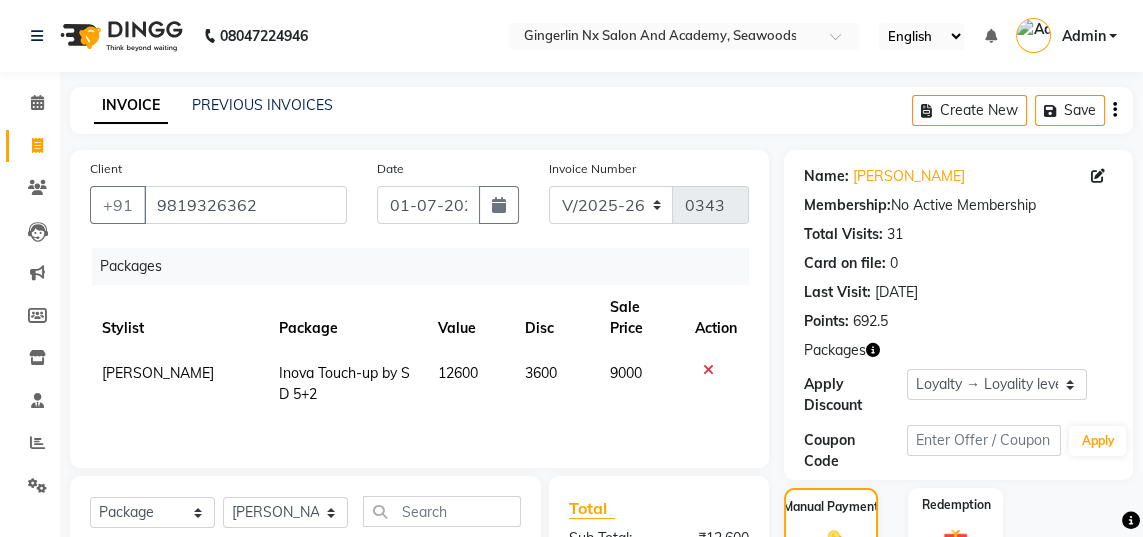 select on "7" 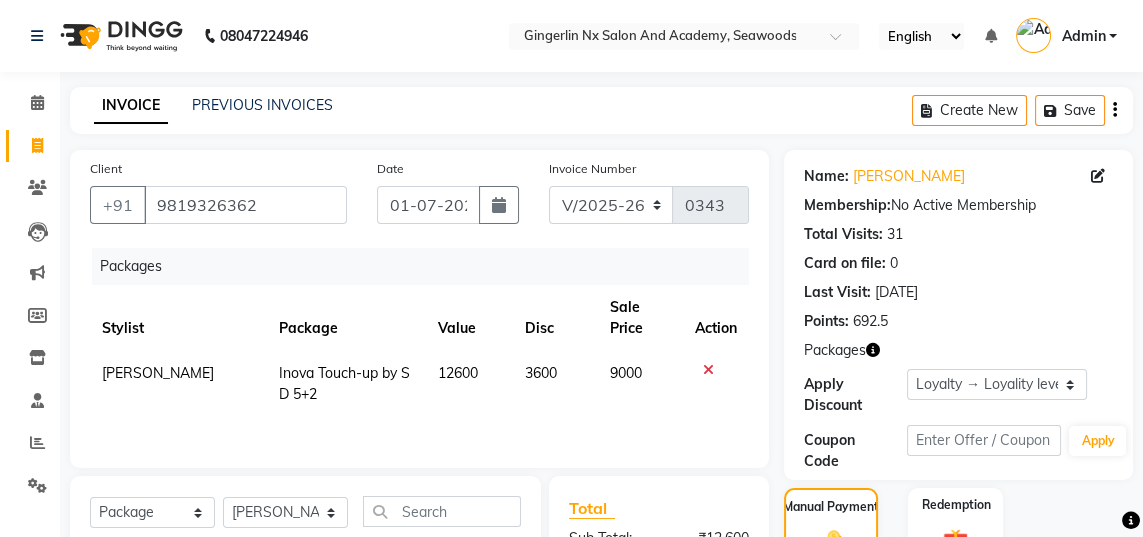 select on "2025" 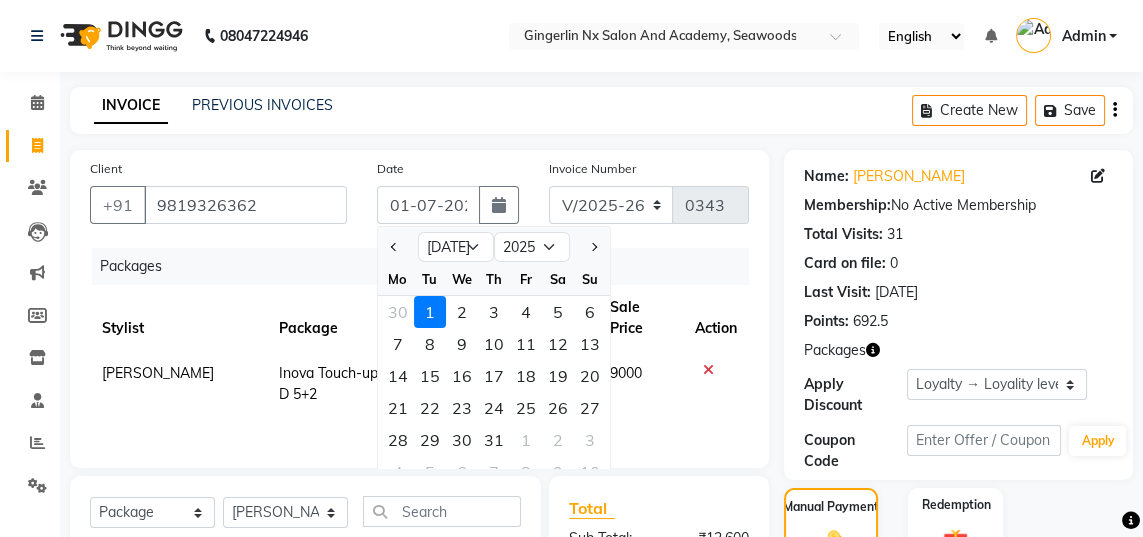 click on "30" 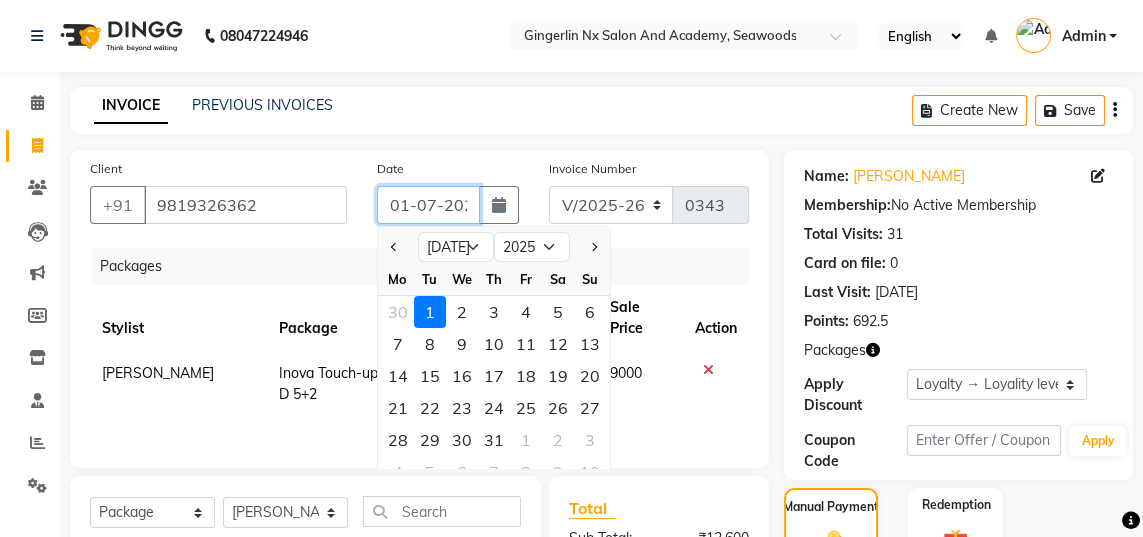 type on "[DATE]" 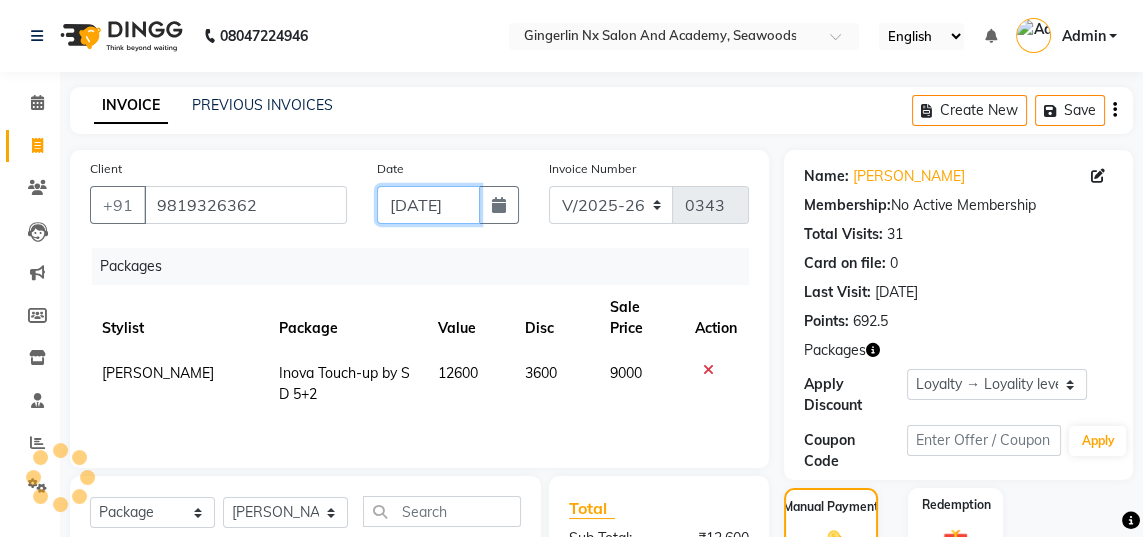 scroll, scrollTop: 0, scrollLeft: 11, axis: horizontal 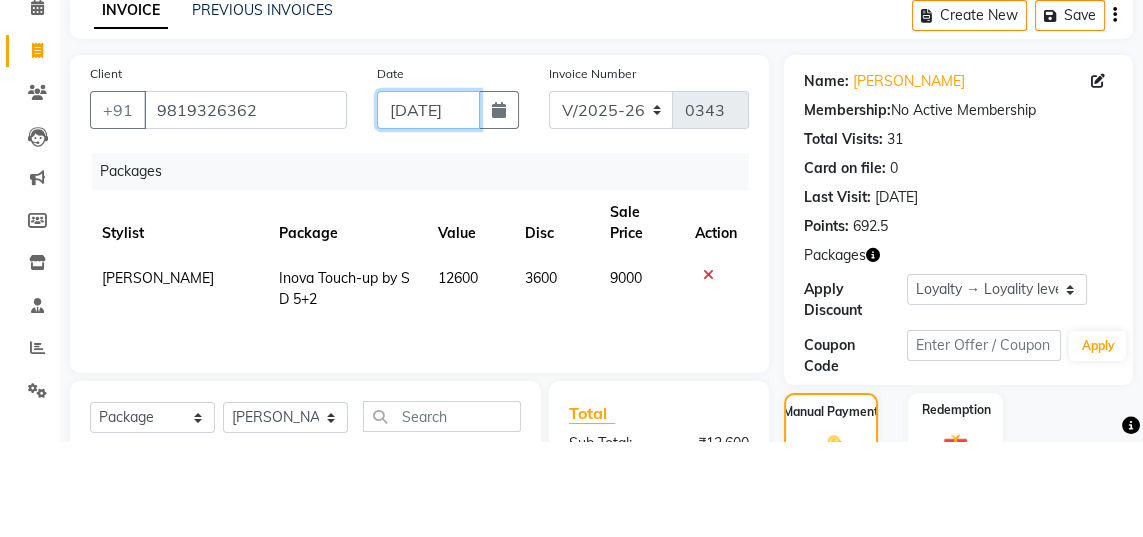 click on "[DATE]" 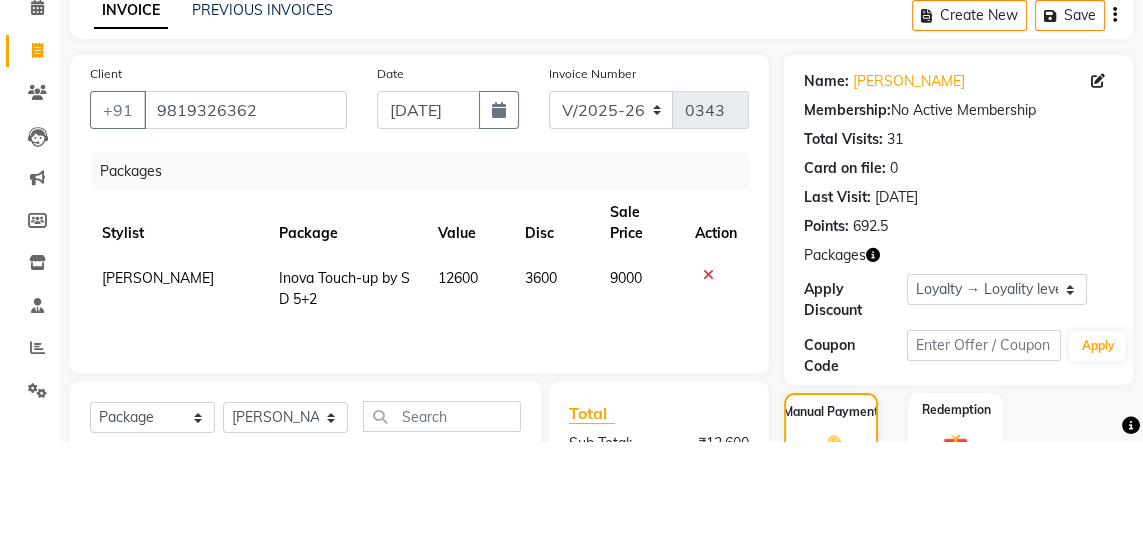 select on "7" 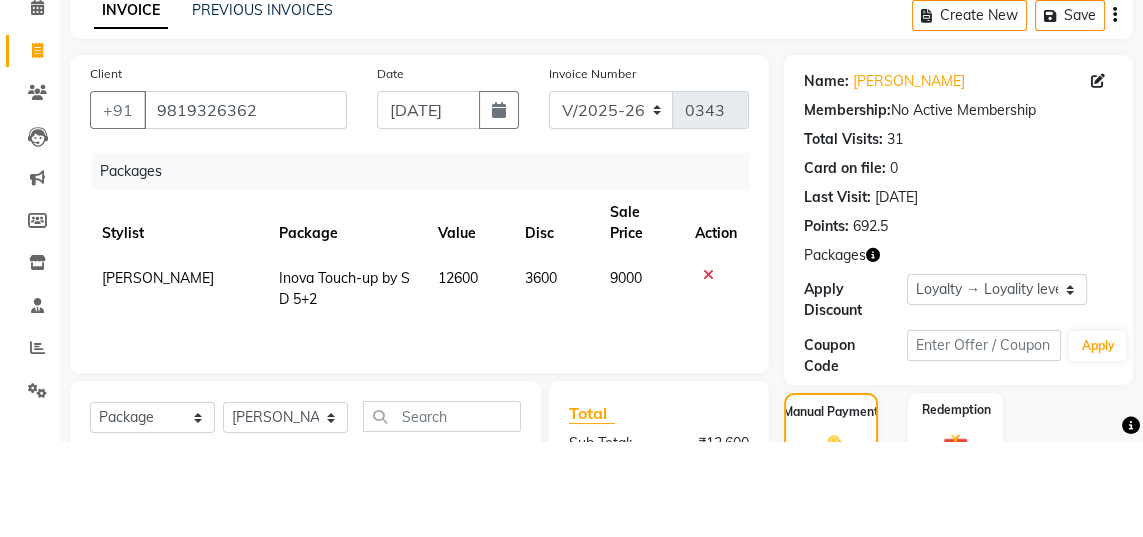 select on "2025" 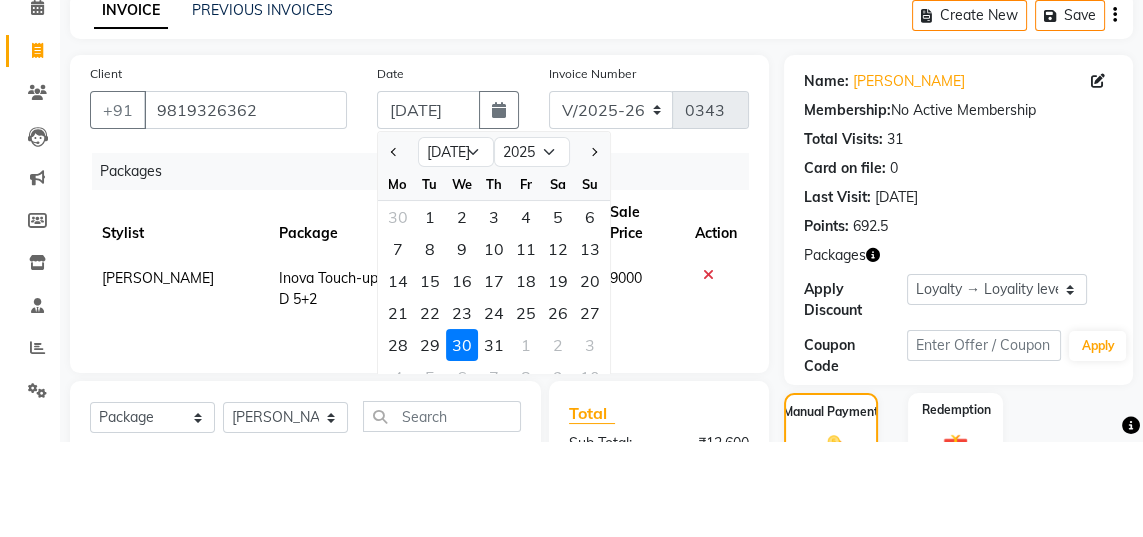 scroll, scrollTop: 0, scrollLeft: 0, axis: both 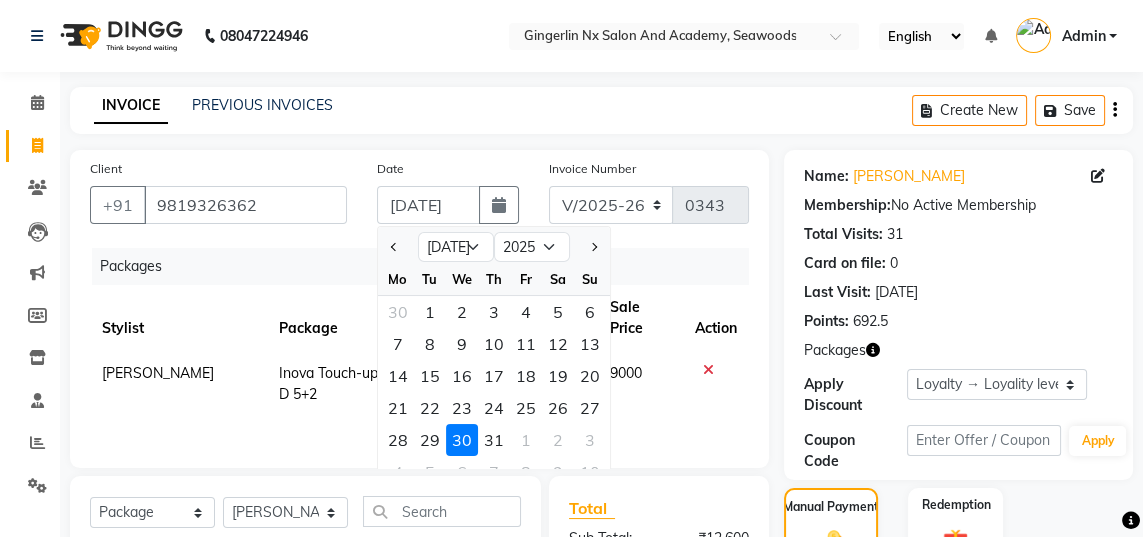 click 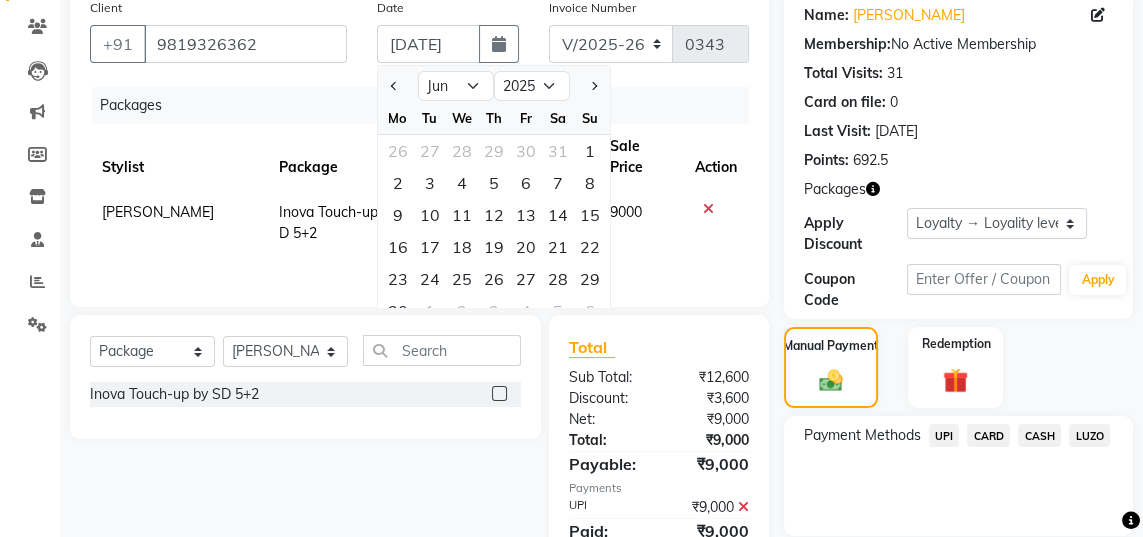 scroll, scrollTop: 160, scrollLeft: 0, axis: vertical 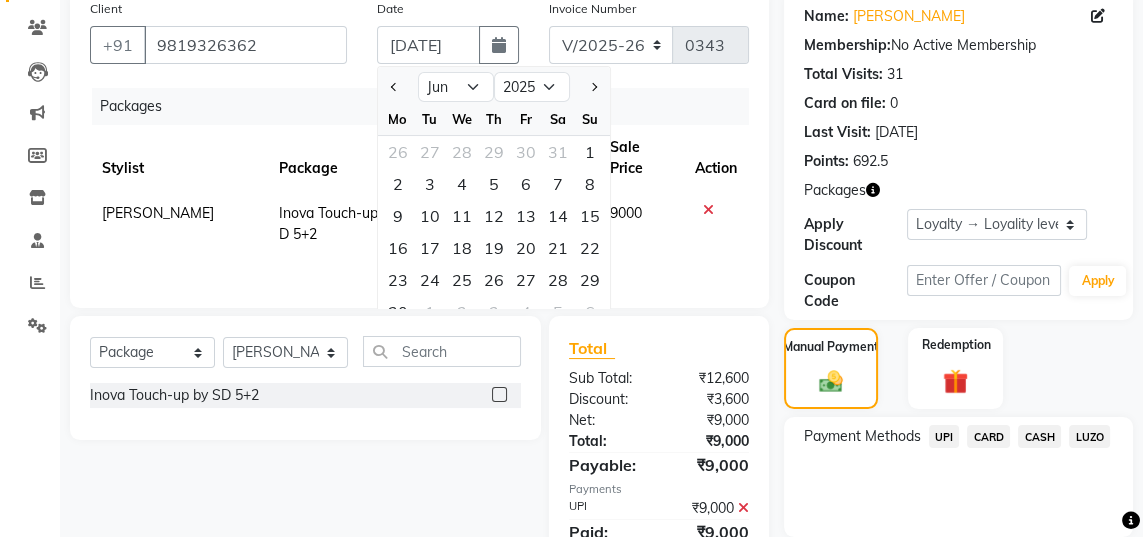 click on "30" 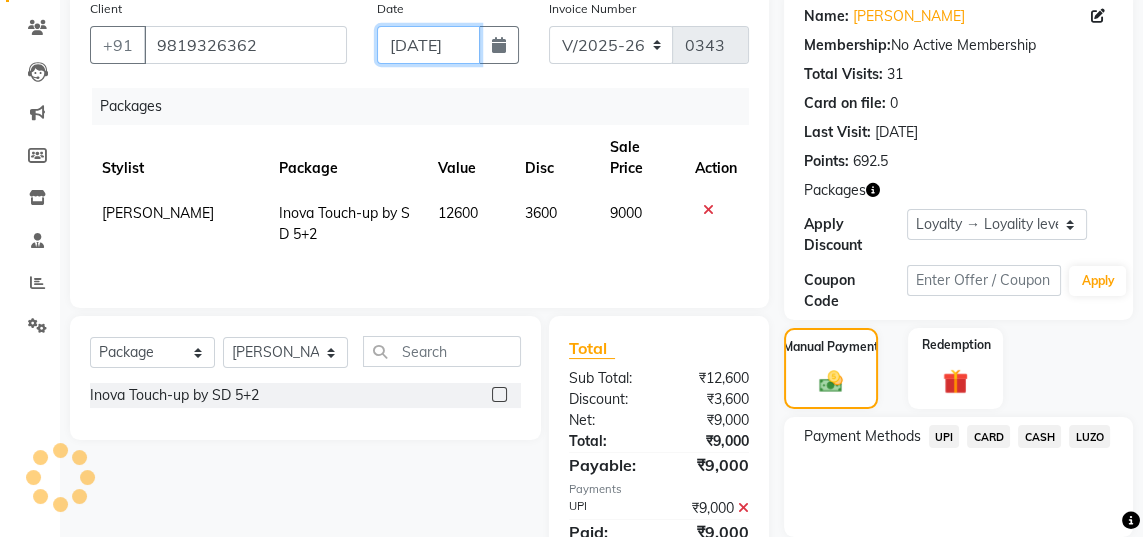 type on "[DATE]" 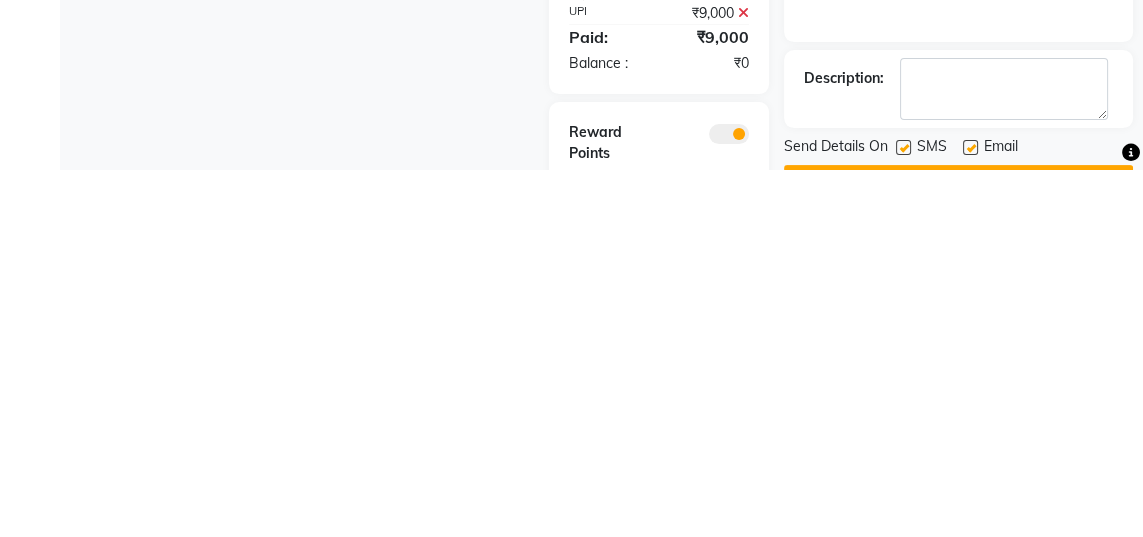 scroll, scrollTop: 380, scrollLeft: 0, axis: vertical 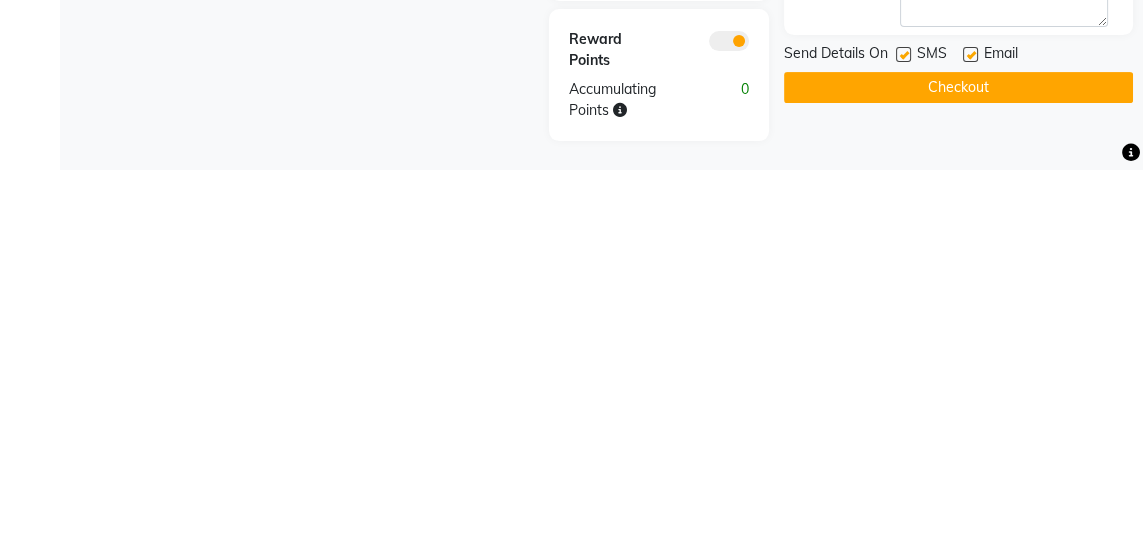 click on "Checkout" 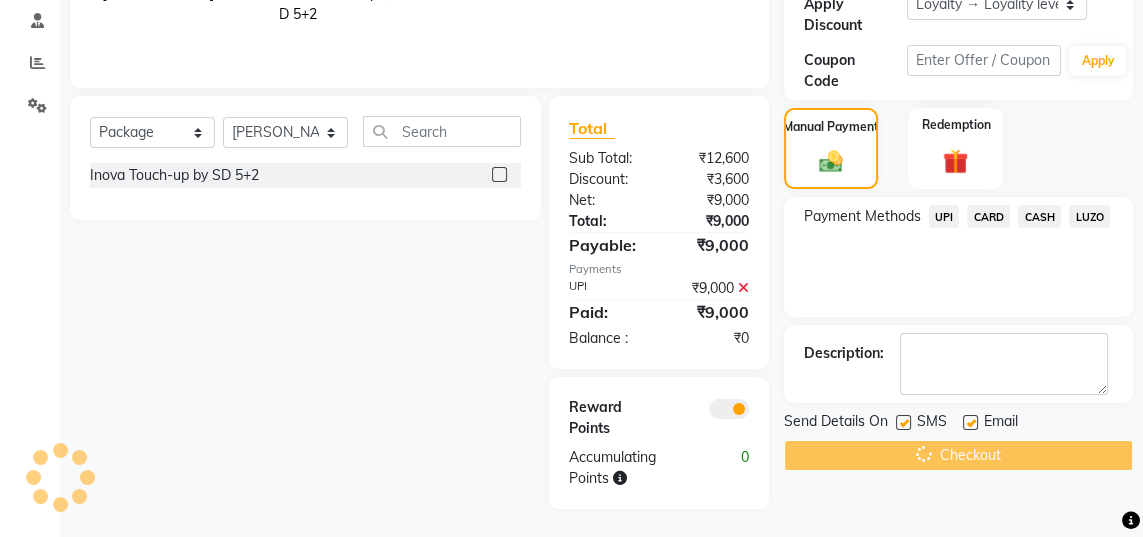 scroll, scrollTop: 0, scrollLeft: 0, axis: both 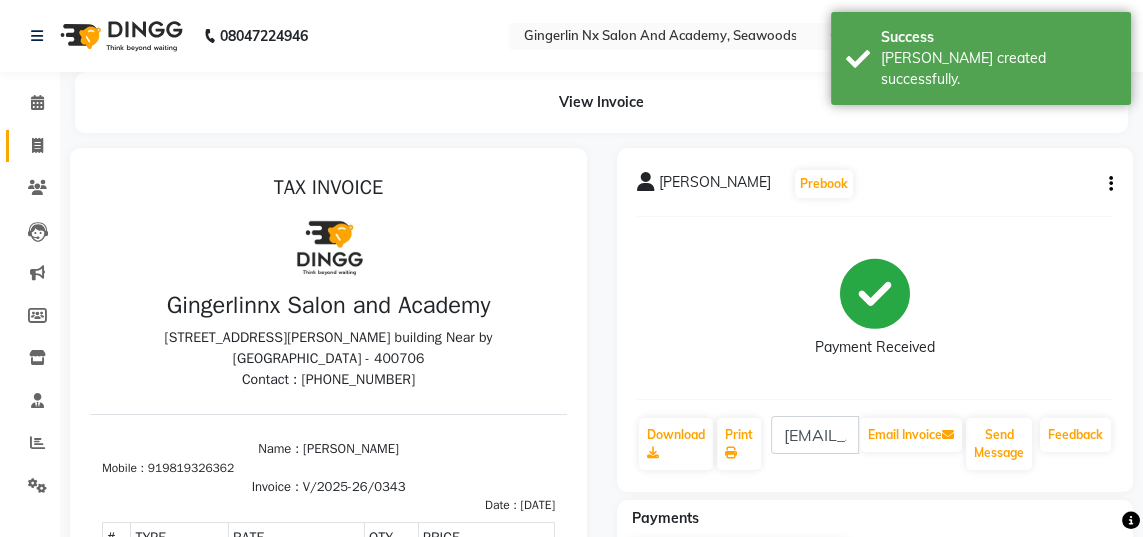 click 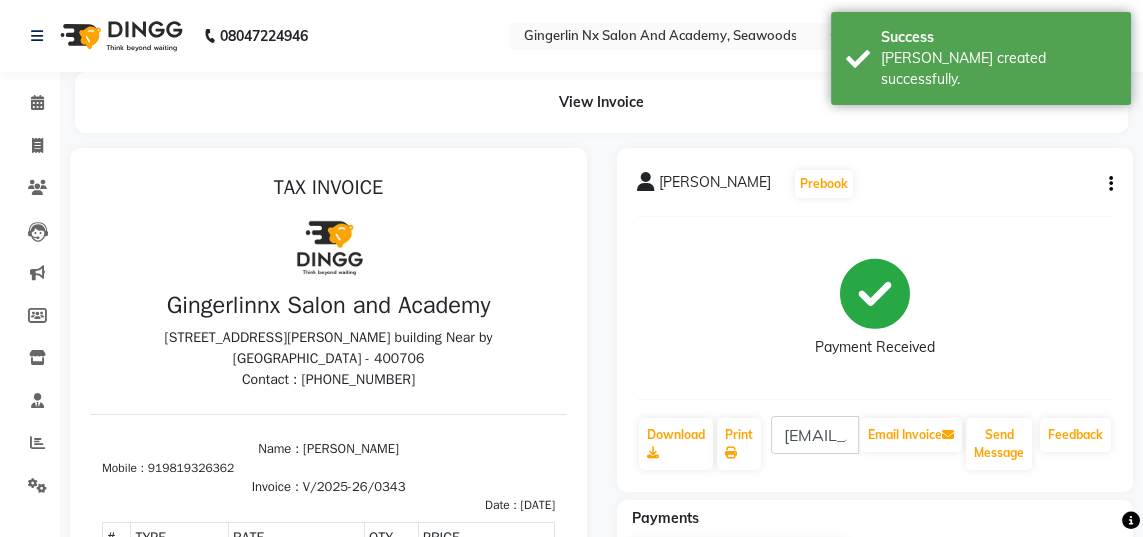 select on "service" 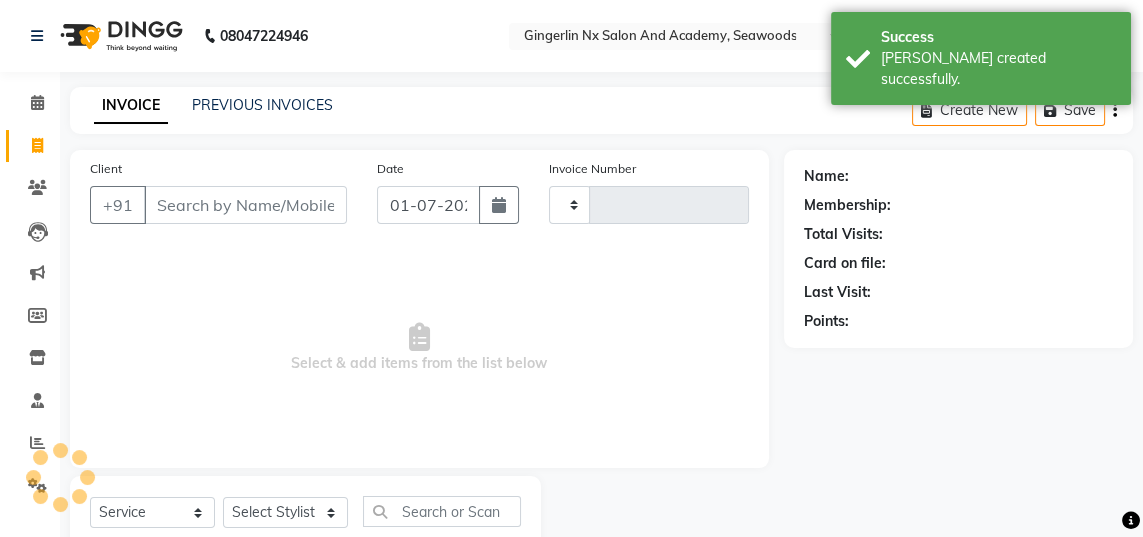 type on "0344" 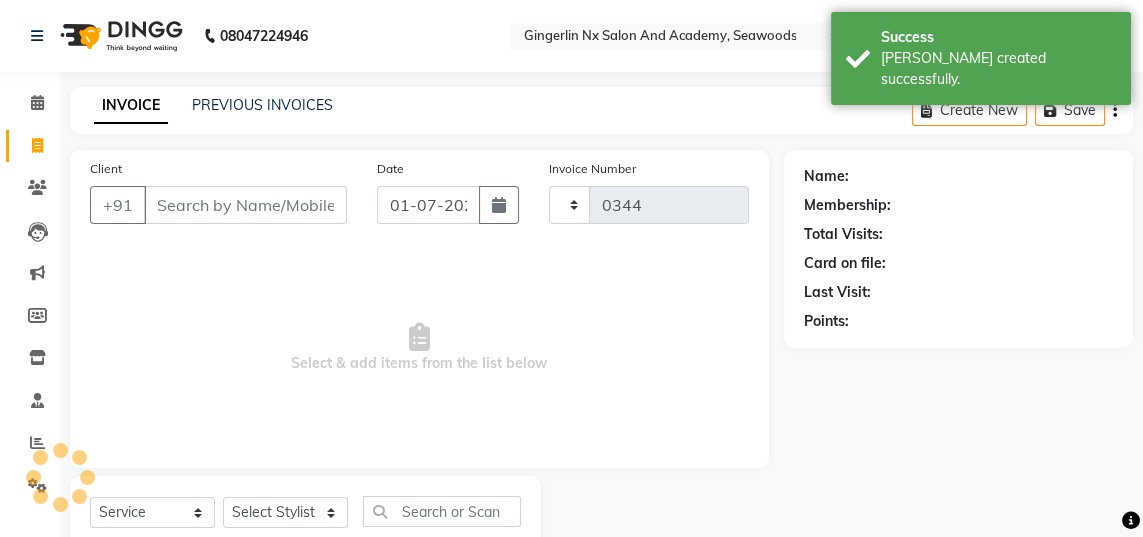 scroll, scrollTop: 63, scrollLeft: 0, axis: vertical 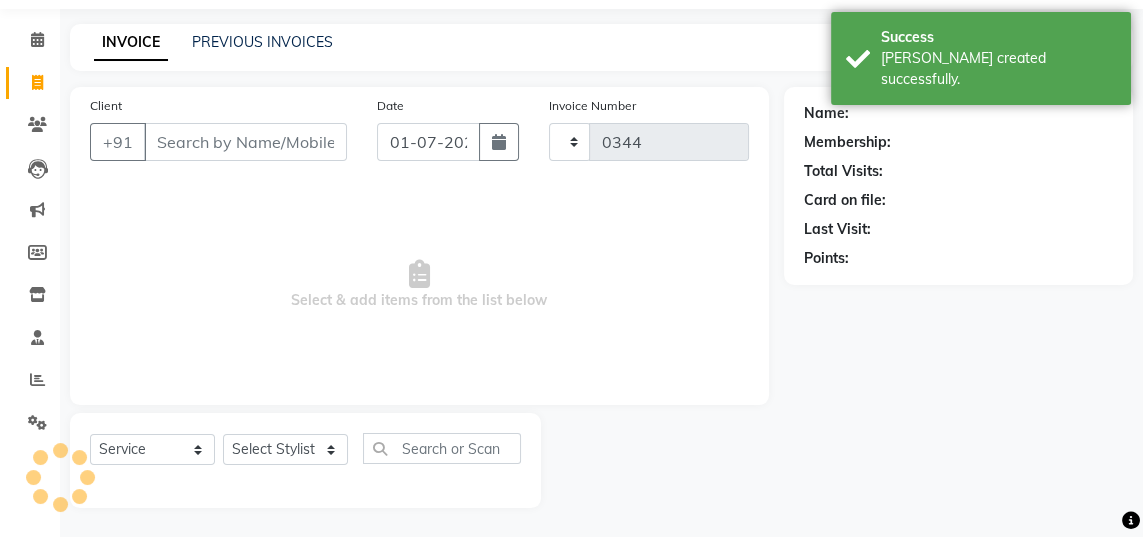select on "480" 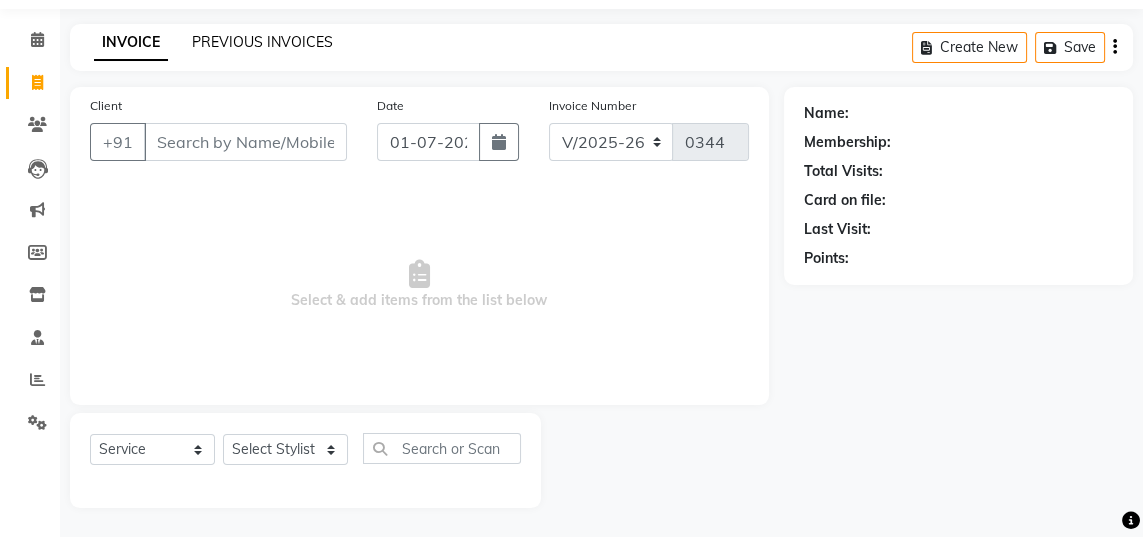 click on "PREVIOUS INVOICES" 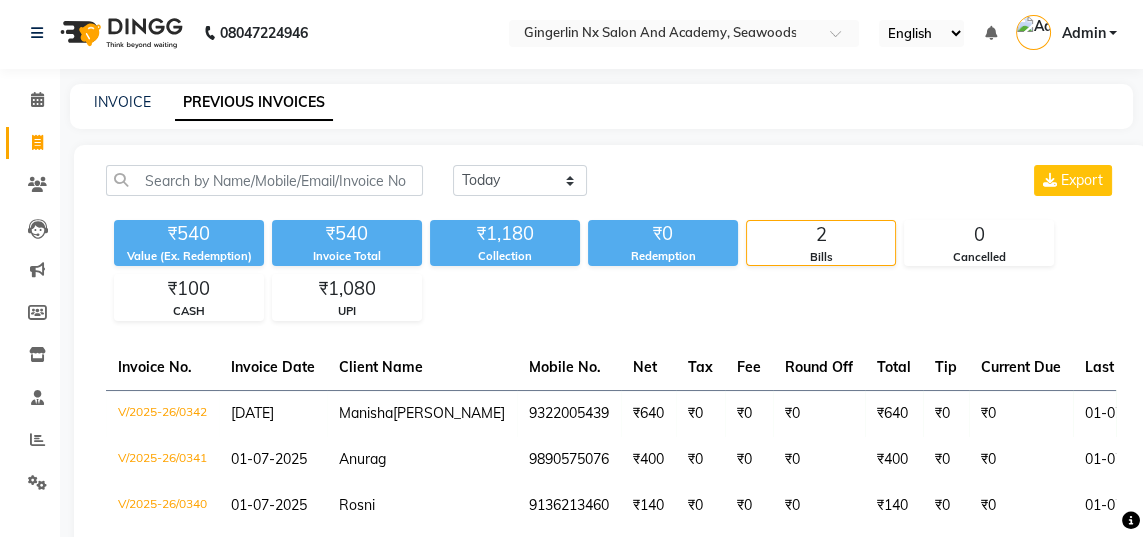 scroll, scrollTop: 0, scrollLeft: 0, axis: both 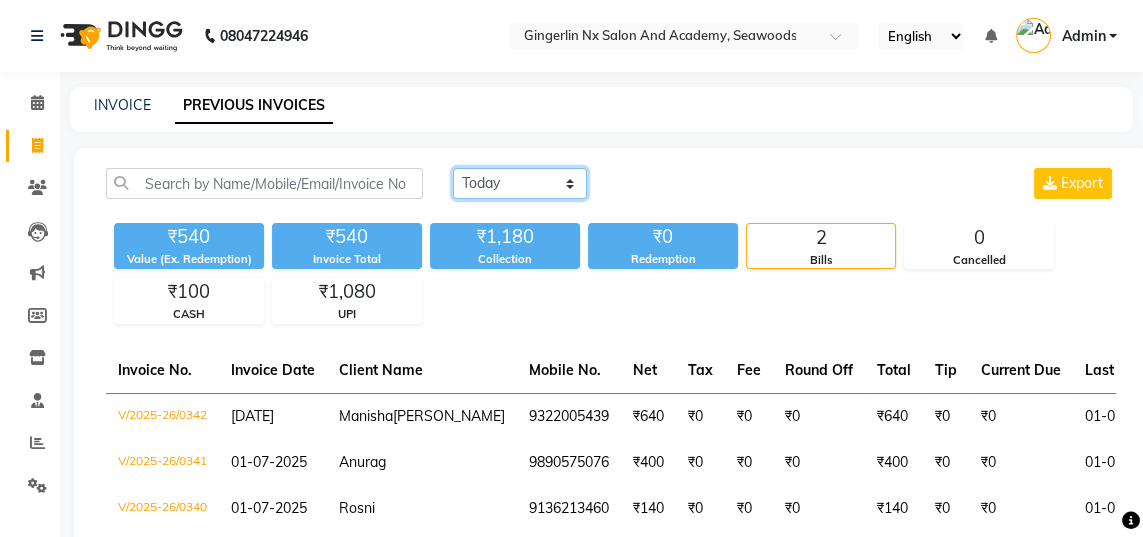 click on "[DATE] [DATE] Custom Range" 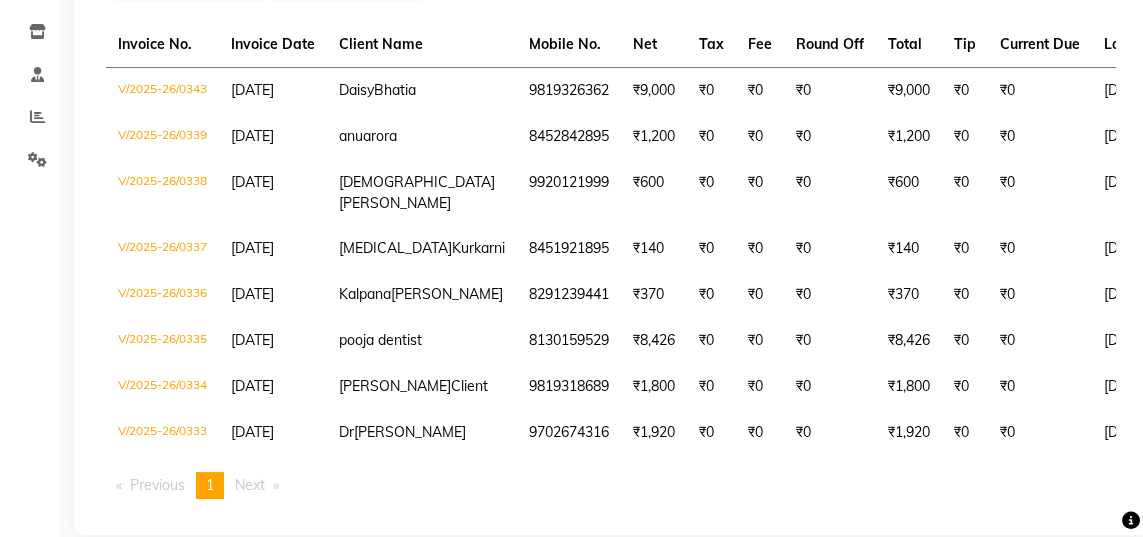 scroll, scrollTop: 355, scrollLeft: 0, axis: vertical 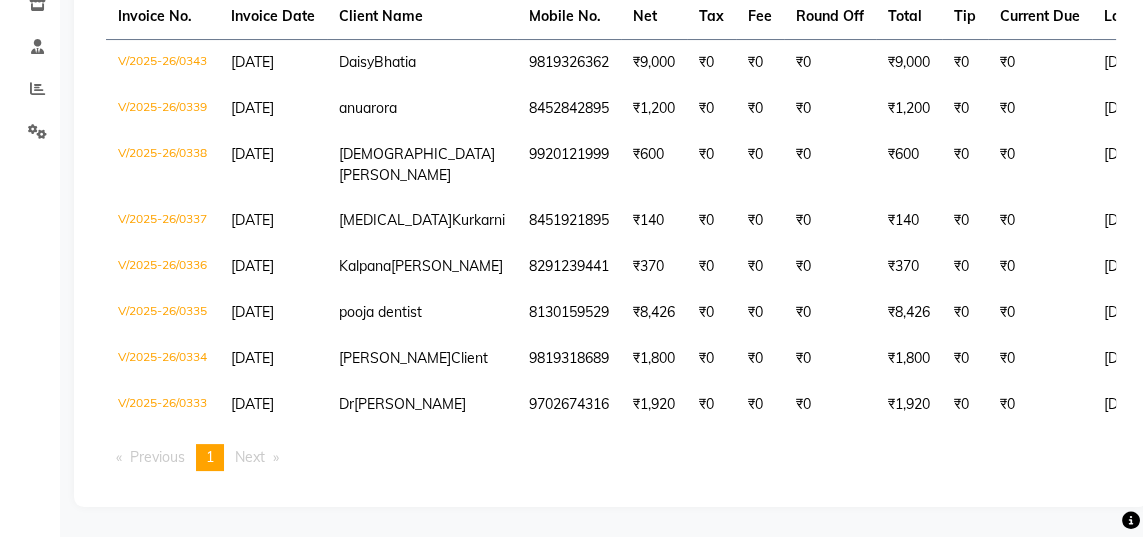 click on "[DATE]" 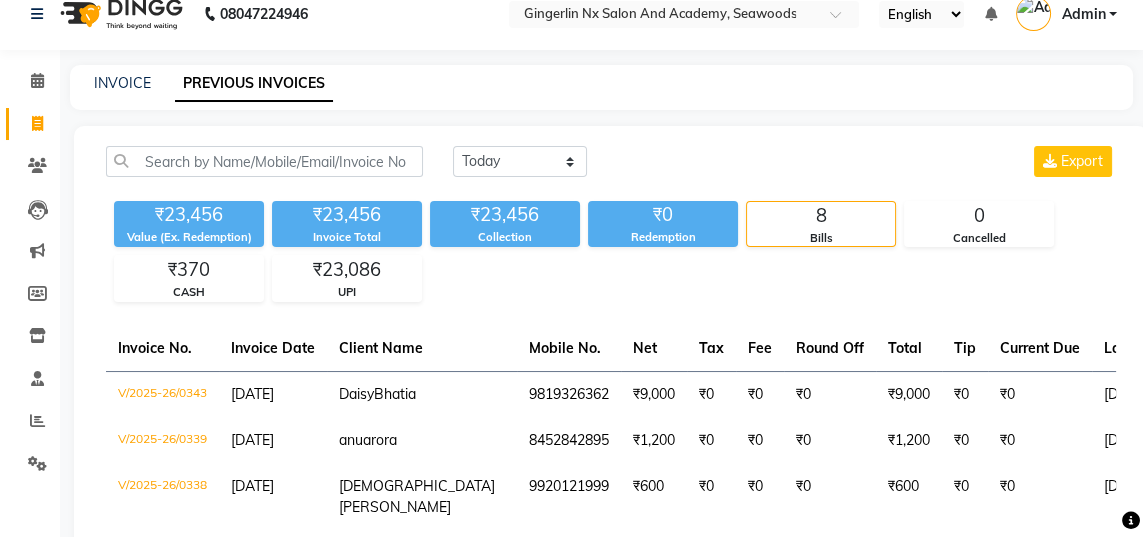 scroll, scrollTop: 0, scrollLeft: 0, axis: both 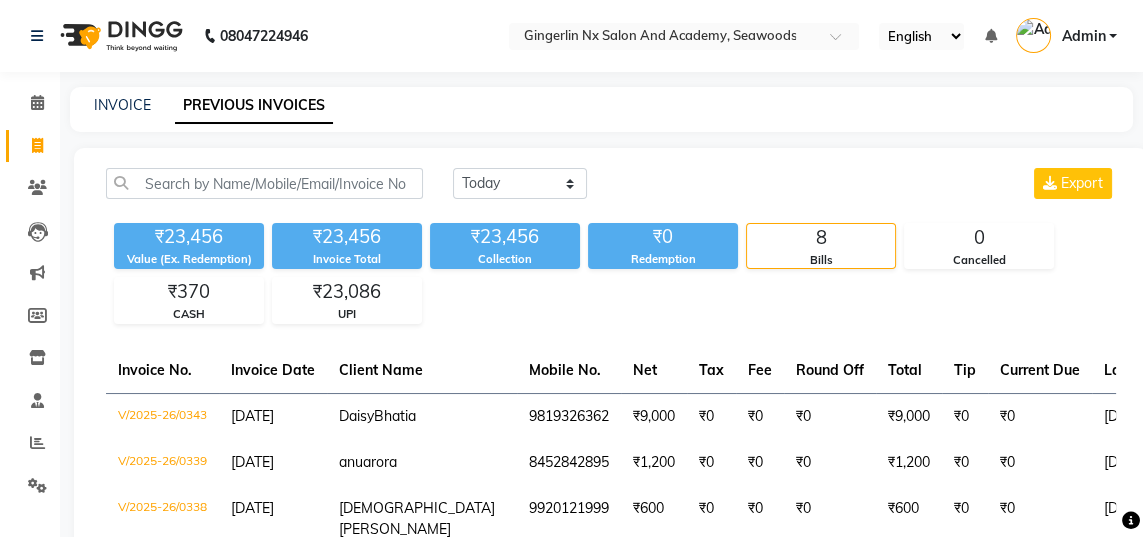 click 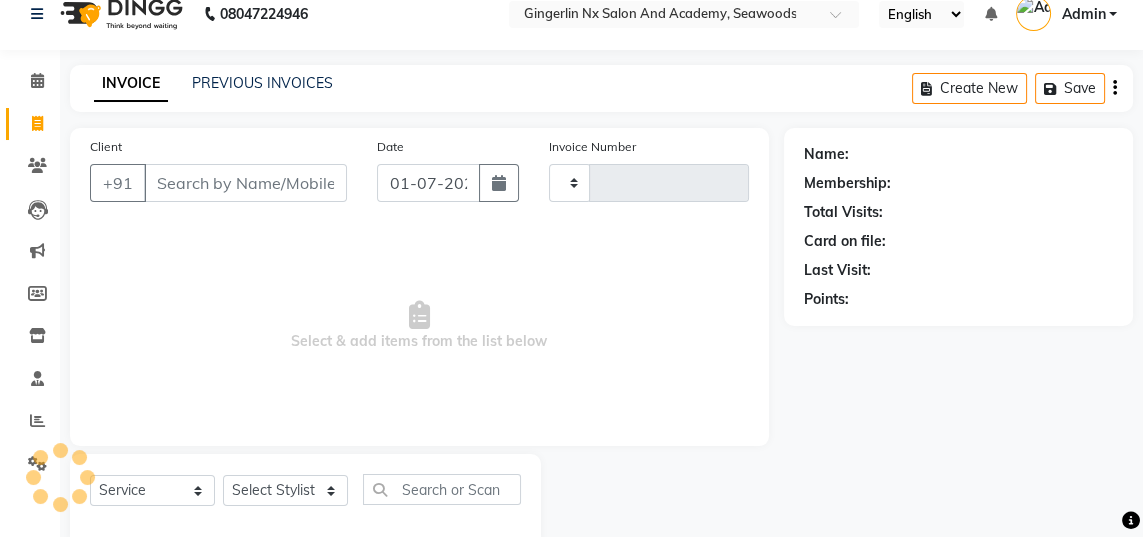 type on "0344" 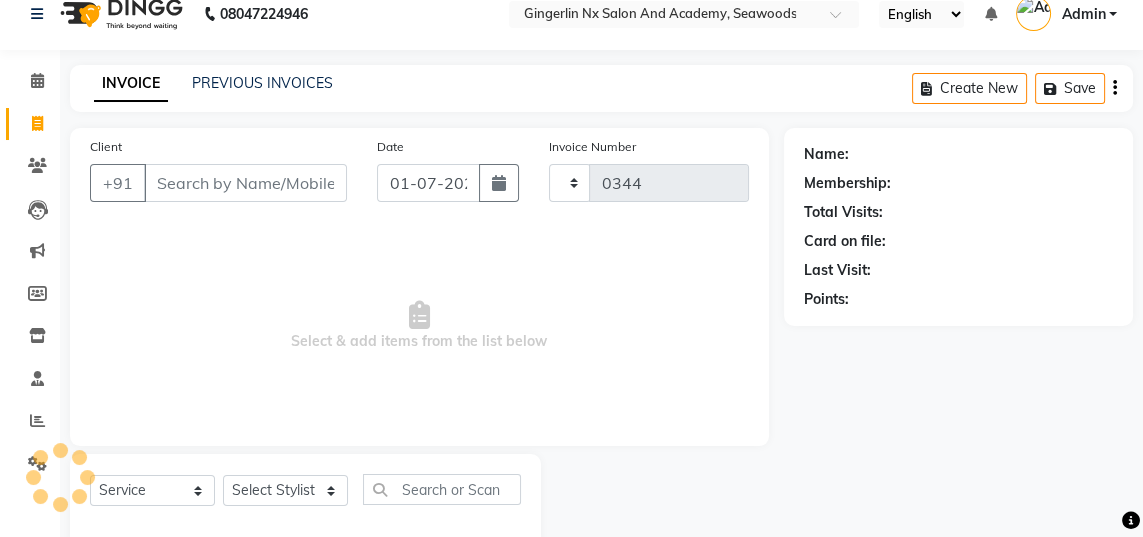 scroll, scrollTop: 63, scrollLeft: 0, axis: vertical 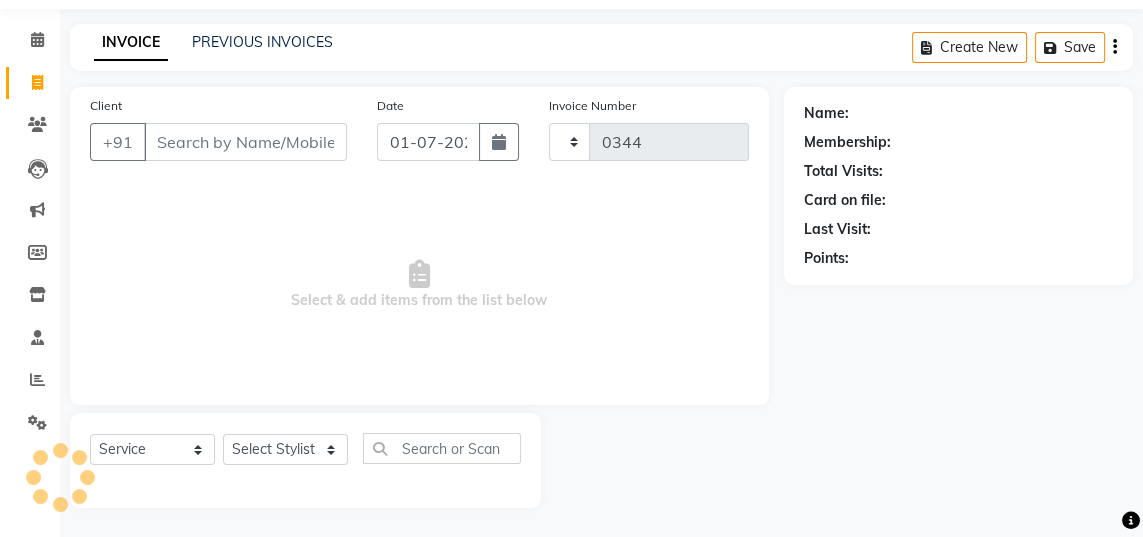 select on "480" 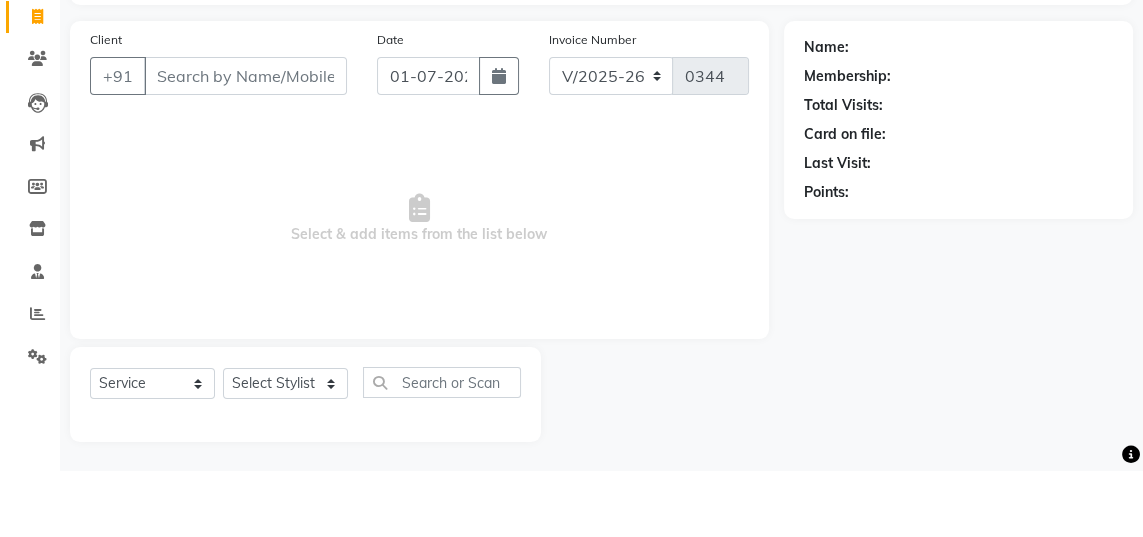 scroll, scrollTop: 63, scrollLeft: 0, axis: vertical 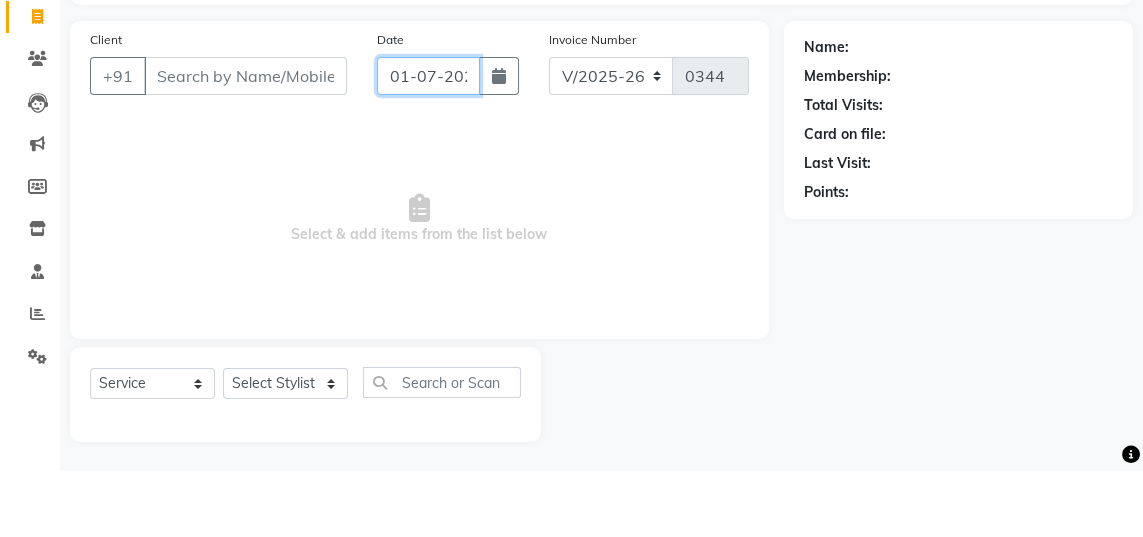 click on "01-07-2025" 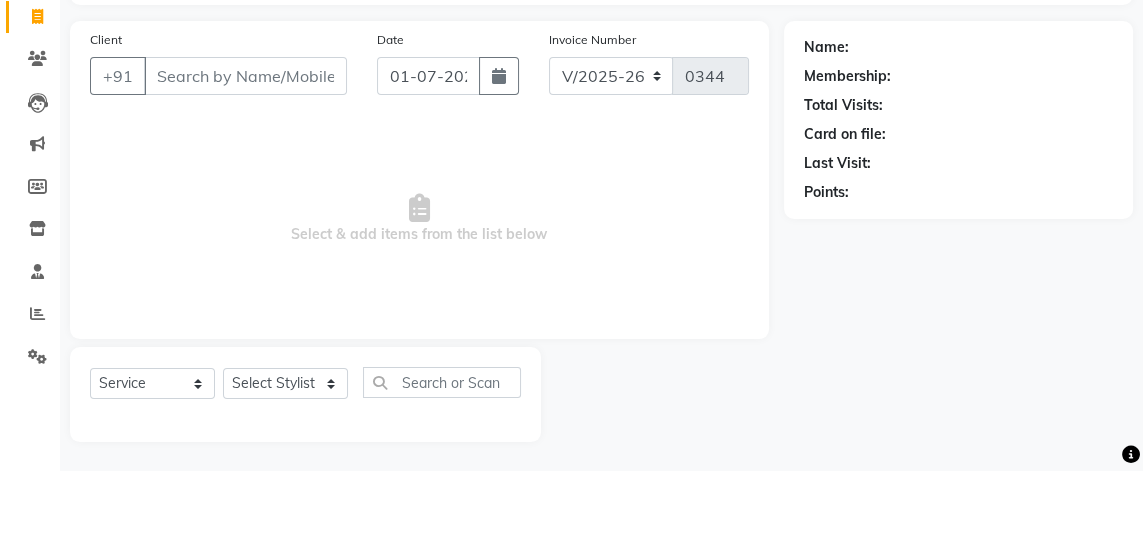 select on "7" 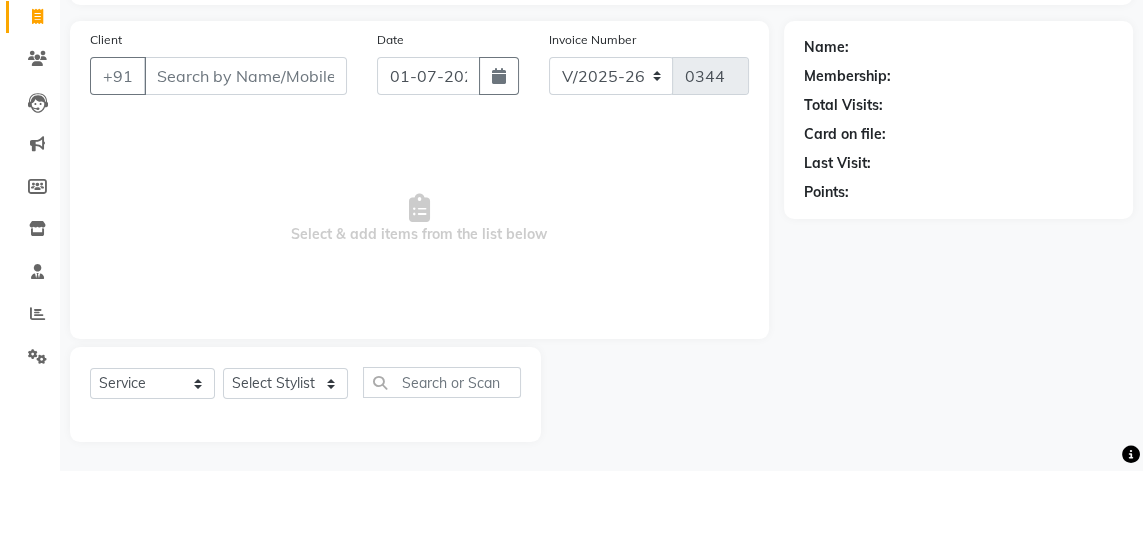 select on "2025" 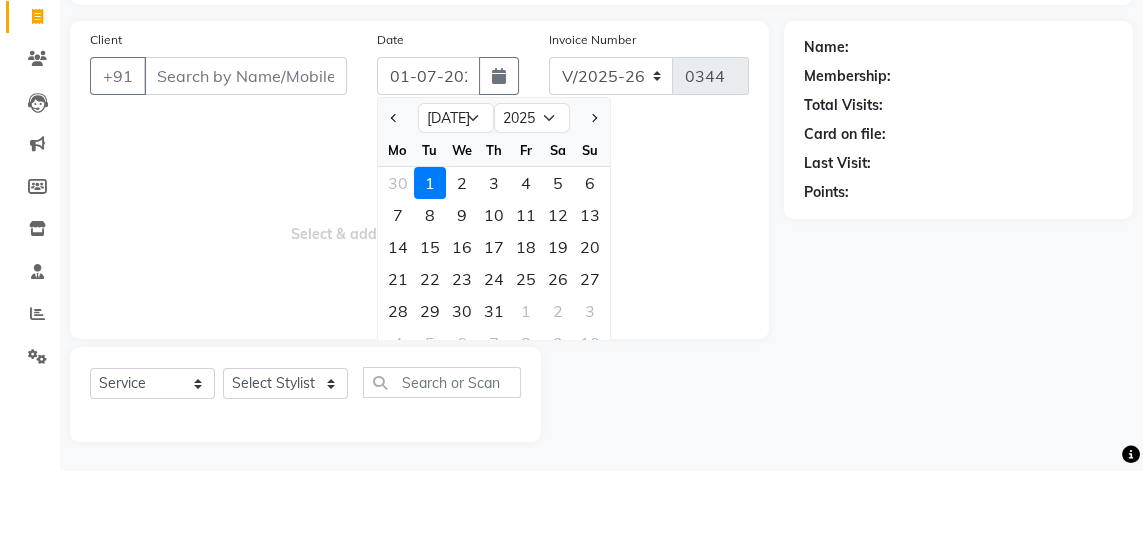 scroll, scrollTop: 63, scrollLeft: 0, axis: vertical 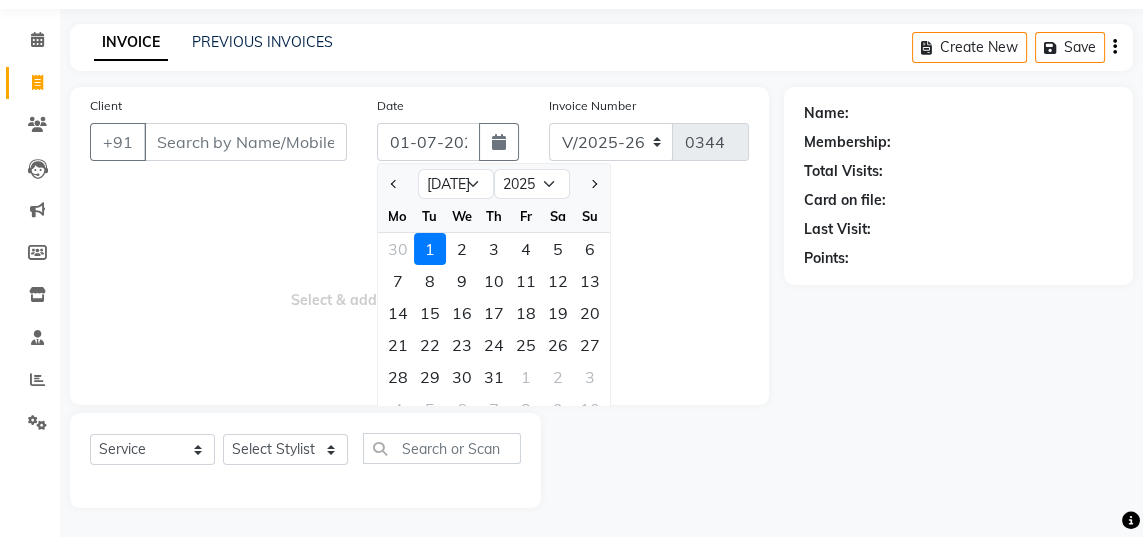 click 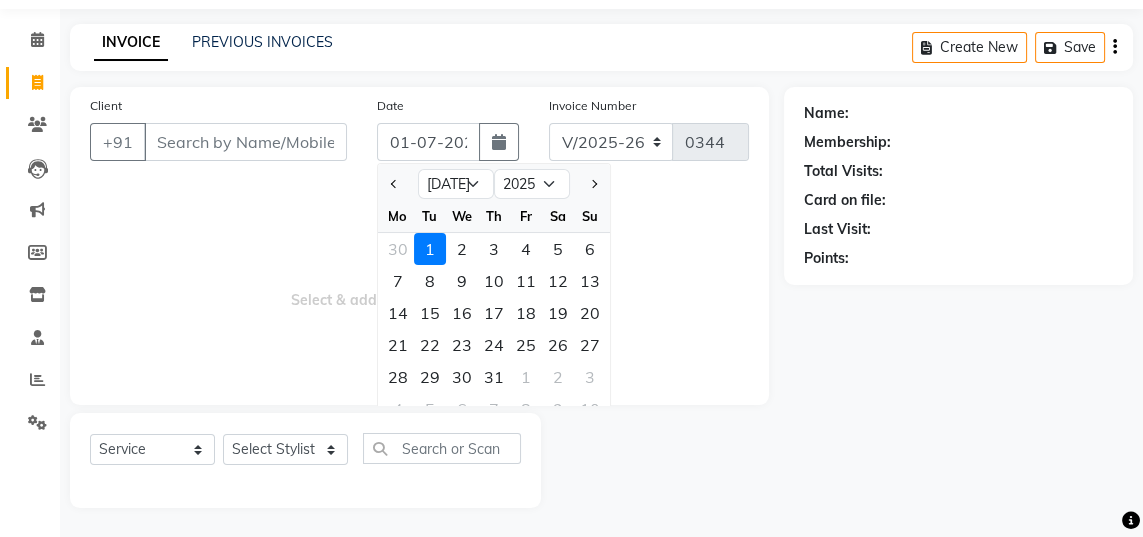 select on "6" 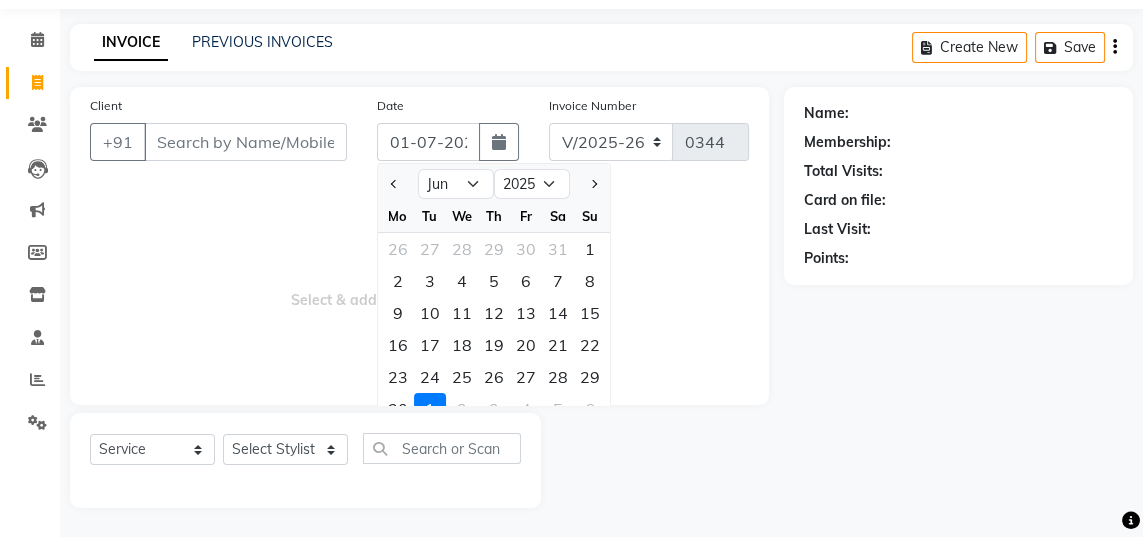click on "30" 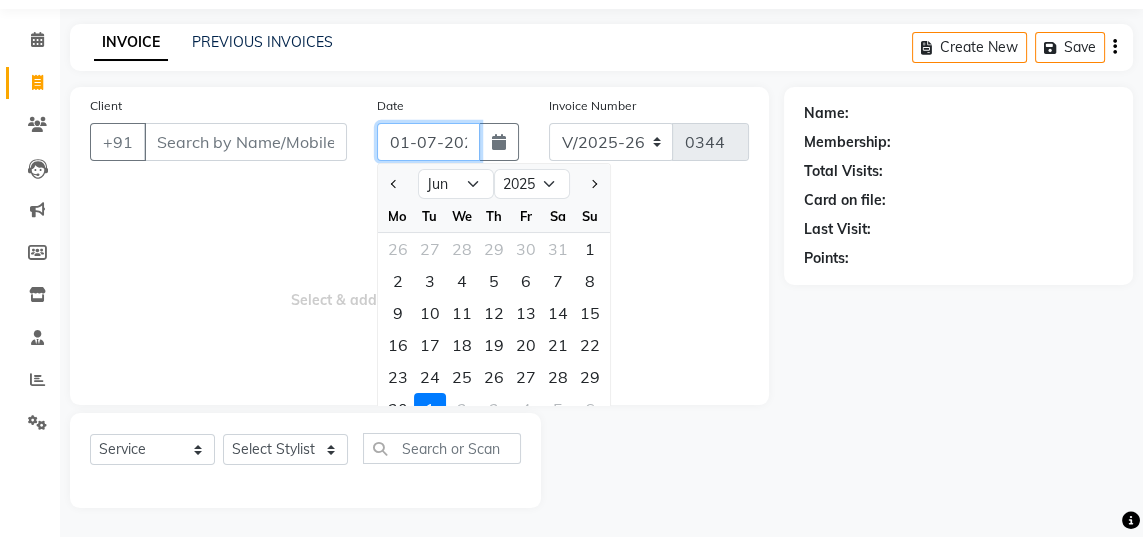 type on "[DATE]" 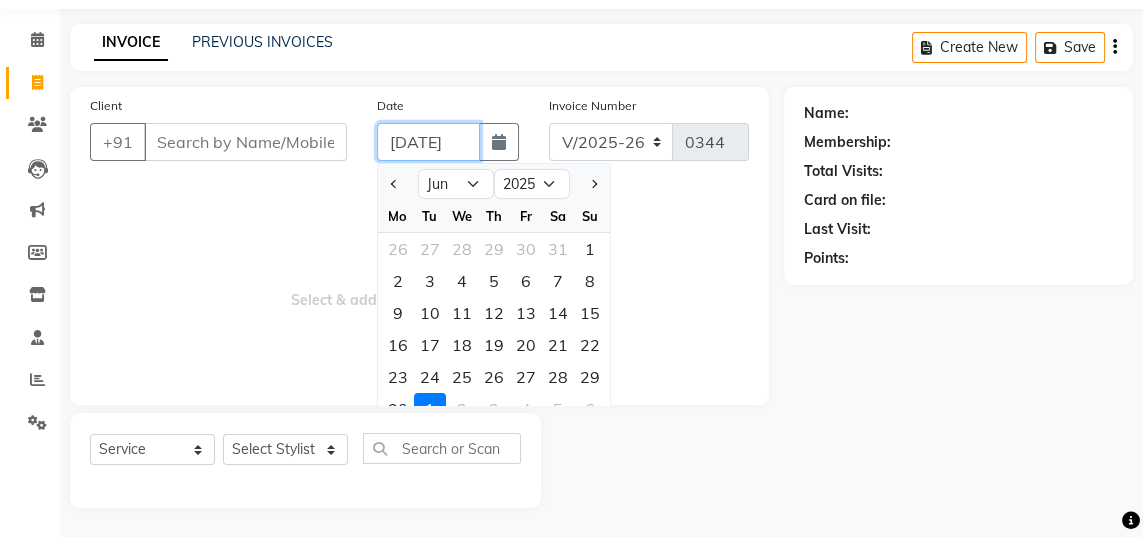 scroll, scrollTop: 0, scrollLeft: 11, axis: horizontal 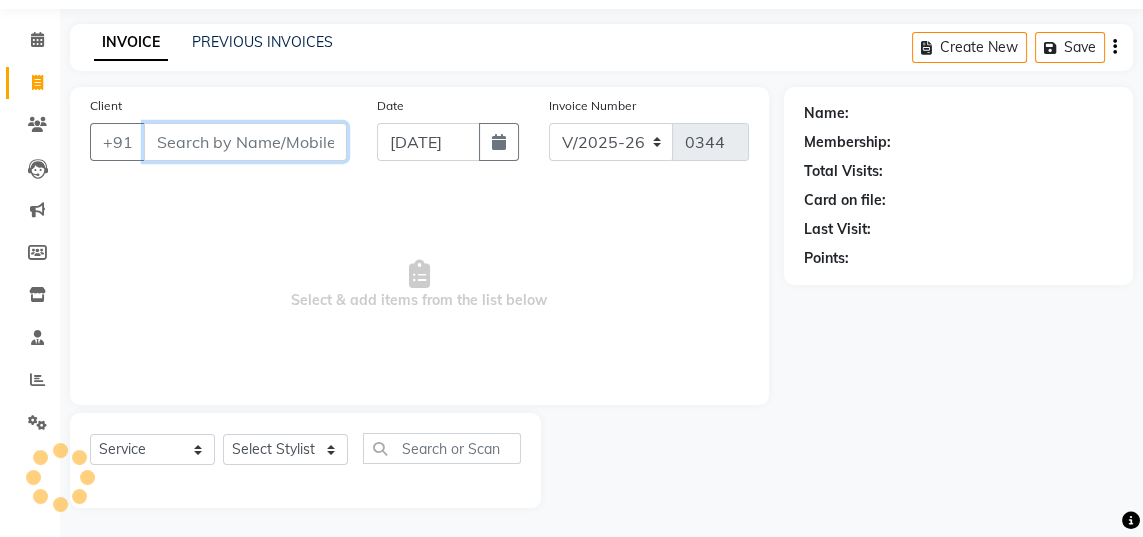 click on "Client" at bounding box center [245, 142] 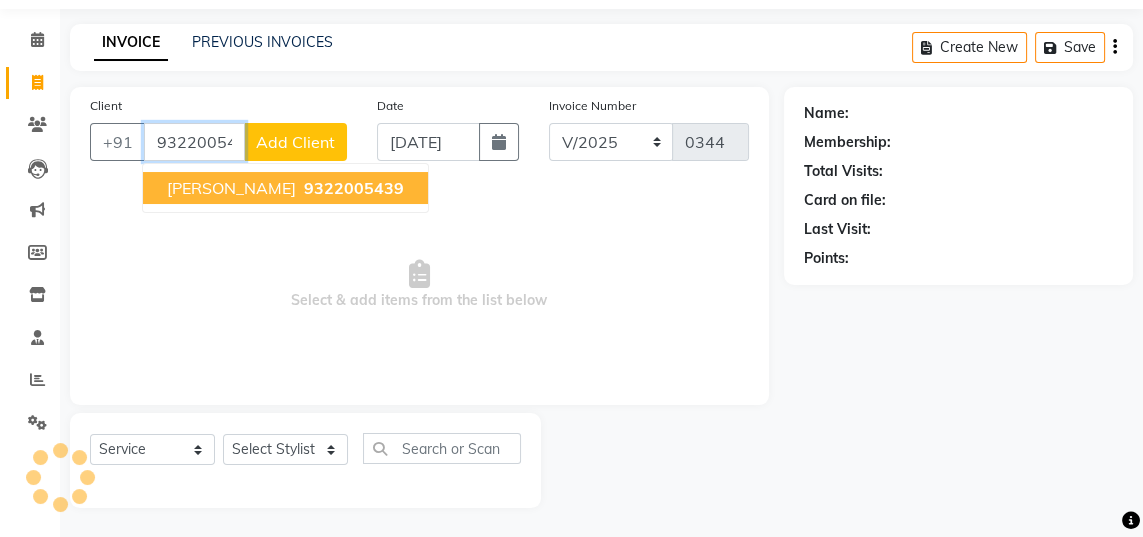 type on "9322005439" 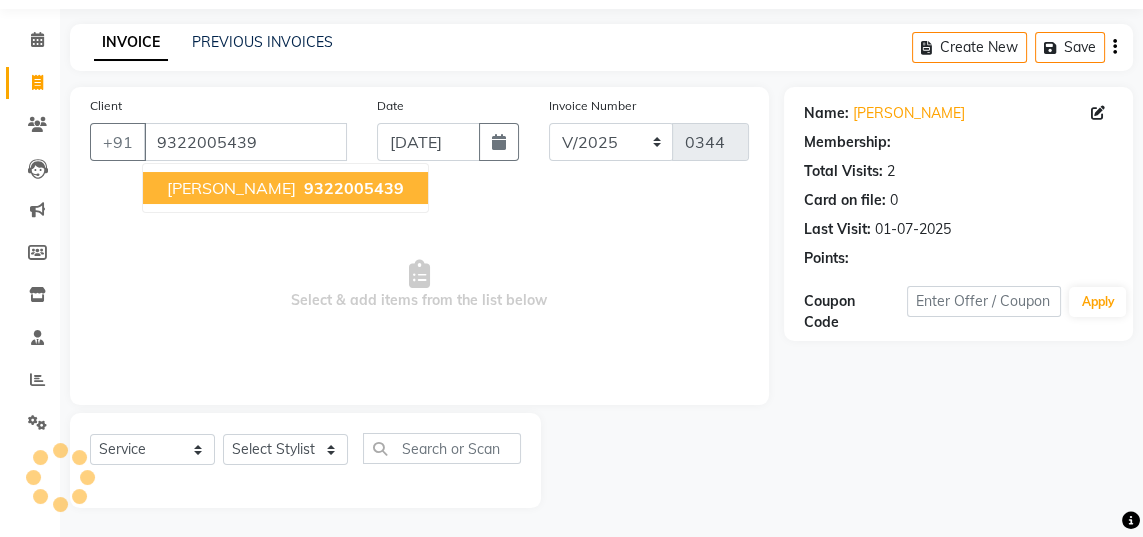 scroll, scrollTop: 47, scrollLeft: 0, axis: vertical 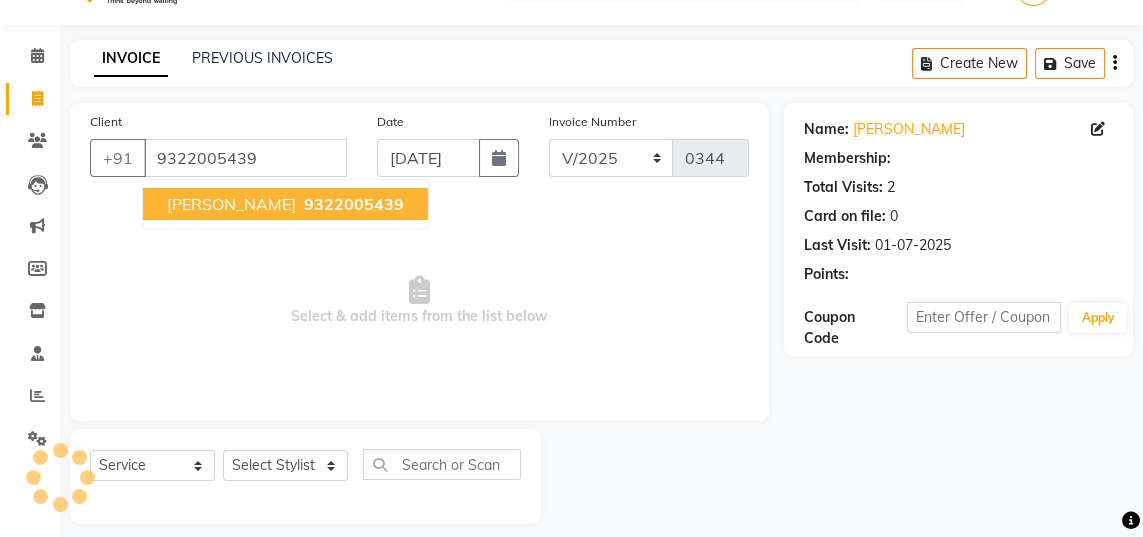 select on "1: Object" 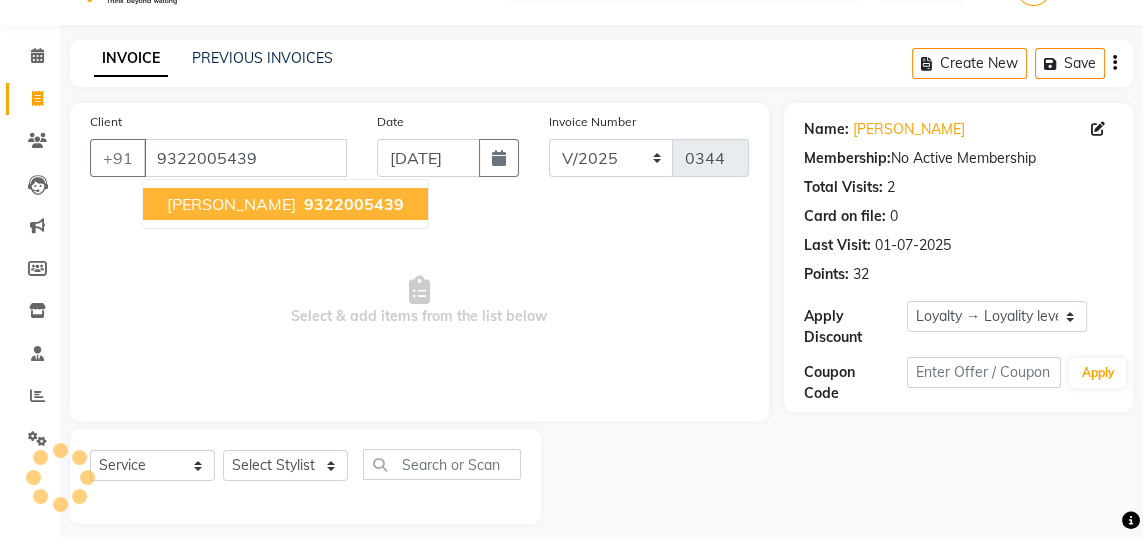 scroll, scrollTop: 42, scrollLeft: 0, axis: vertical 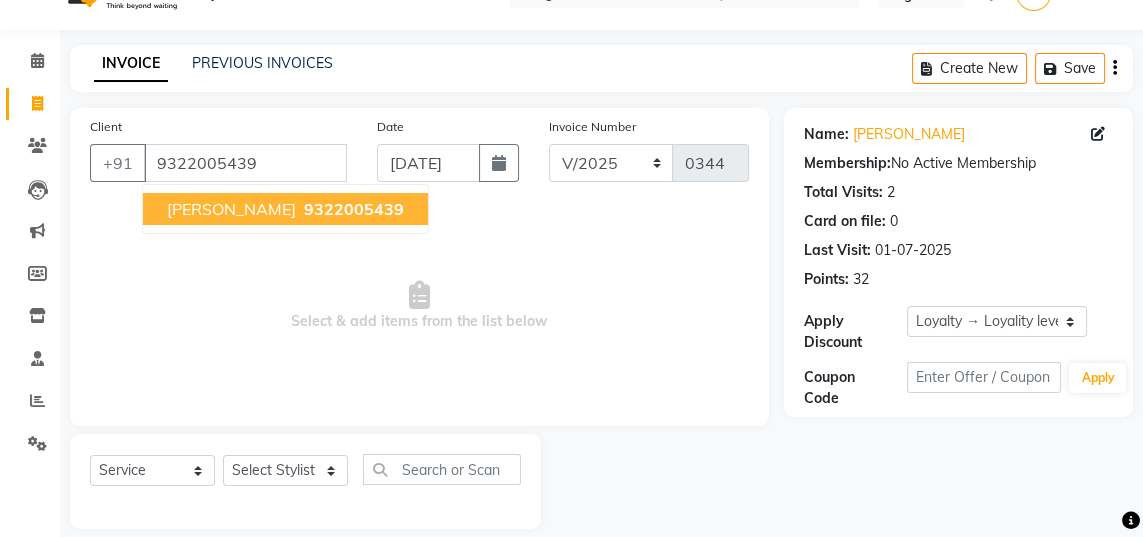click on "9322005439" at bounding box center (354, 209) 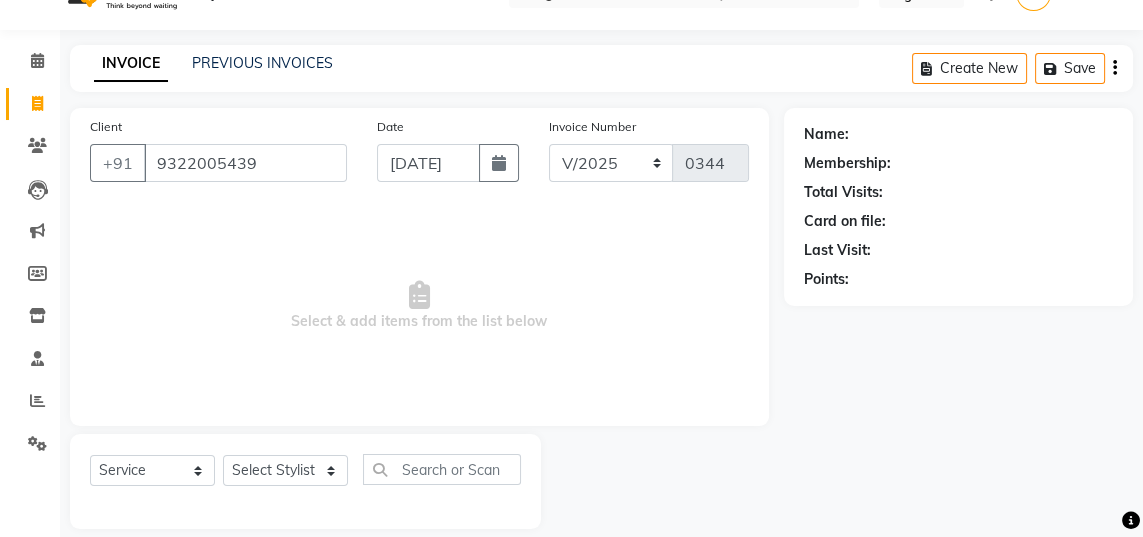 select on "1: Object" 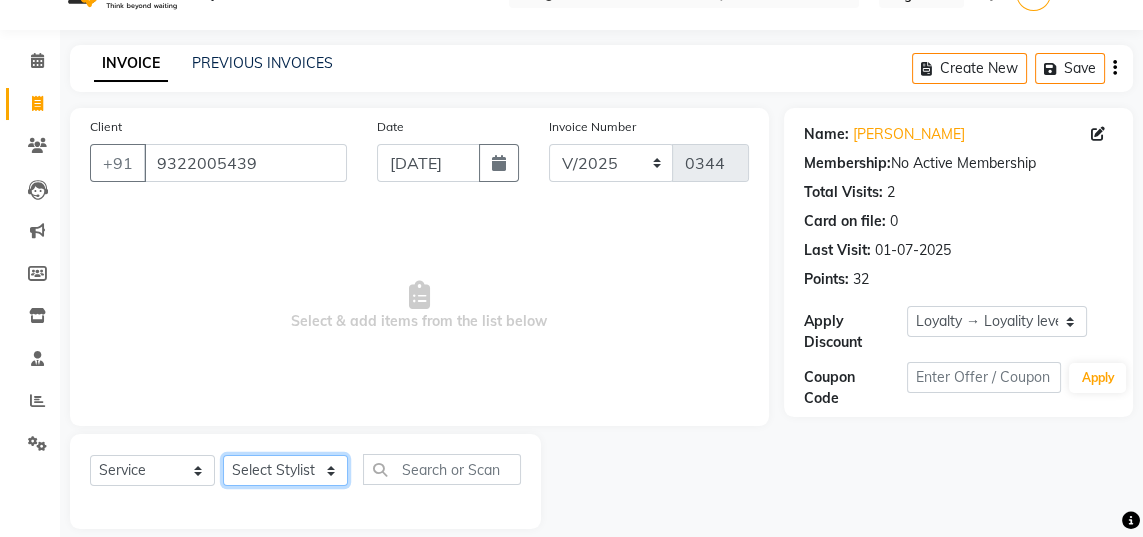 click on "Select Stylist [PERSON_NAME] [PERSON_NAME] [PERSON_NAME]" 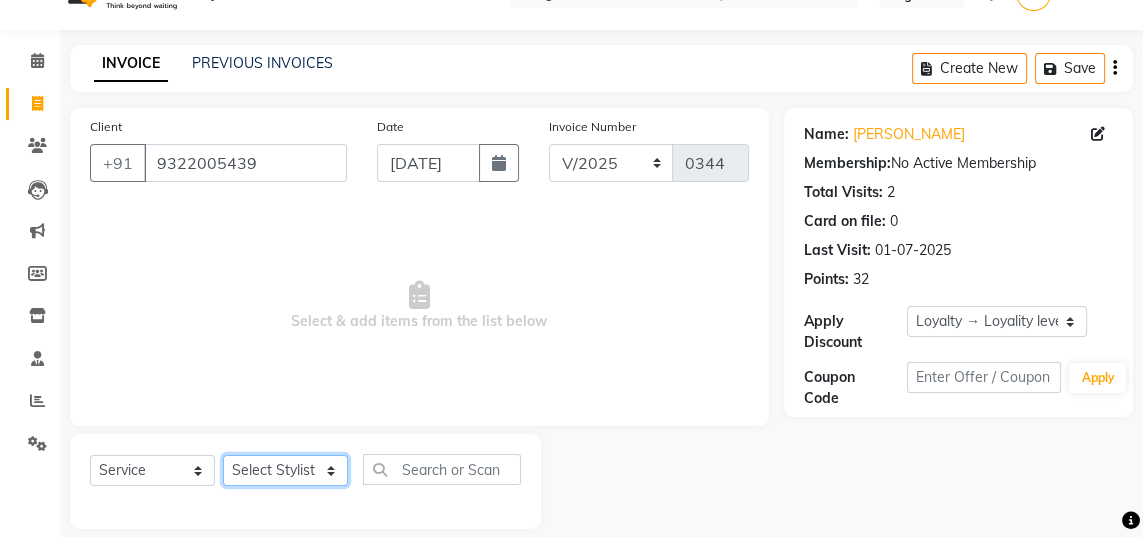 select on "47531" 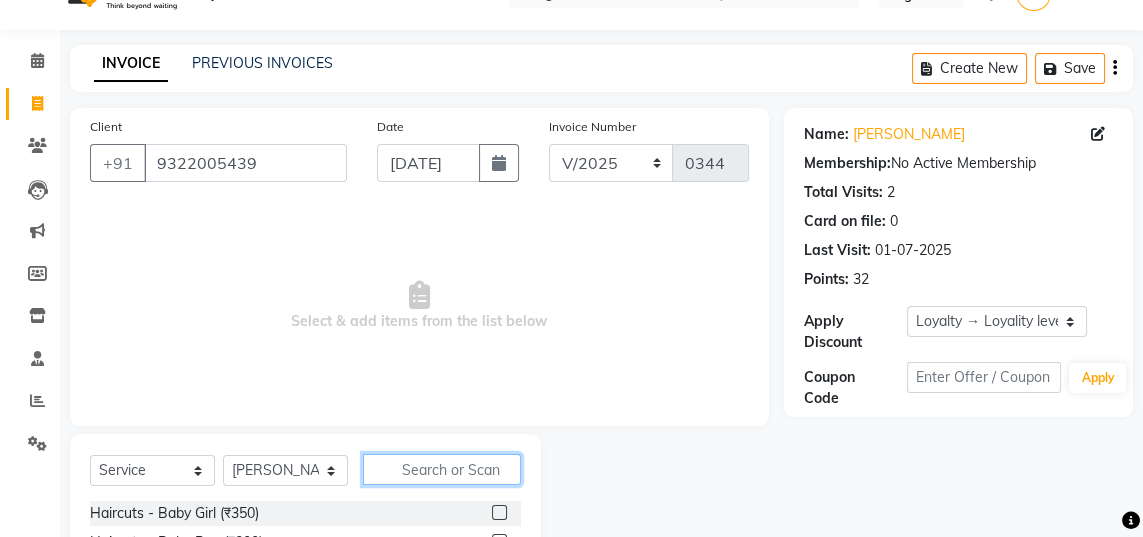 click 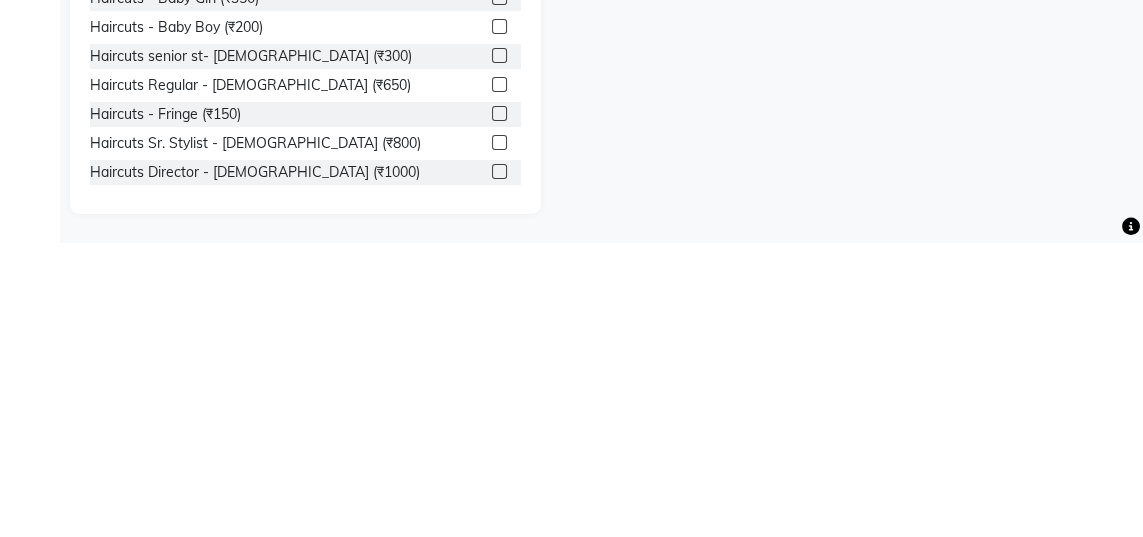 scroll, scrollTop: 263, scrollLeft: 0, axis: vertical 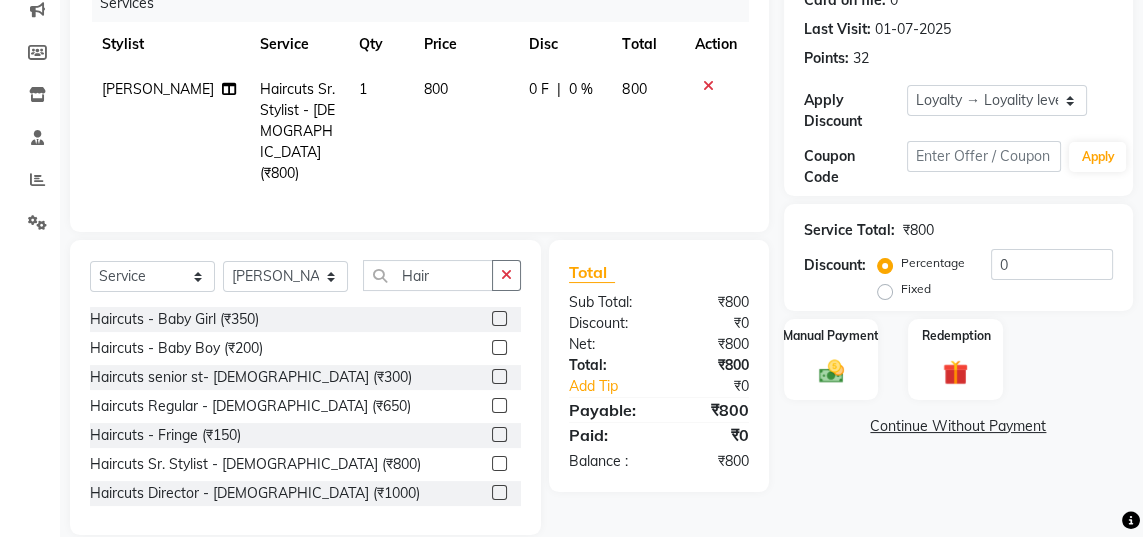 checkbox on "false" 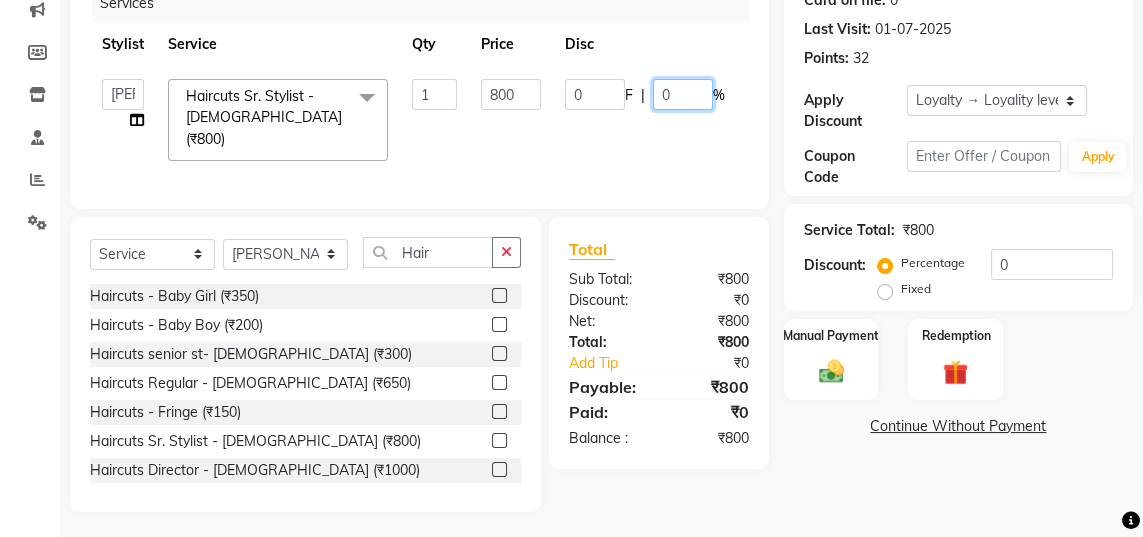 click on "0" 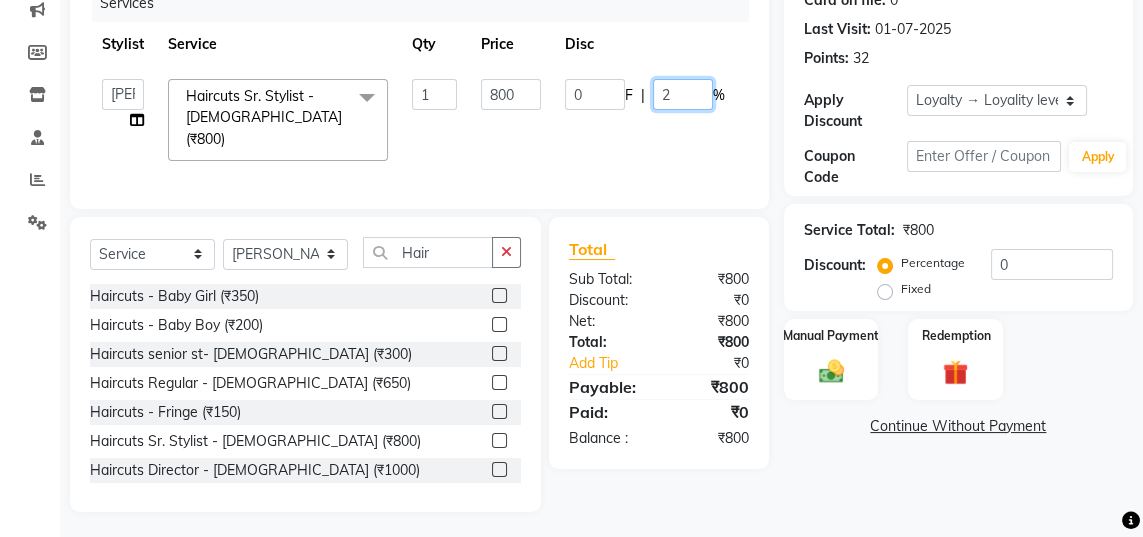 type on "20" 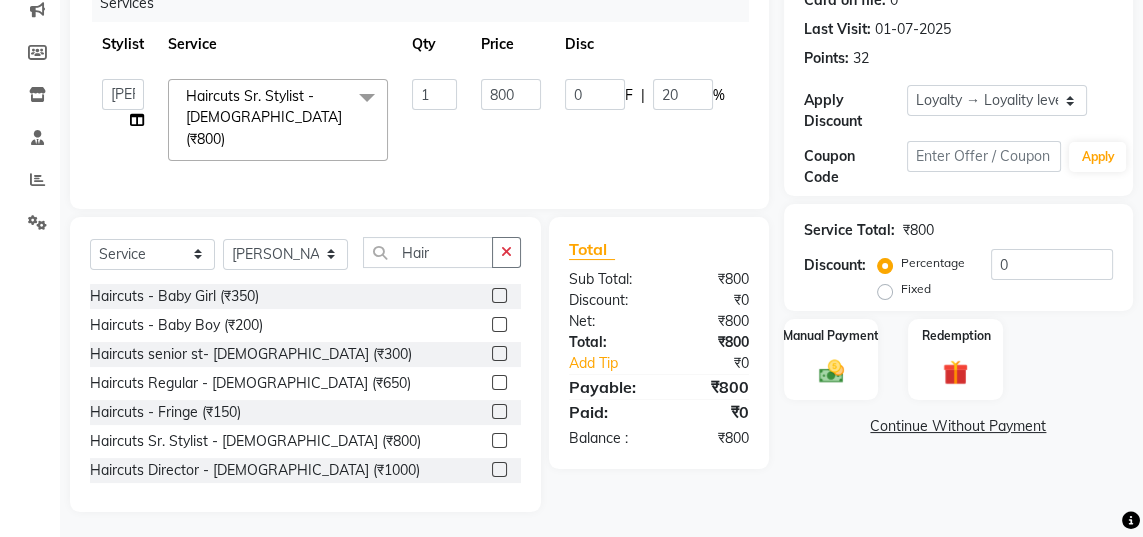 click on "Client [PHONE_NUMBER] Date [DATE] Invoice Number V/2025 V/[PHONE_NUMBER] Services Stylist Service Qty Price Disc Total Action  Jaya   [PERSON_NAME]   [PERSON_NAME]   [PERSON_NAME]  Haircuts Sr. Stylist - [DEMOGRAPHIC_DATA]  (₹800)  x Haircuts - Baby Girl (₹350) Haircuts - Baby Boy (₹200) Haircuts senior st- [DEMOGRAPHIC_DATA] (₹300) Haircuts Regular - [DEMOGRAPHIC_DATA]  (₹650) Haircuts - Fringe (₹150) Face wax full (₹250) smart bond upto shoulder (₹1000) smart bond below shoulder (₹1200) Haircuts Sr. Stylist - [DEMOGRAPHIC_DATA]  (₹800) Haircuts Director - [DEMOGRAPHIC_DATA]  (₹1000) Haircuts Sr. Stylist - [DEMOGRAPHIC_DATA] (₹300) Haircuts Director- [DEMOGRAPHIC_DATA] (₹500) streaks (₹250) cystein wash upto shoulder (₹350) cystien wash below shoulder (₹350) [MEDICAL_DATA] (₹5000) Nanoplastia (₹6000) Makeup (₹2500) Olaplex (₹1500) Back neck bleach (₹400) Neck bleach (₹400) Arms bleach (₹600) Feet bleach  (₹300) Back bleach (₹600) Half leg bleach (₹600) Full legs bleach  (₹800) Charcol faical (₹2800) Radiance  (₹2500) Face bleach (₹400) 1 800 0 F" 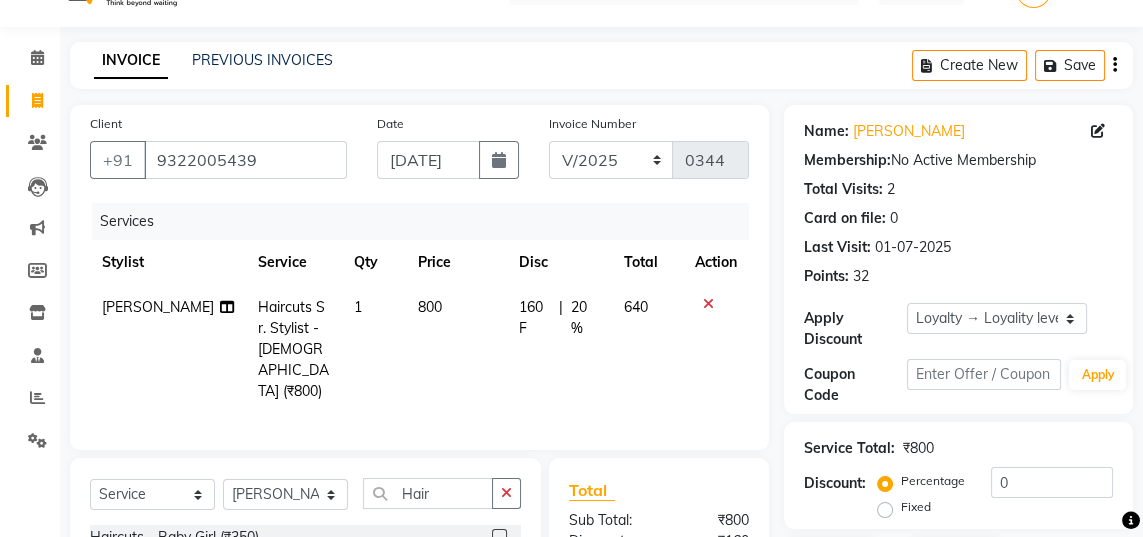 scroll, scrollTop: 167, scrollLeft: 0, axis: vertical 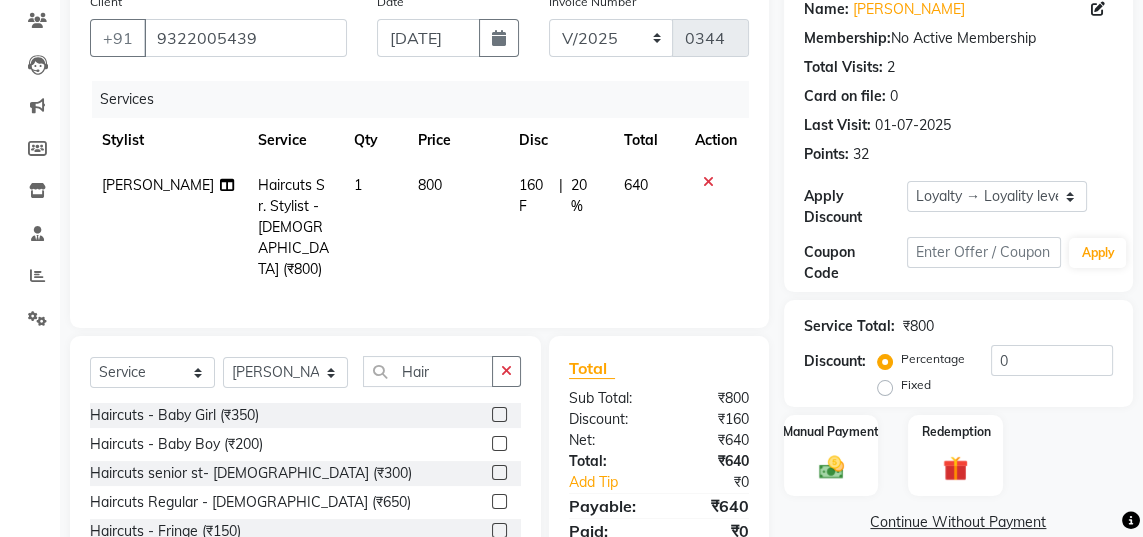 click on "Manual Payment" 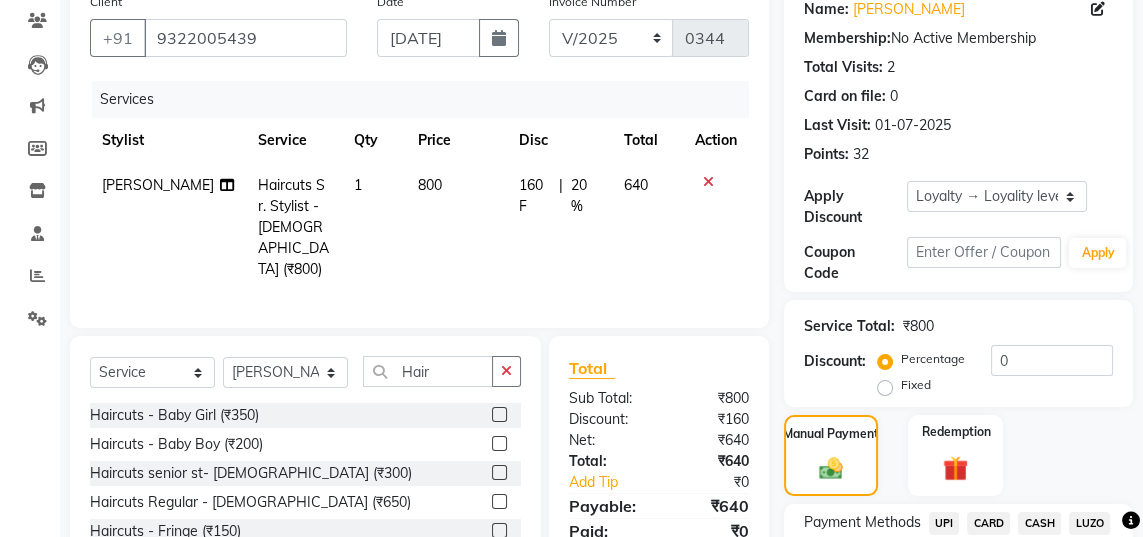 click on "UPI" 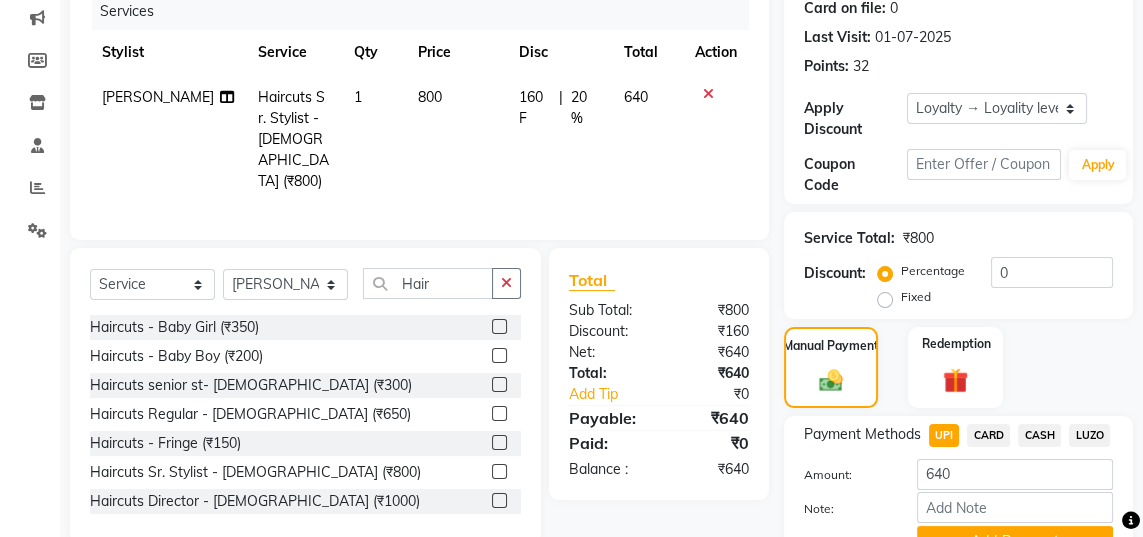scroll, scrollTop: 256, scrollLeft: 0, axis: vertical 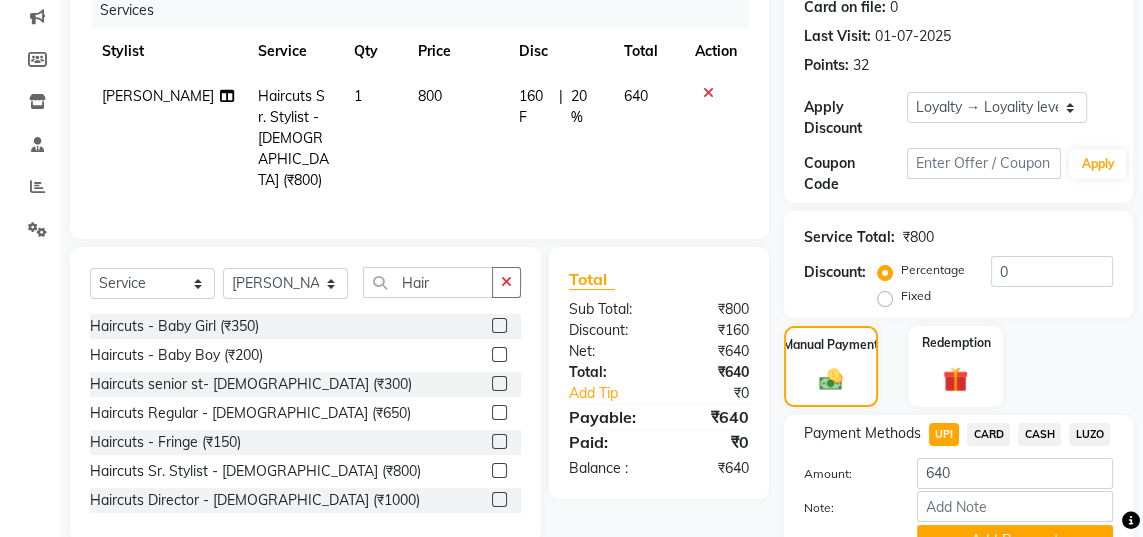 click on "Add Payment" 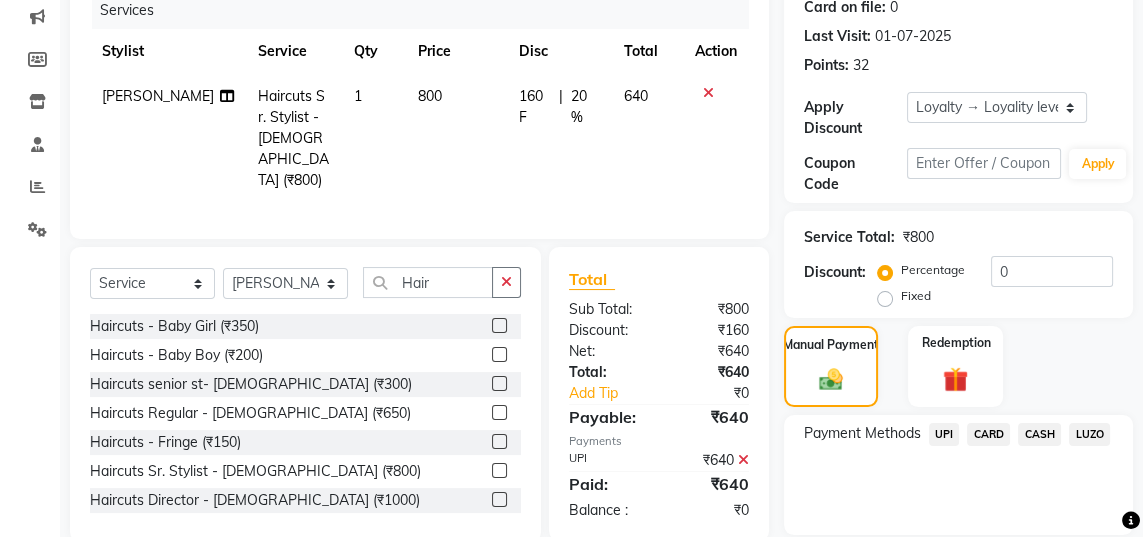 scroll, scrollTop: 340, scrollLeft: 0, axis: vertical 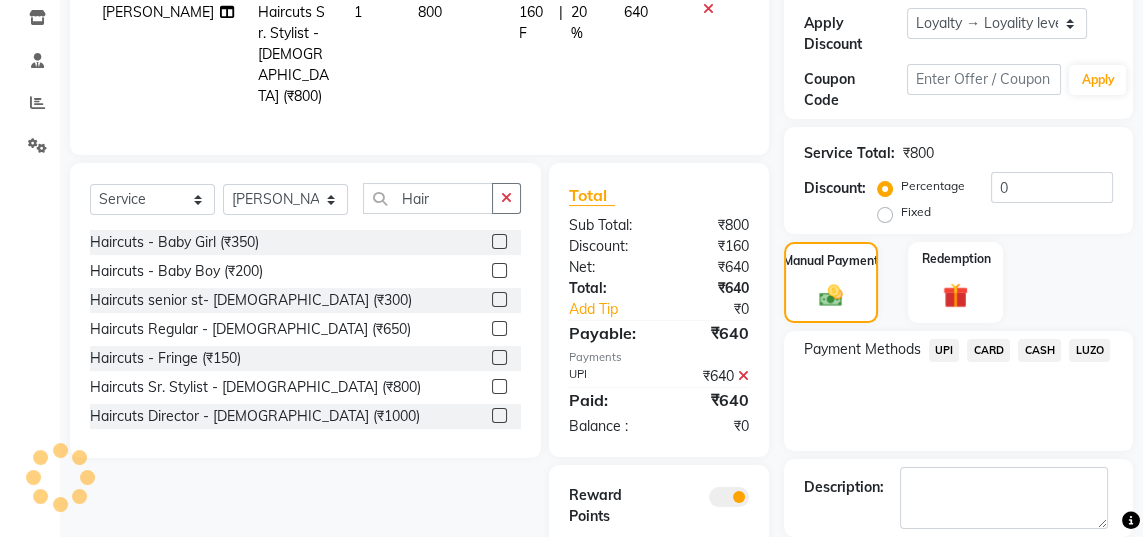 click on "Checkout" 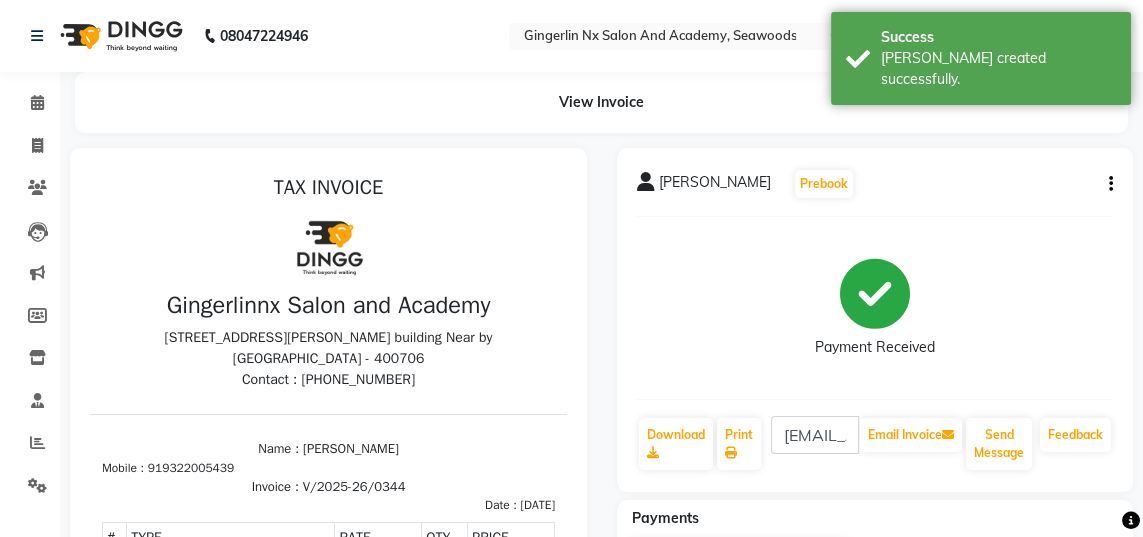 scroll, scrollTop: 0, scrollLeft: 0, axis: both 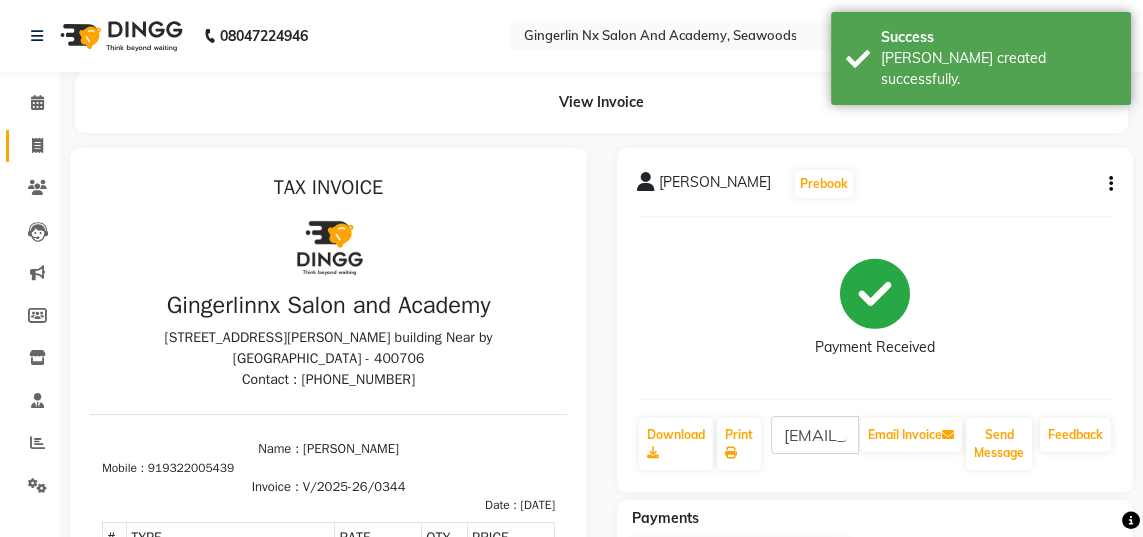 click 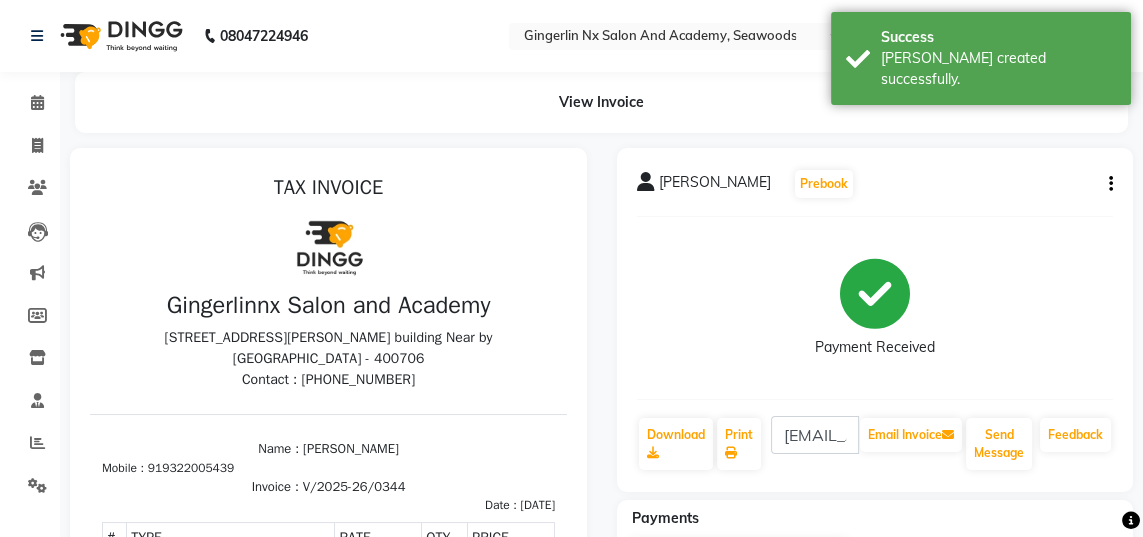 select on "service" 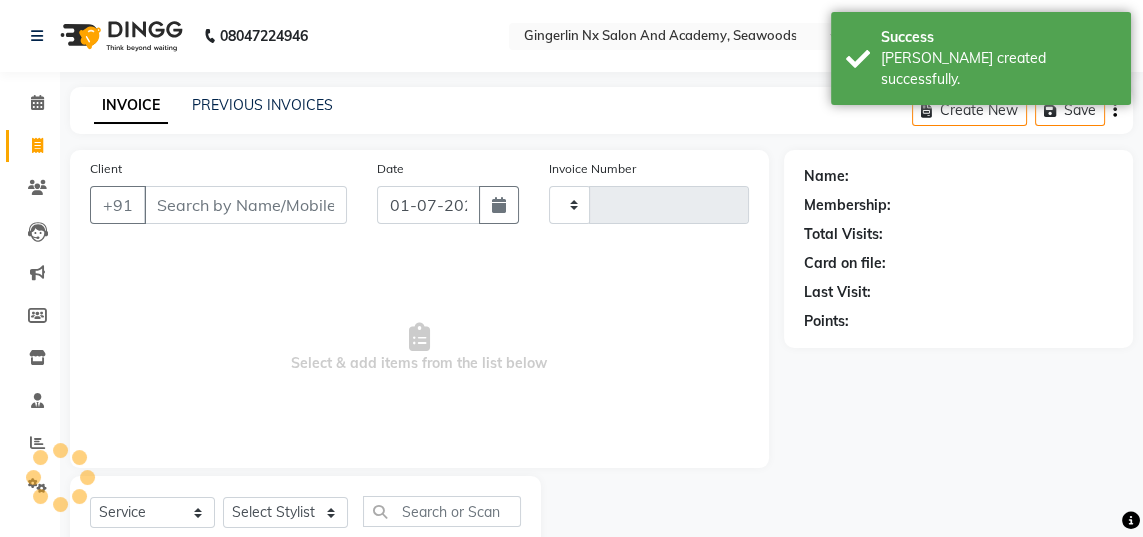 type on "0345" 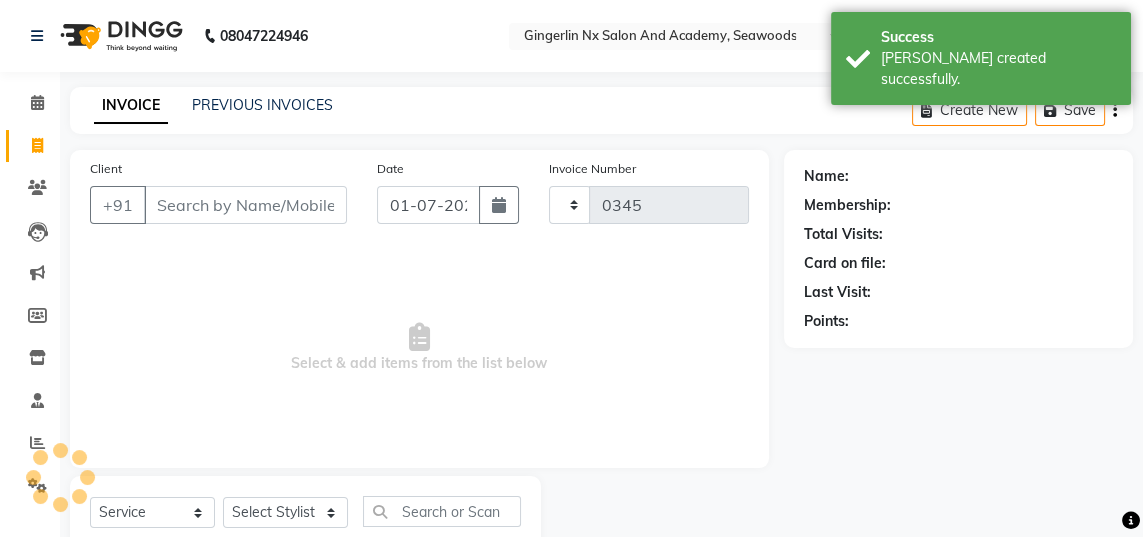 select on "480" 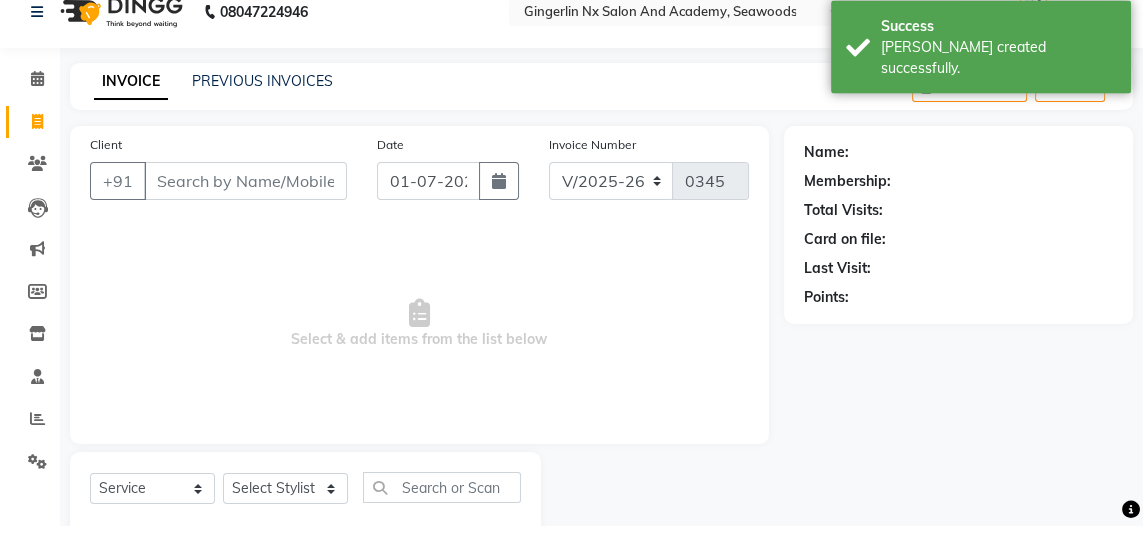 scroll, scrollTop: 13, scrollLeft: 0, axis: vertical 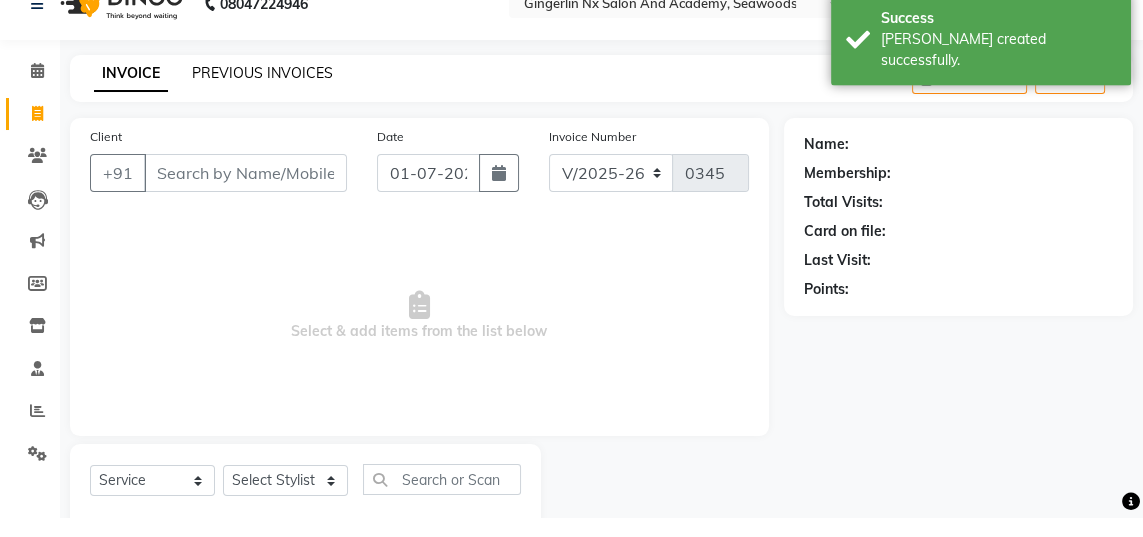 click on "PREVIOUS INVOICES" 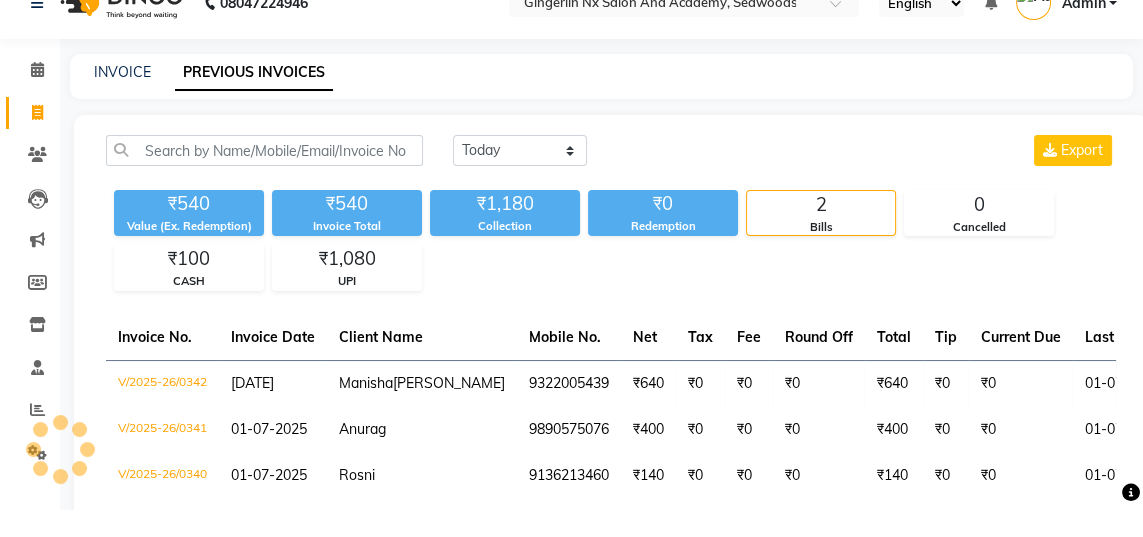 scroll, scrollTop: 5, scrollLeft: 0, axis: vertical 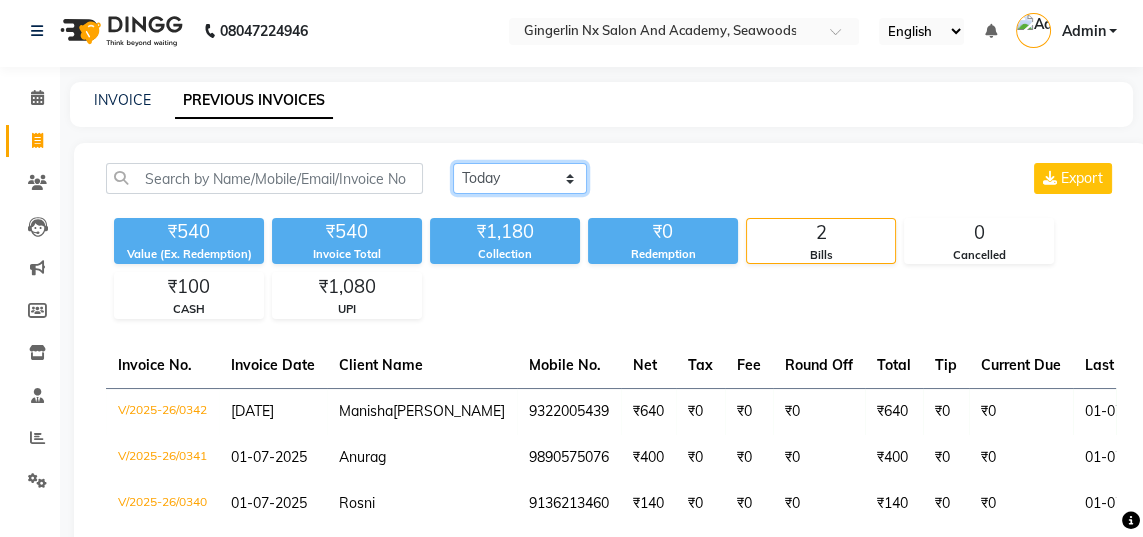 click on "[DATE] [DATE] Custom Range" 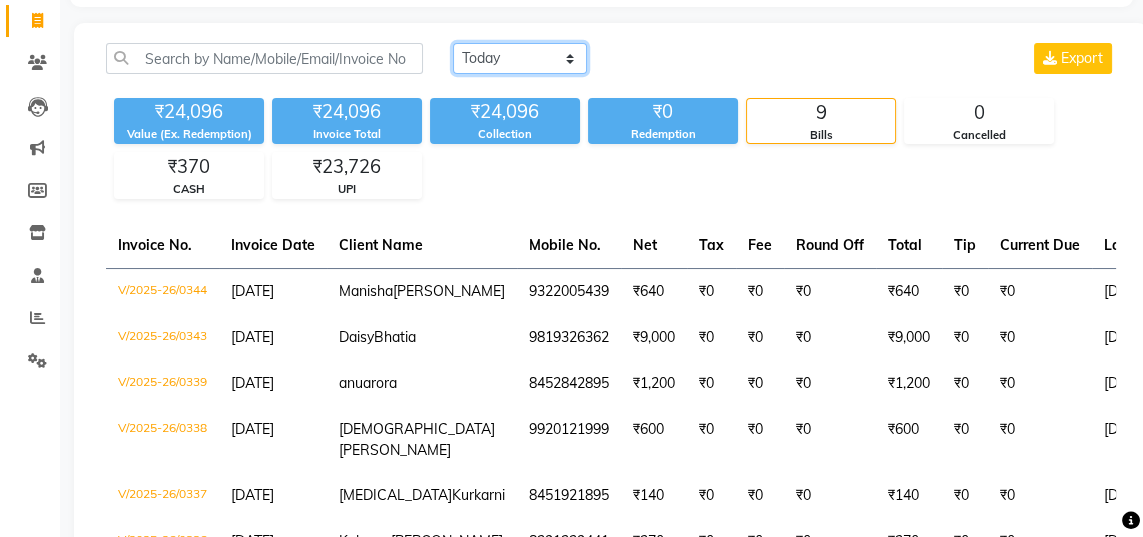 scroll, scrollTop: 129, scrollLeft: 0, axis: vertical 